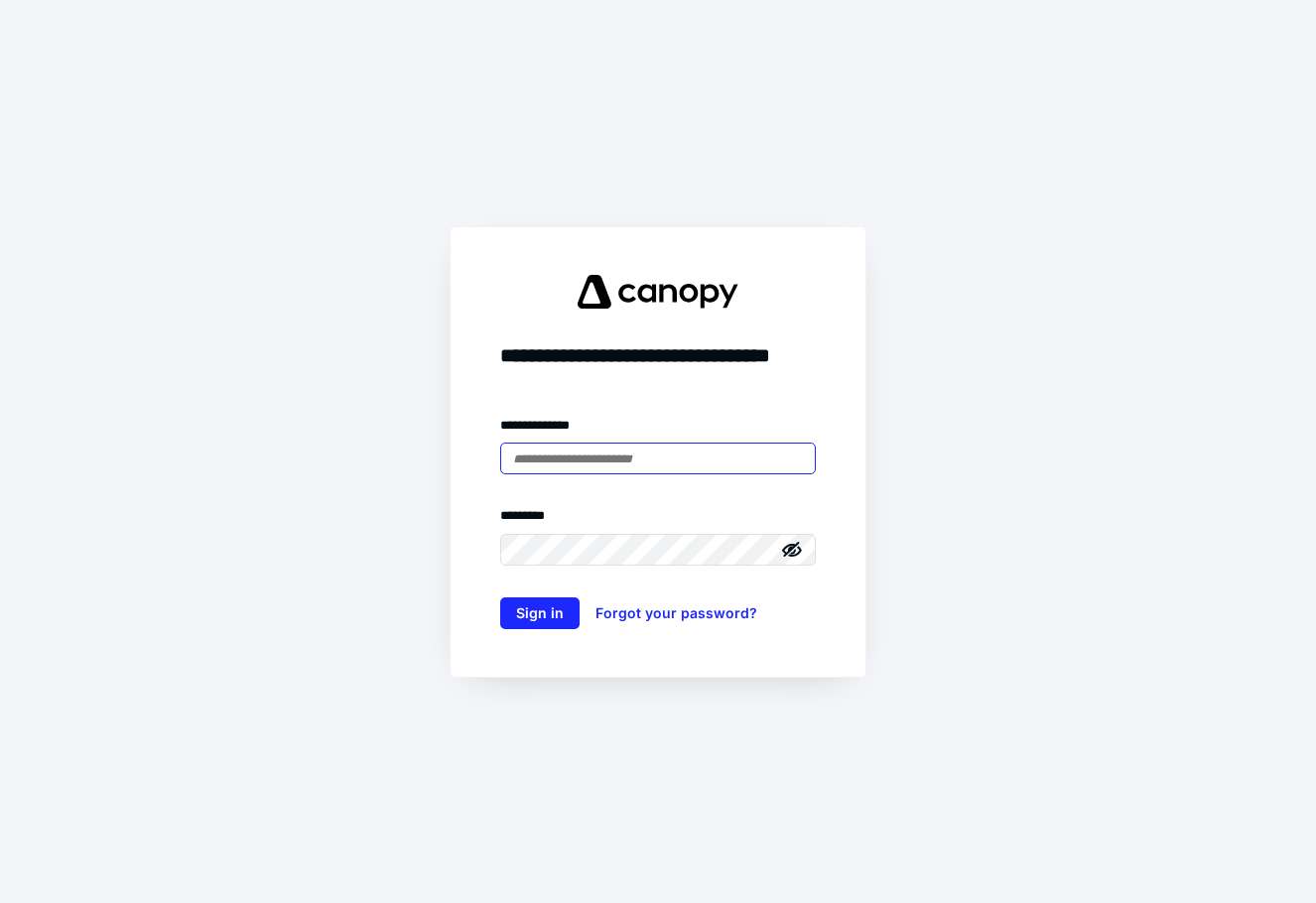 scroll, scrollTop: 0, scrollLeft: 0, axis: both 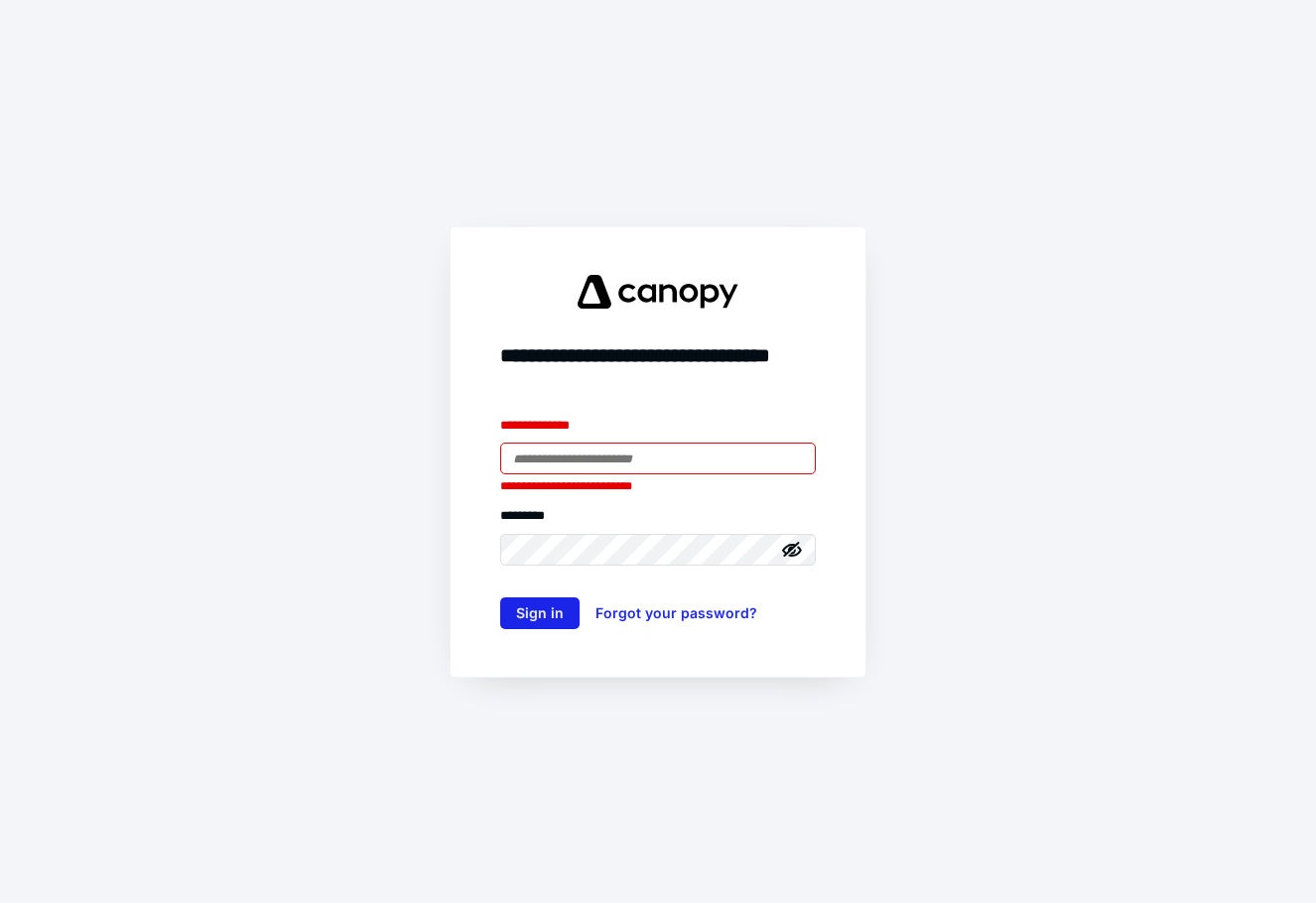 type on "**********" 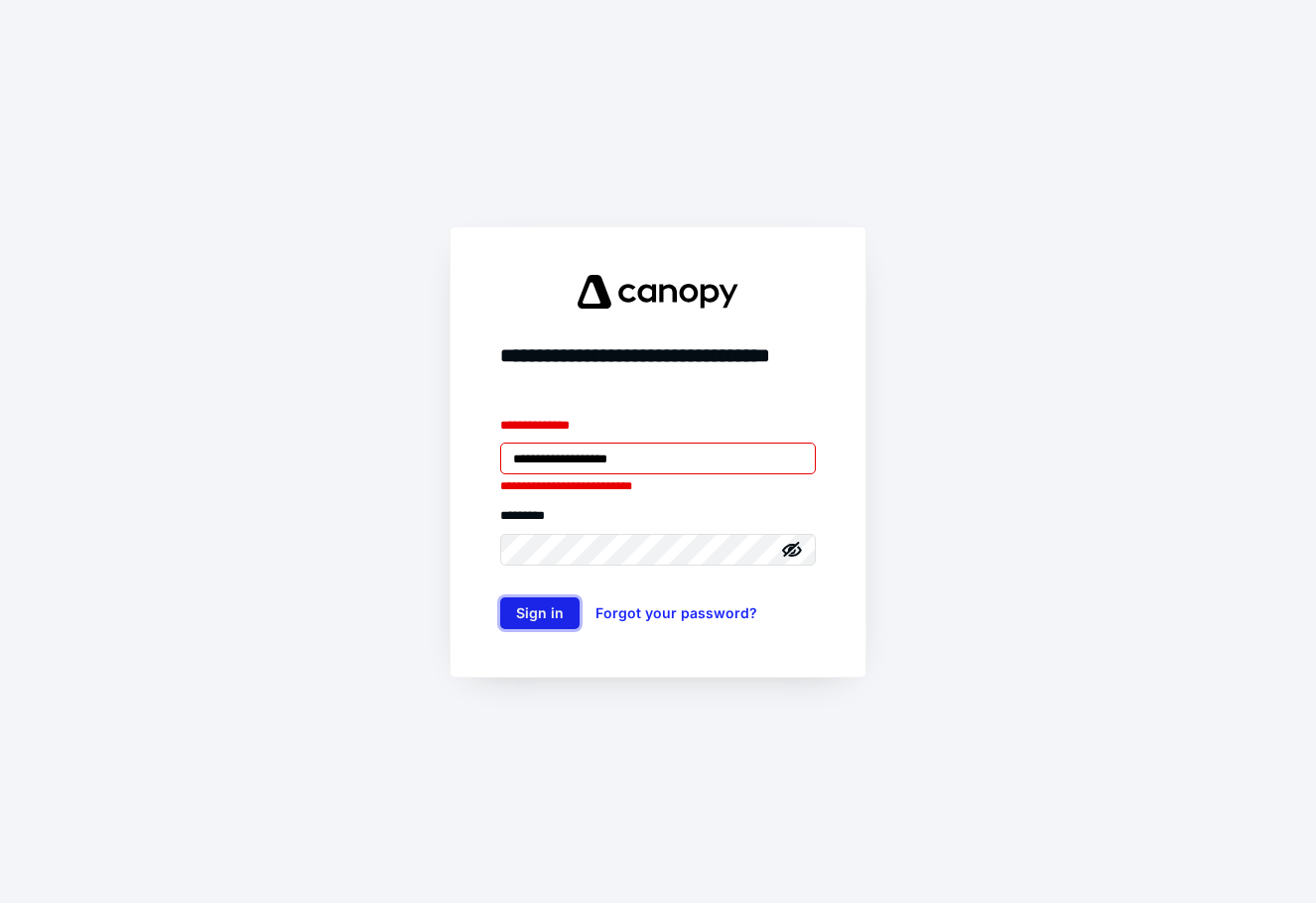 click on "Sign in" at bounding box center (540, 613) 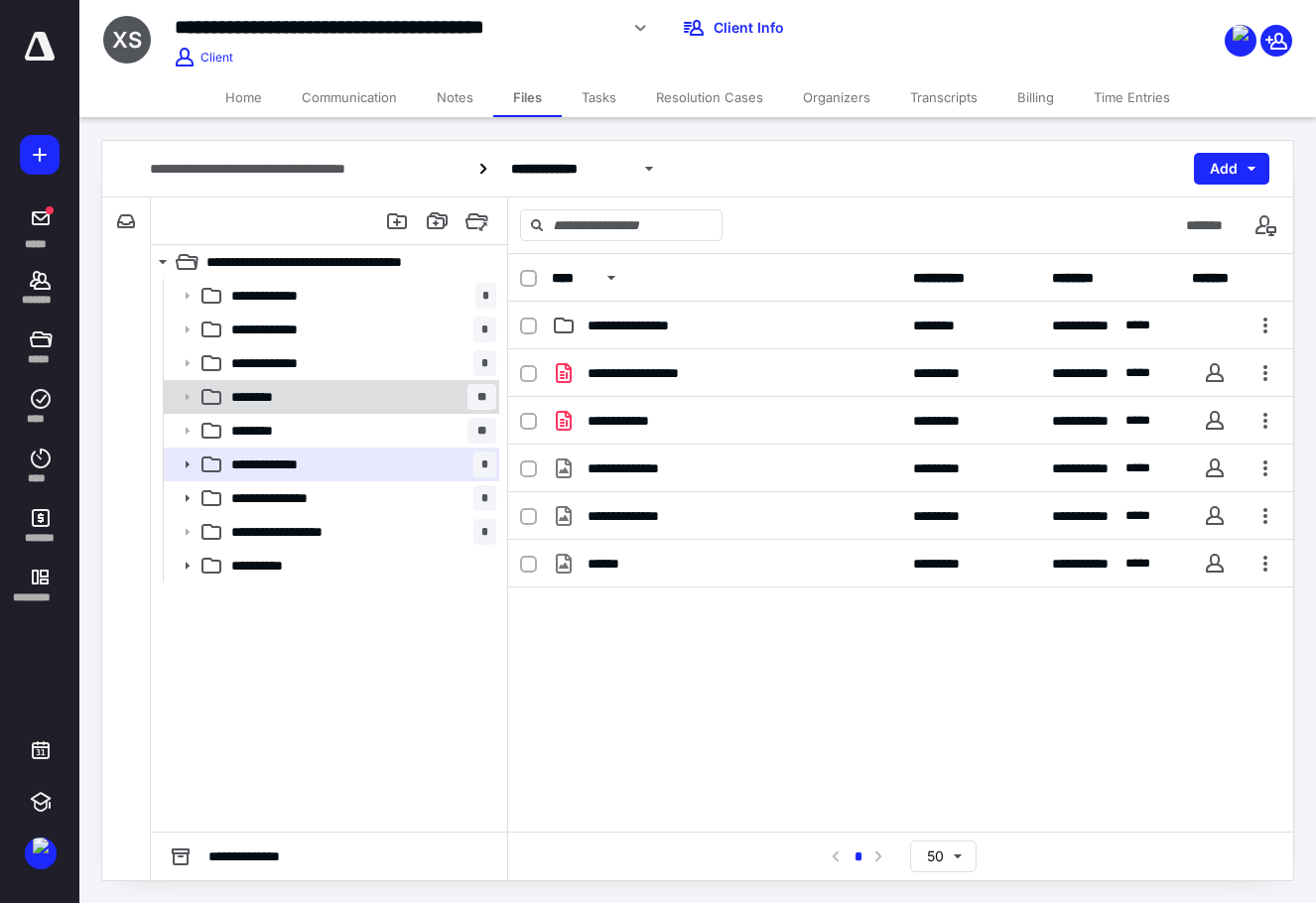 scroll, scrollTop: 0, scrollLeft: 0, axis: both 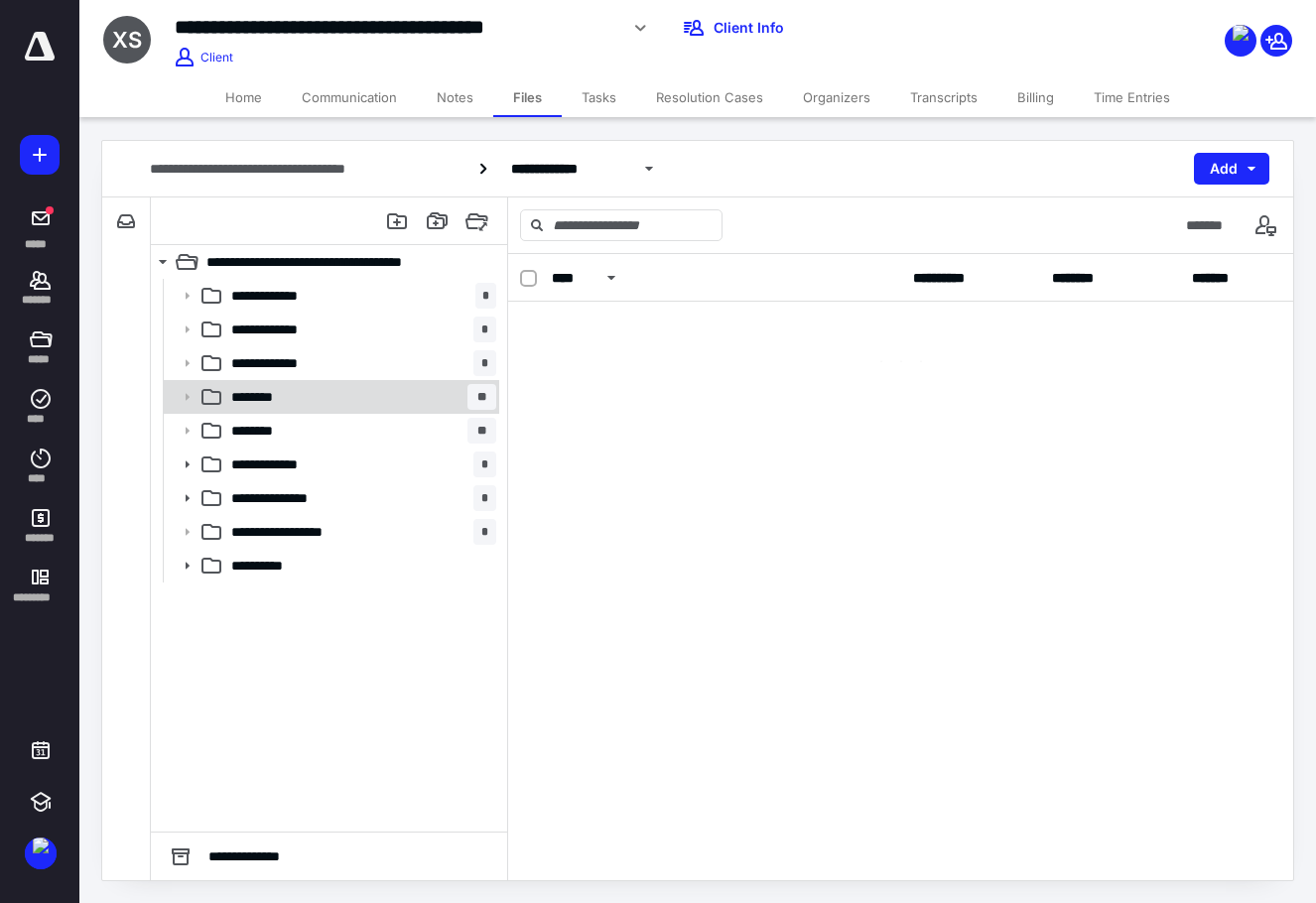 click on "******** **" at bounding box center (359, 397) 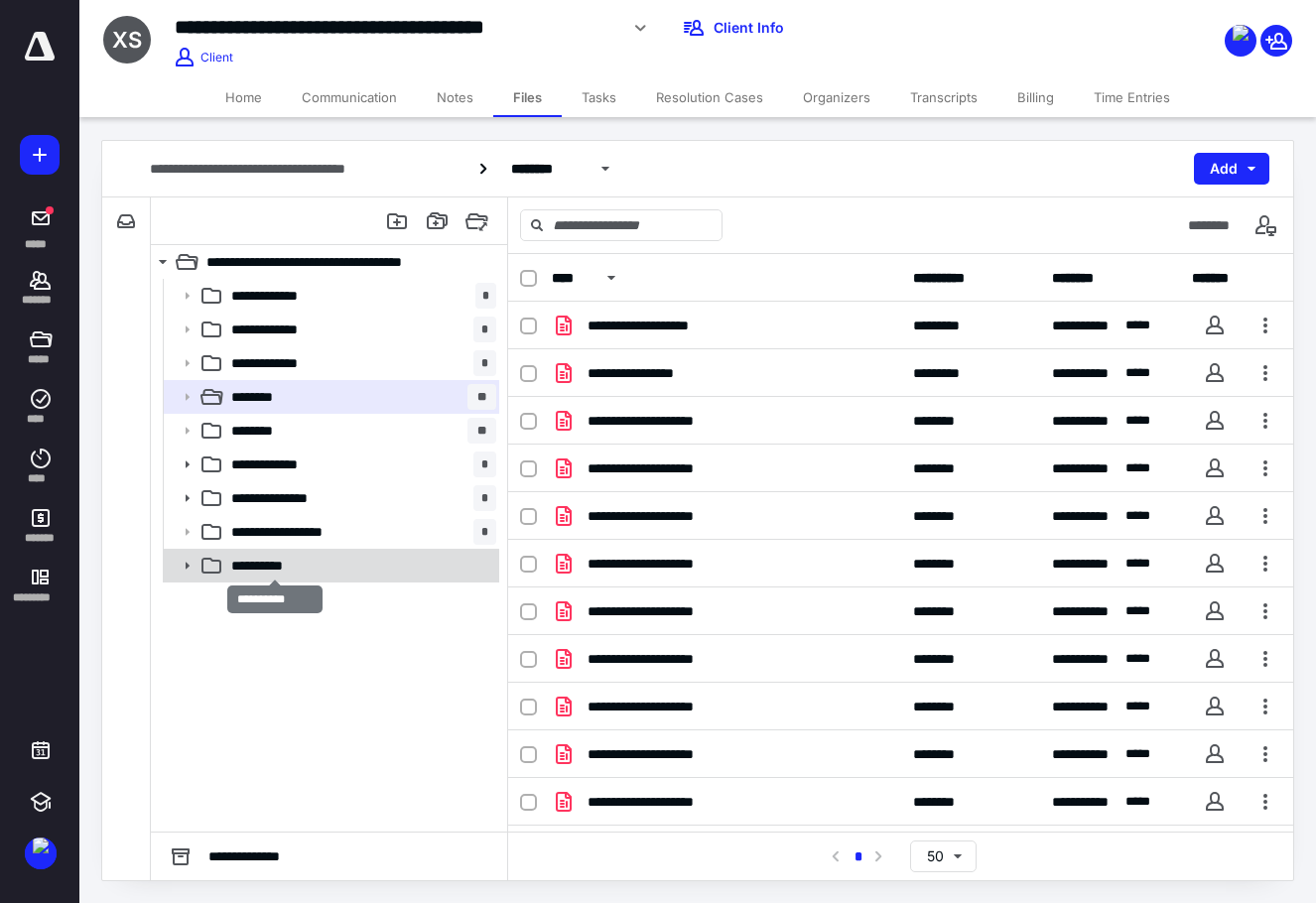 click on "**********" at bounding box center (275, 566) 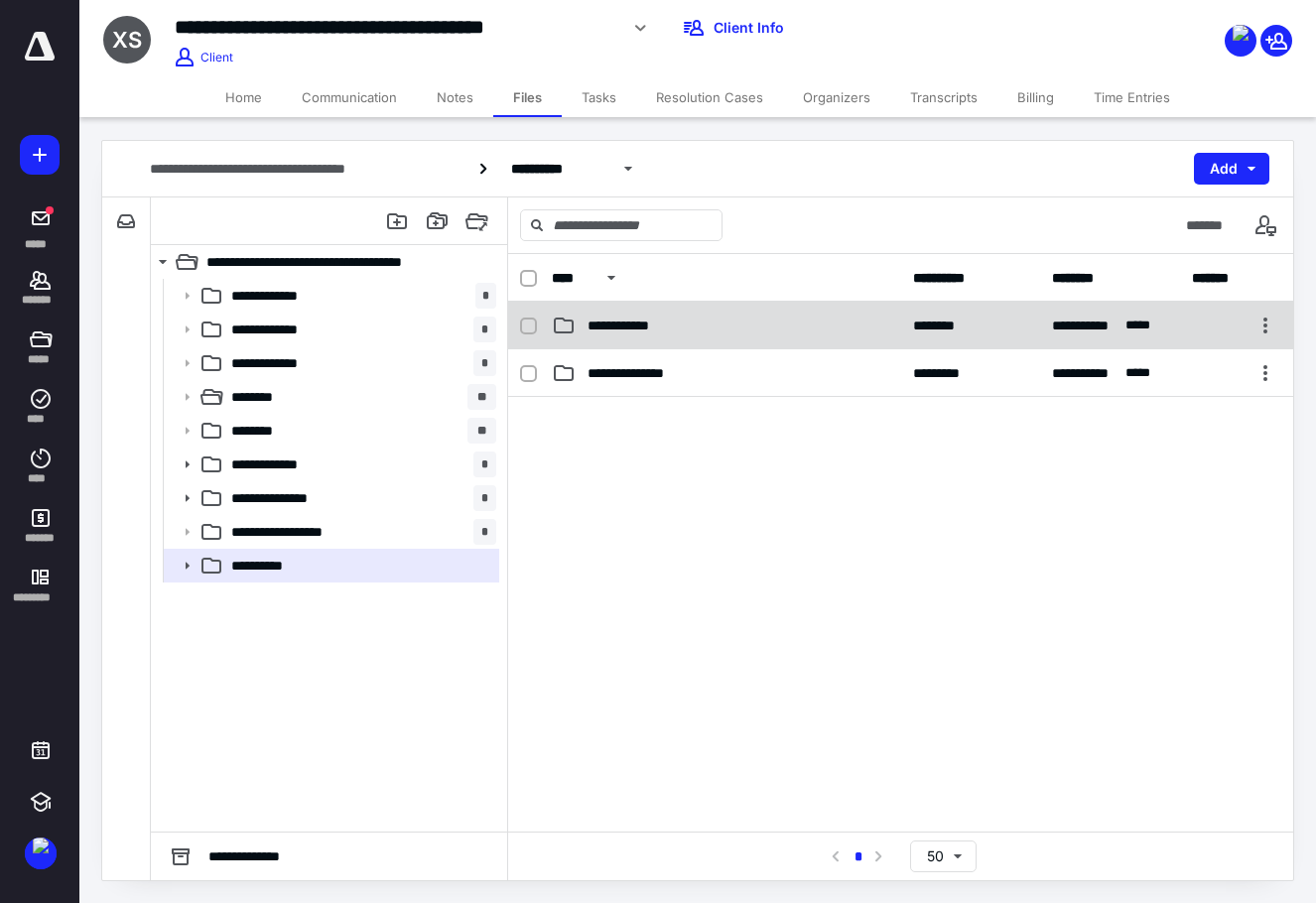 click on "**********" at bounding box center [640, 325] 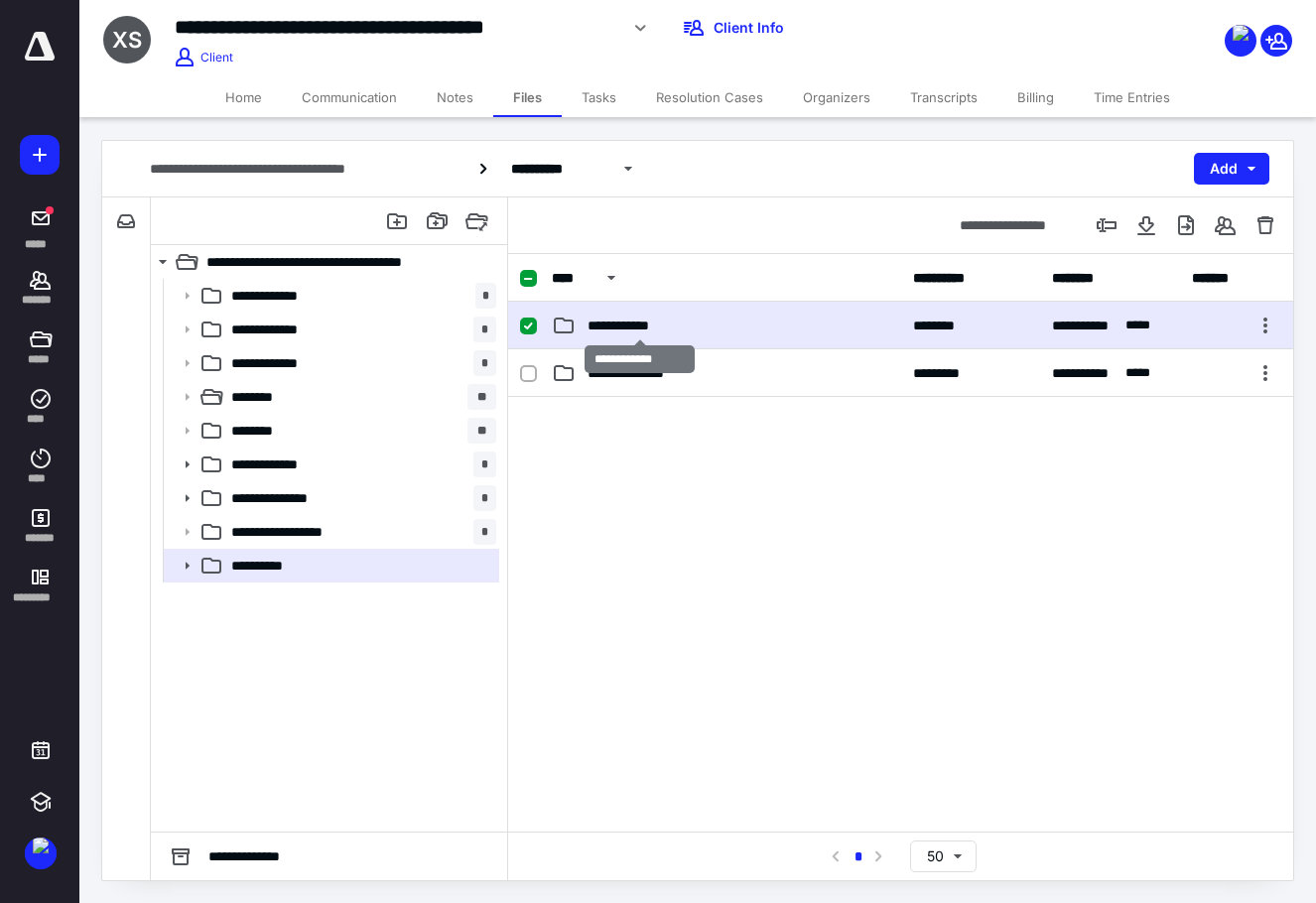 click on "**********" at bounding box center [640, 325] 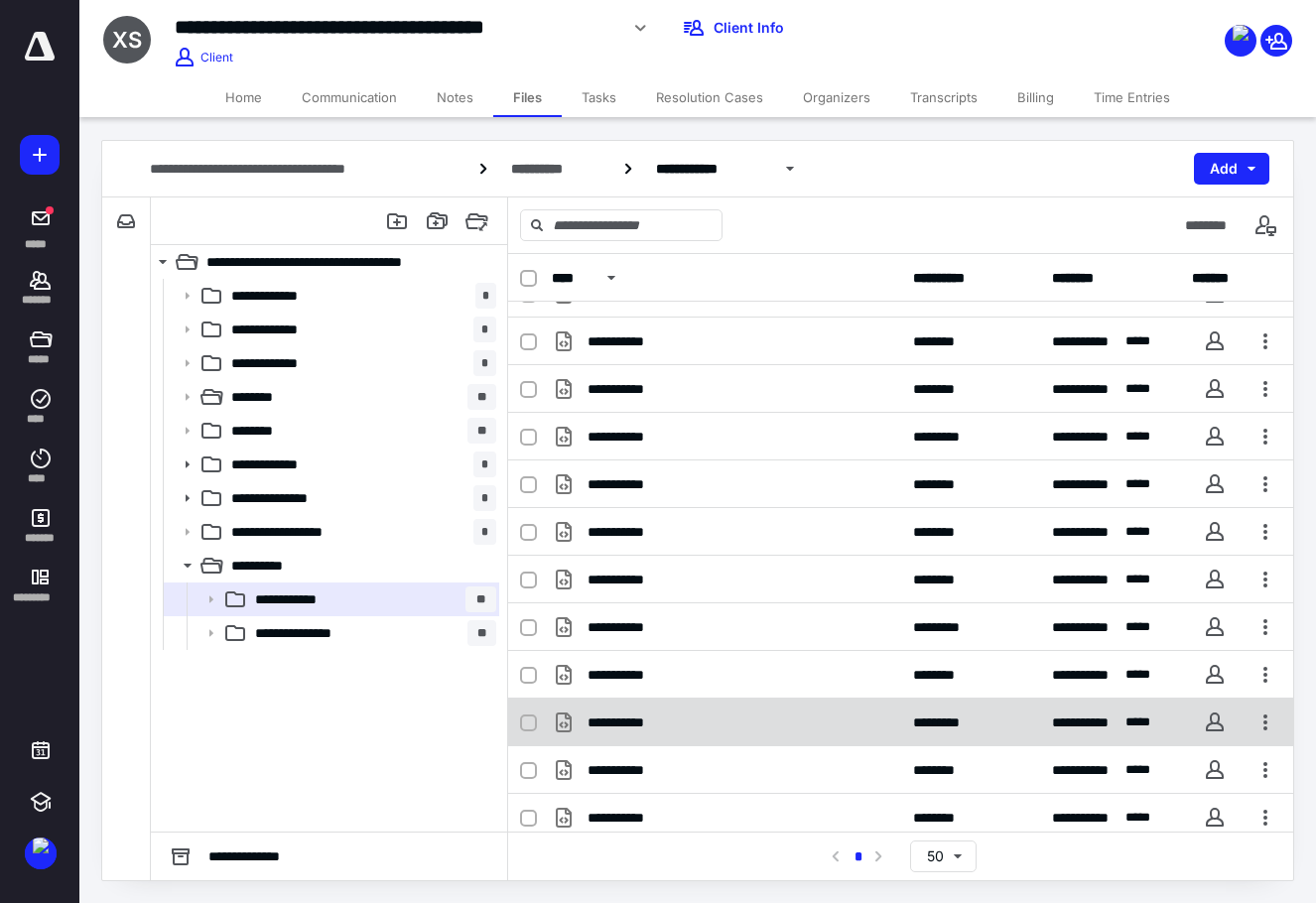 scroll, scrollTop: 423, scrollLeft: 0, axis: vertical 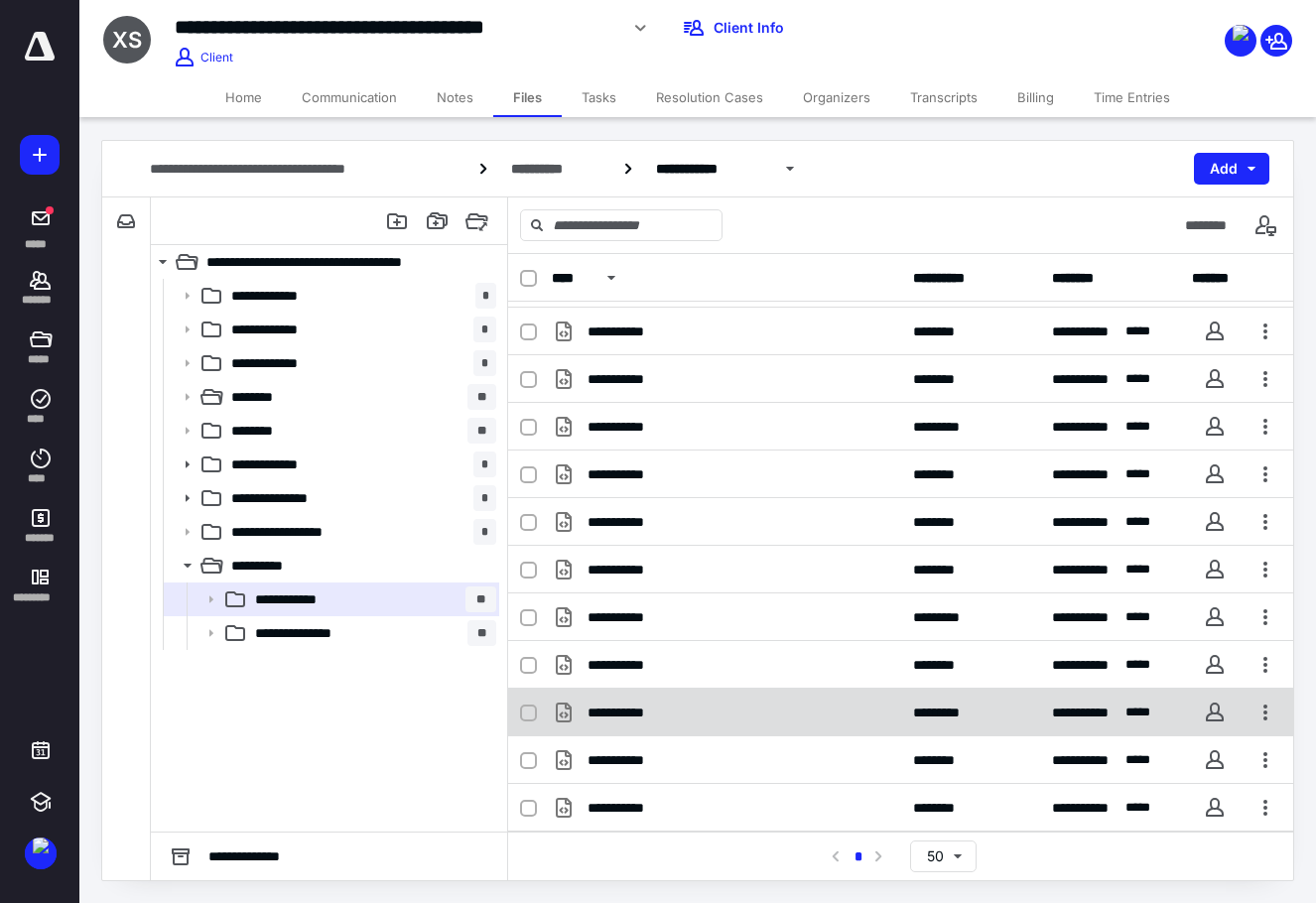 click on "**********" at bounding box center [726, 712] 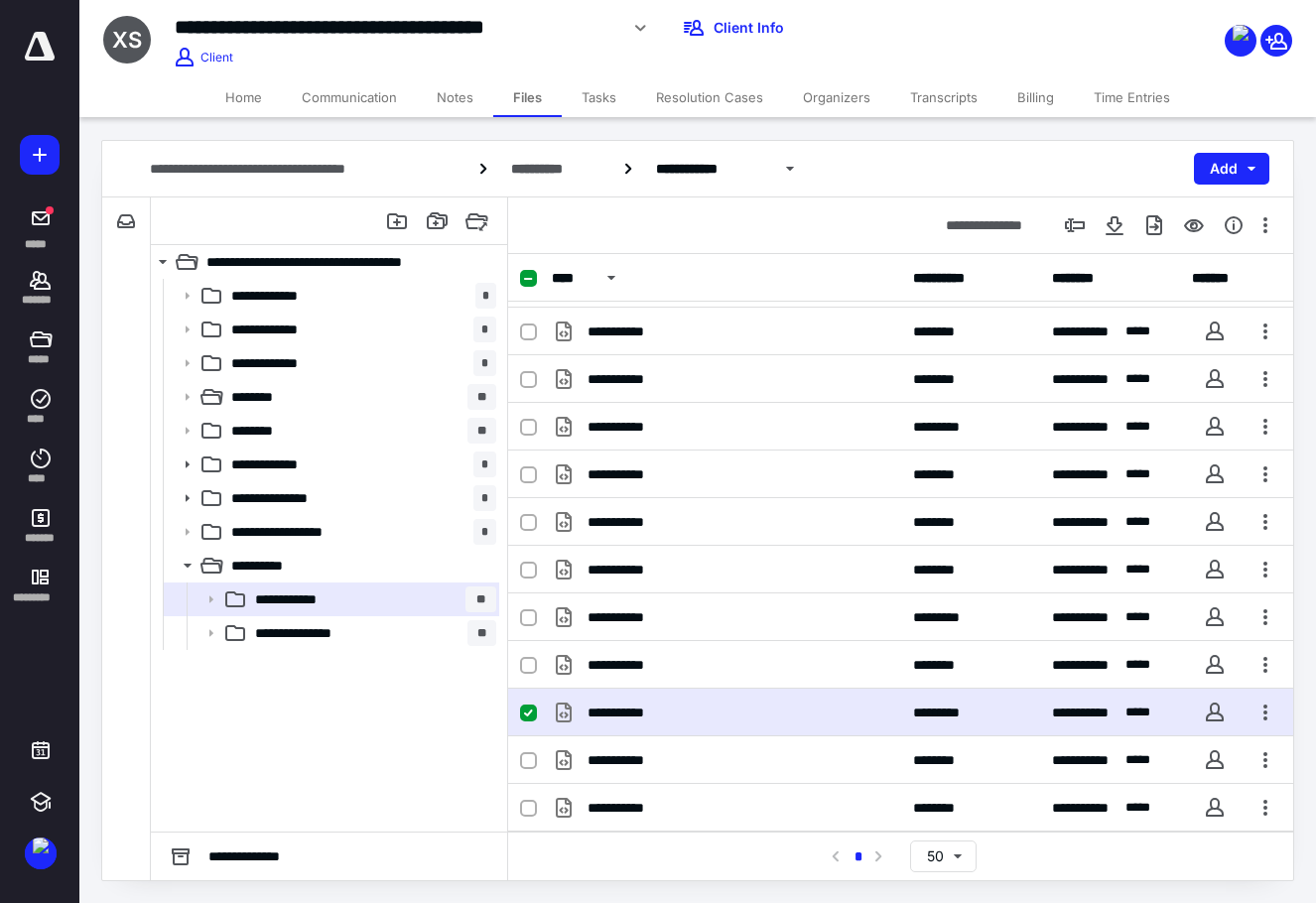click on "**********" at bounding box center (726, 712) 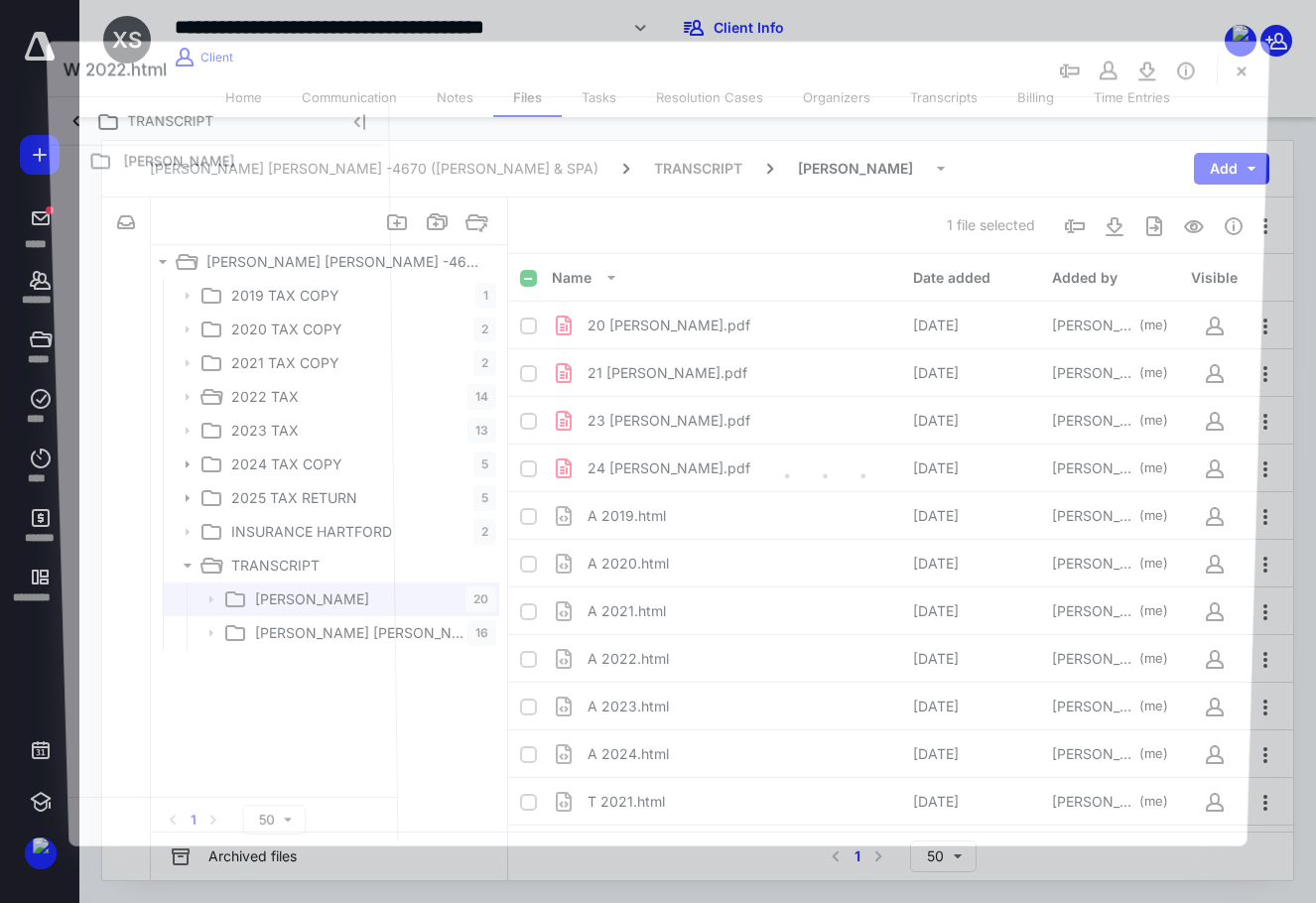 scroll, scrollTop: 423, scrollLeft: 0, axis: vertical 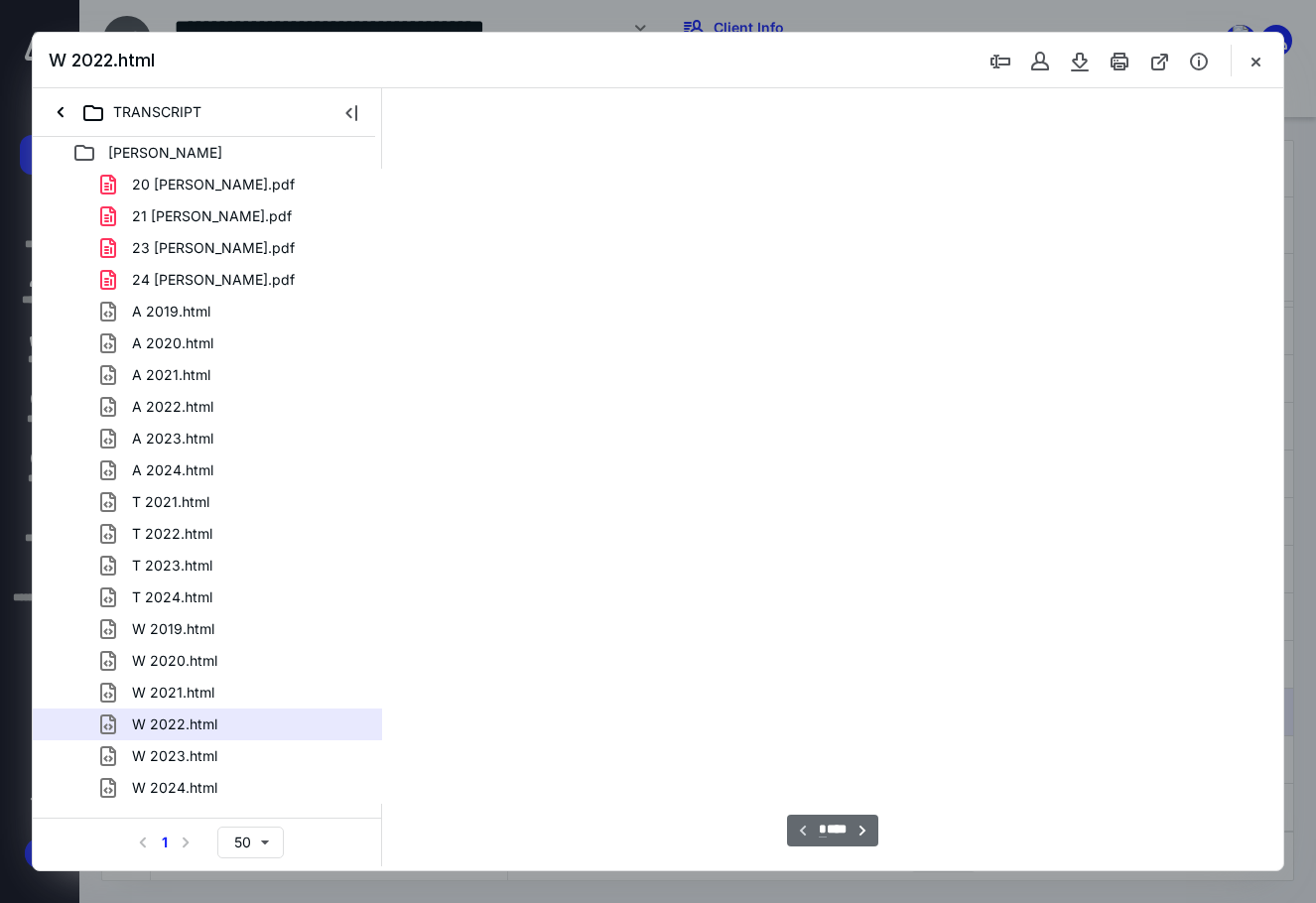 type on "89" 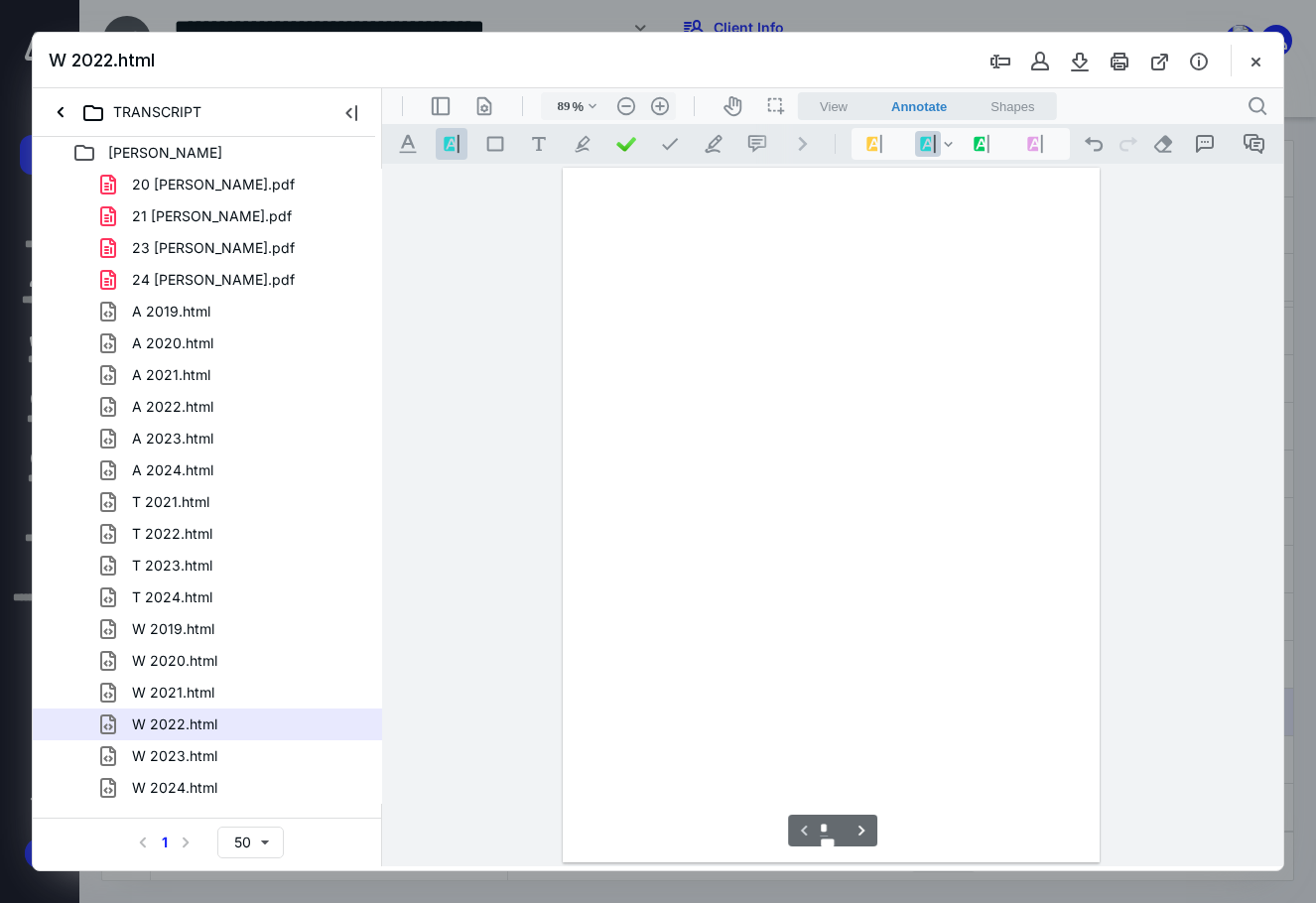 scroll, scrollTop: 79, scrollLeft: 0, axis: vertical 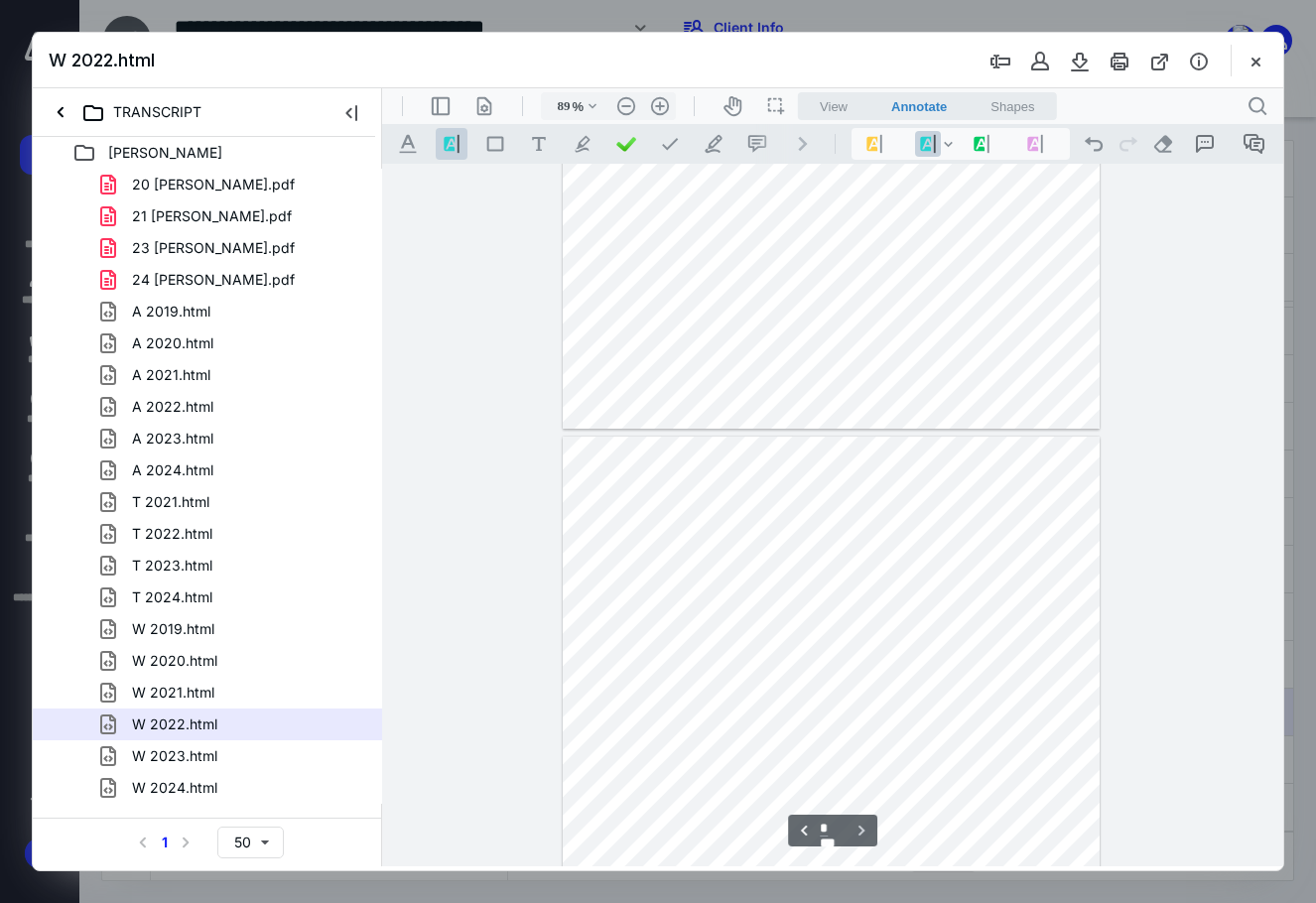 type on "*" 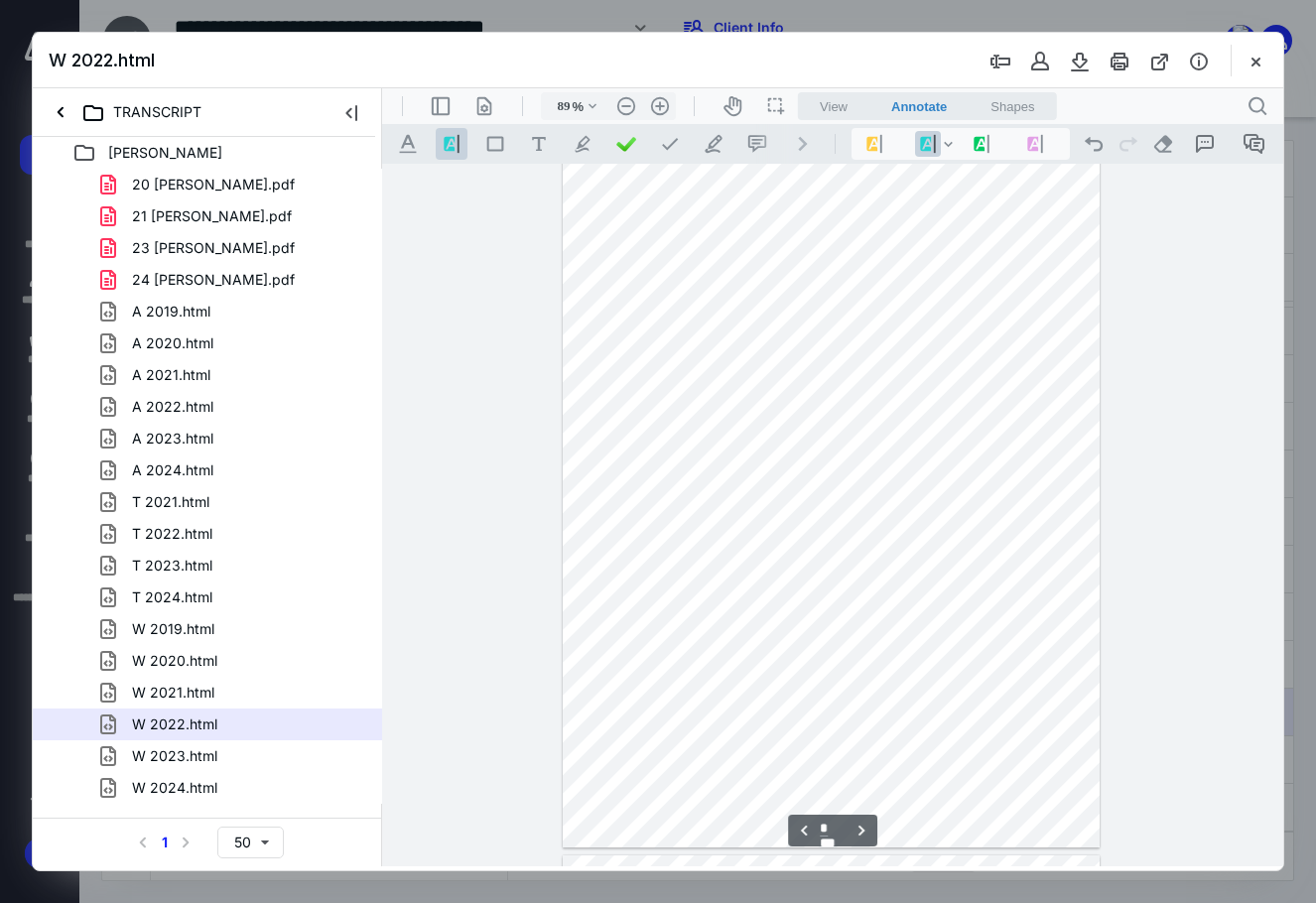 scroll, scrollTop: 710, scrollLeft: 0, axis: vertical 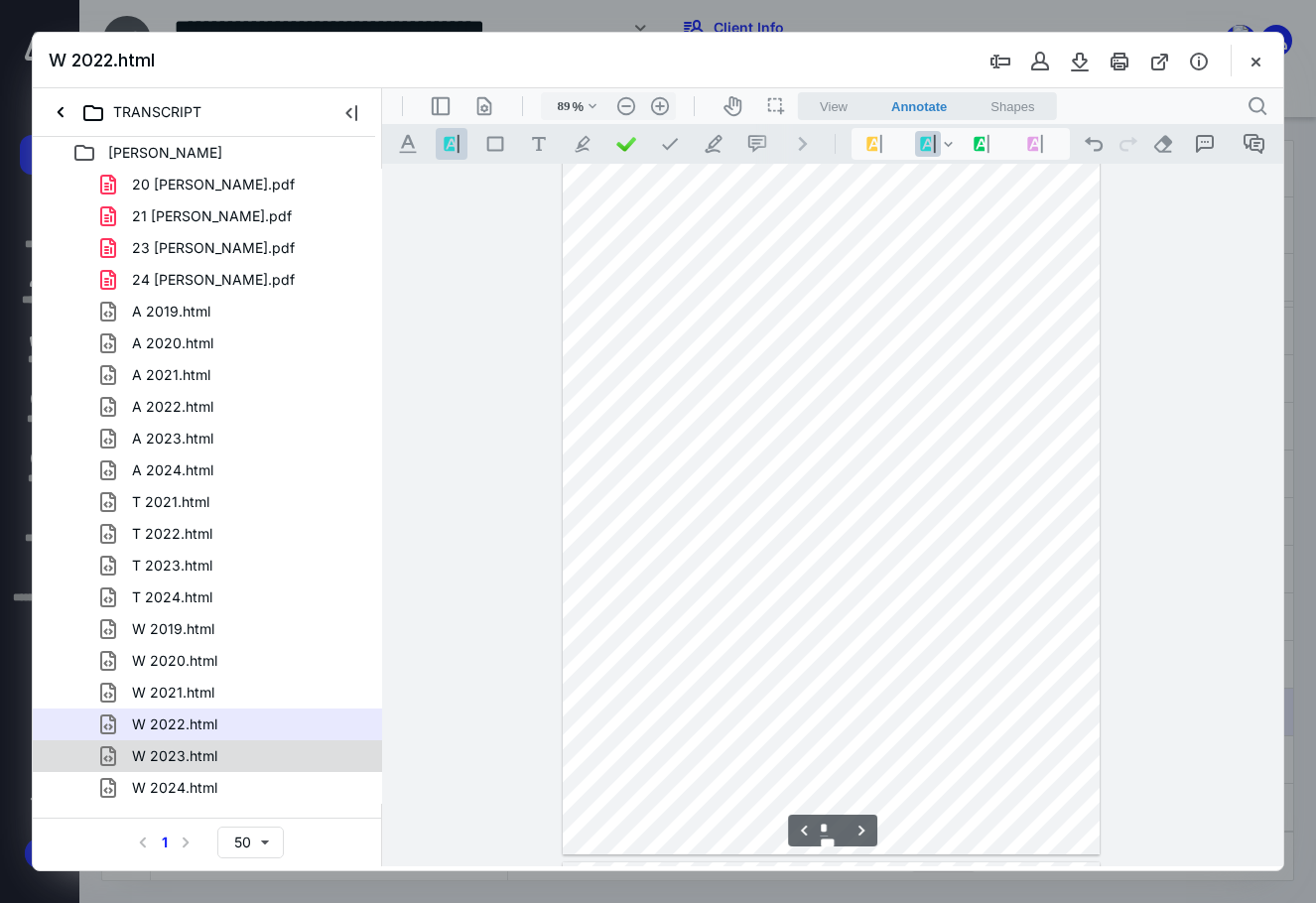 click on "W 2023.html" at bounding box center [235, 756] 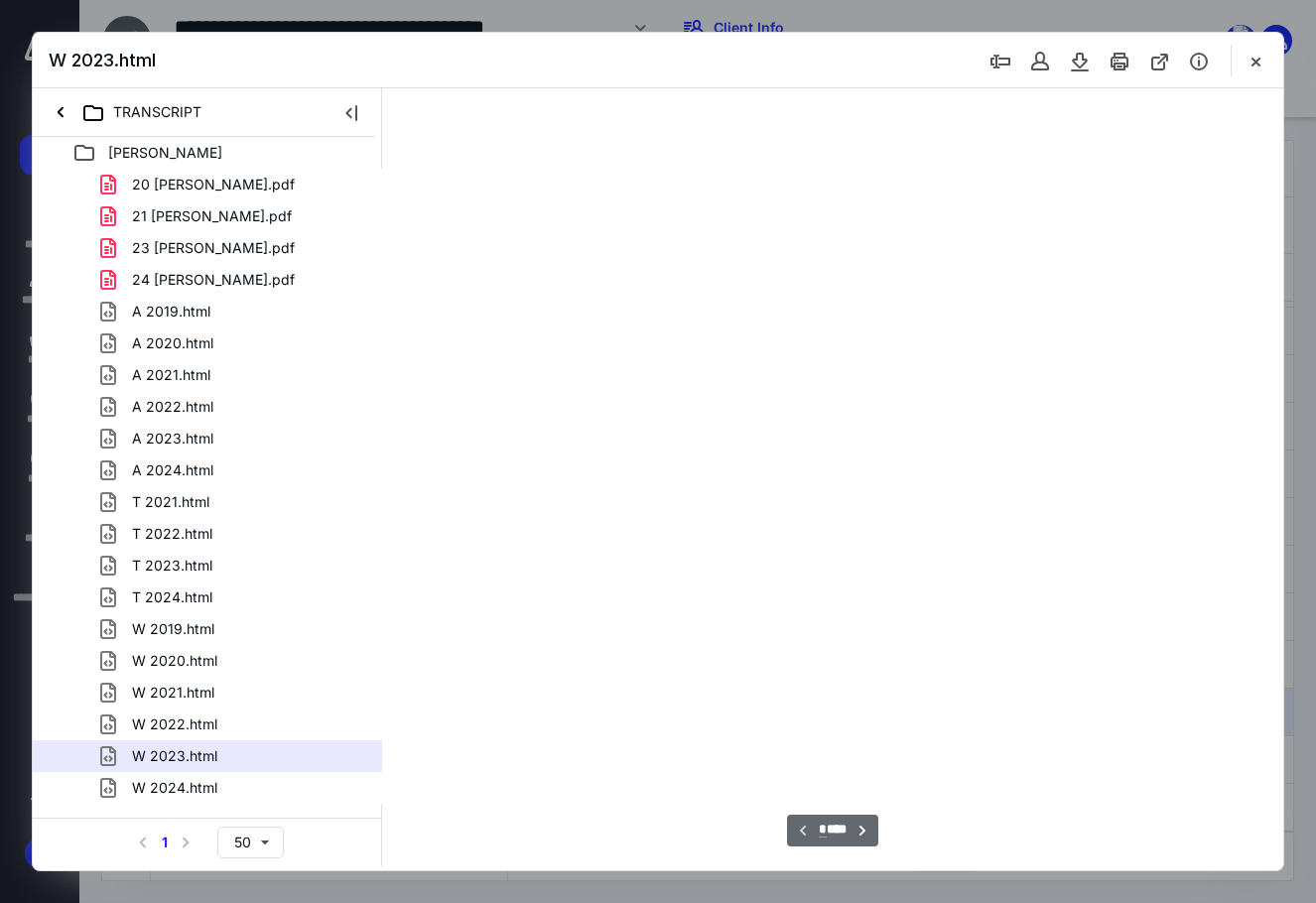 type on "89" 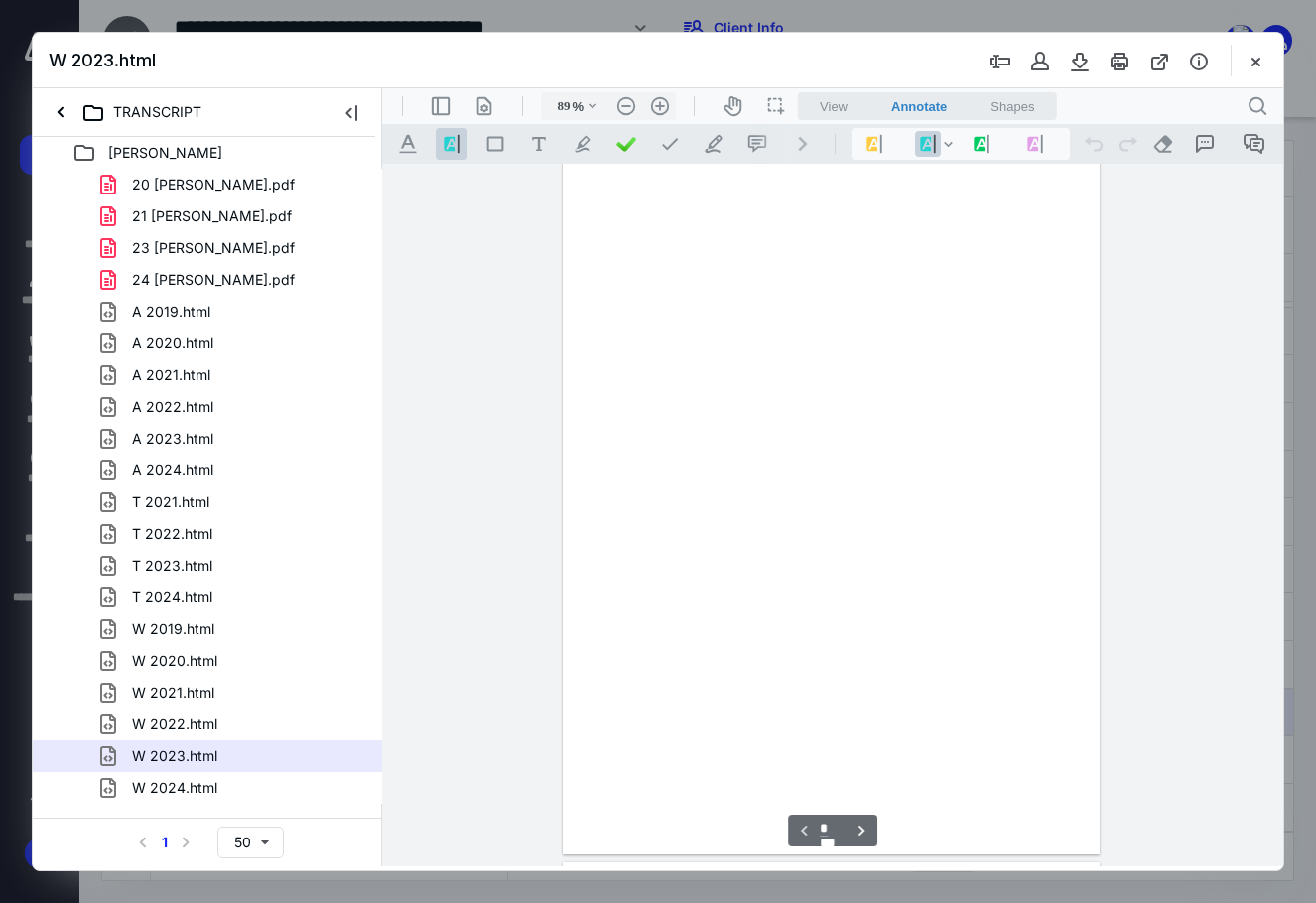 scroll, scrollTop: 79, scrollLeft: 0, axis: vertical 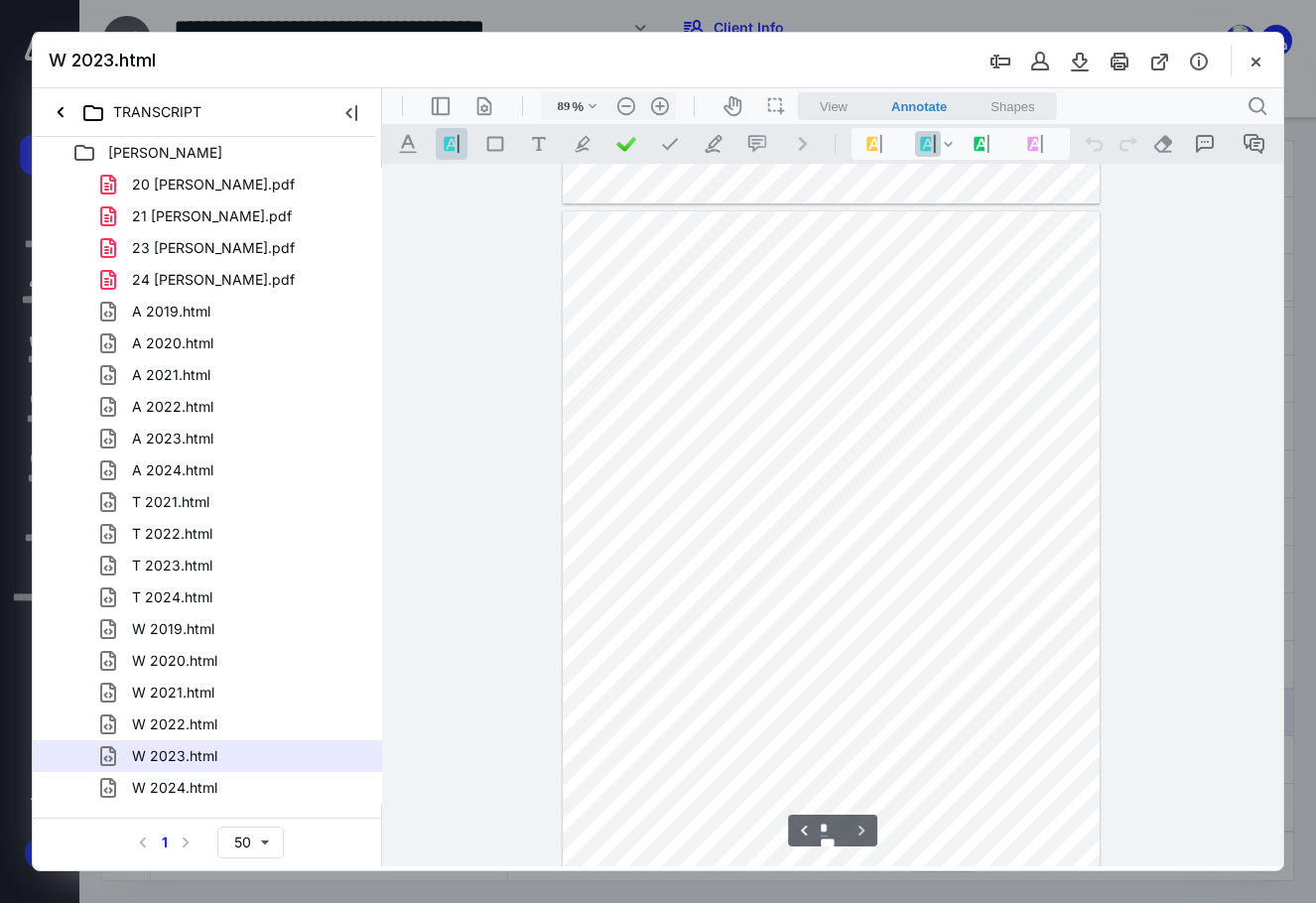 type on "*" 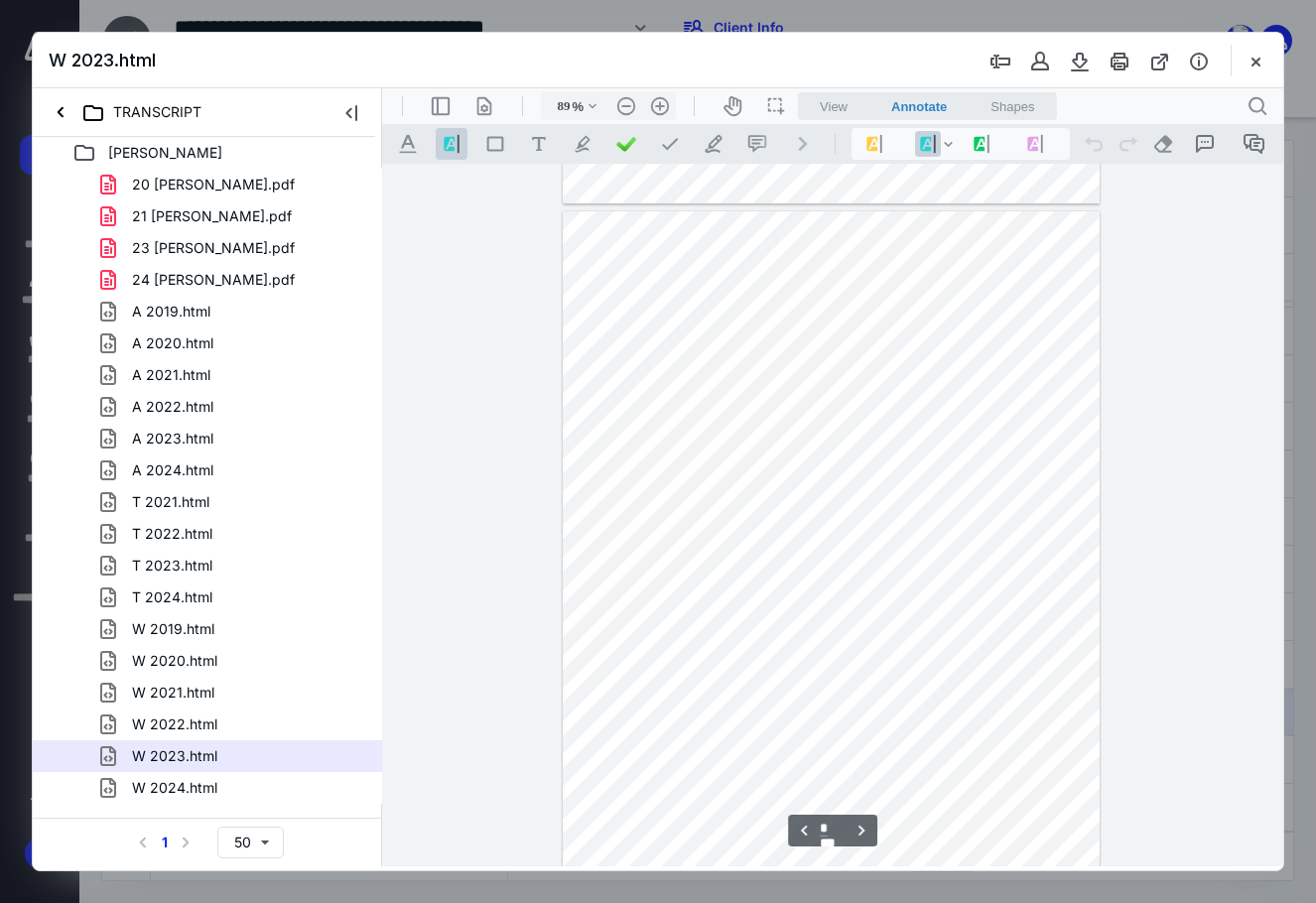 scroll, scrollTop: 1568, scrollLeft: 0, axis: vertical 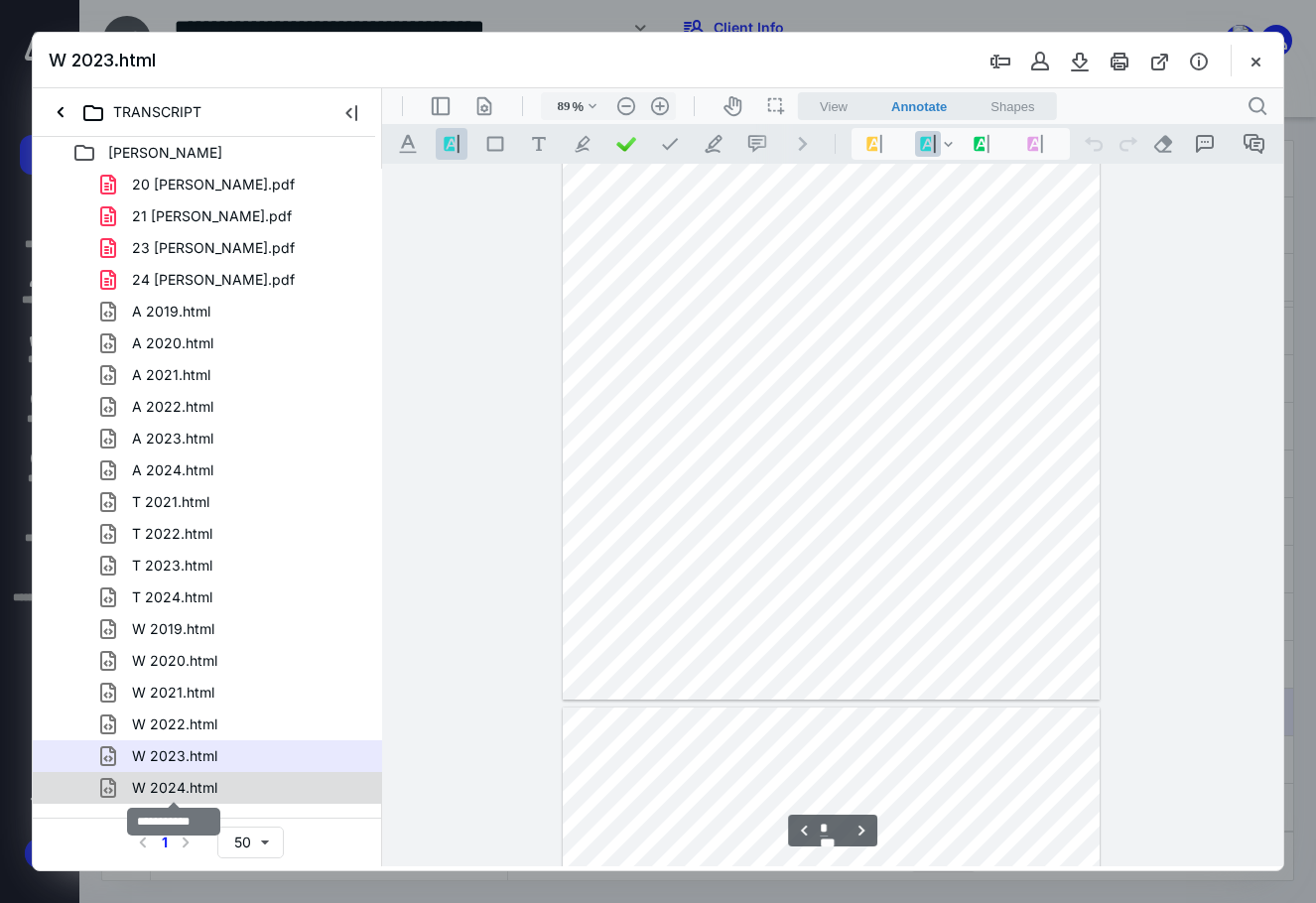 drag, startPoint x: 188, startPoint y: 781, endPoint x: 210, endPoint y: 755, distance: 34.058773 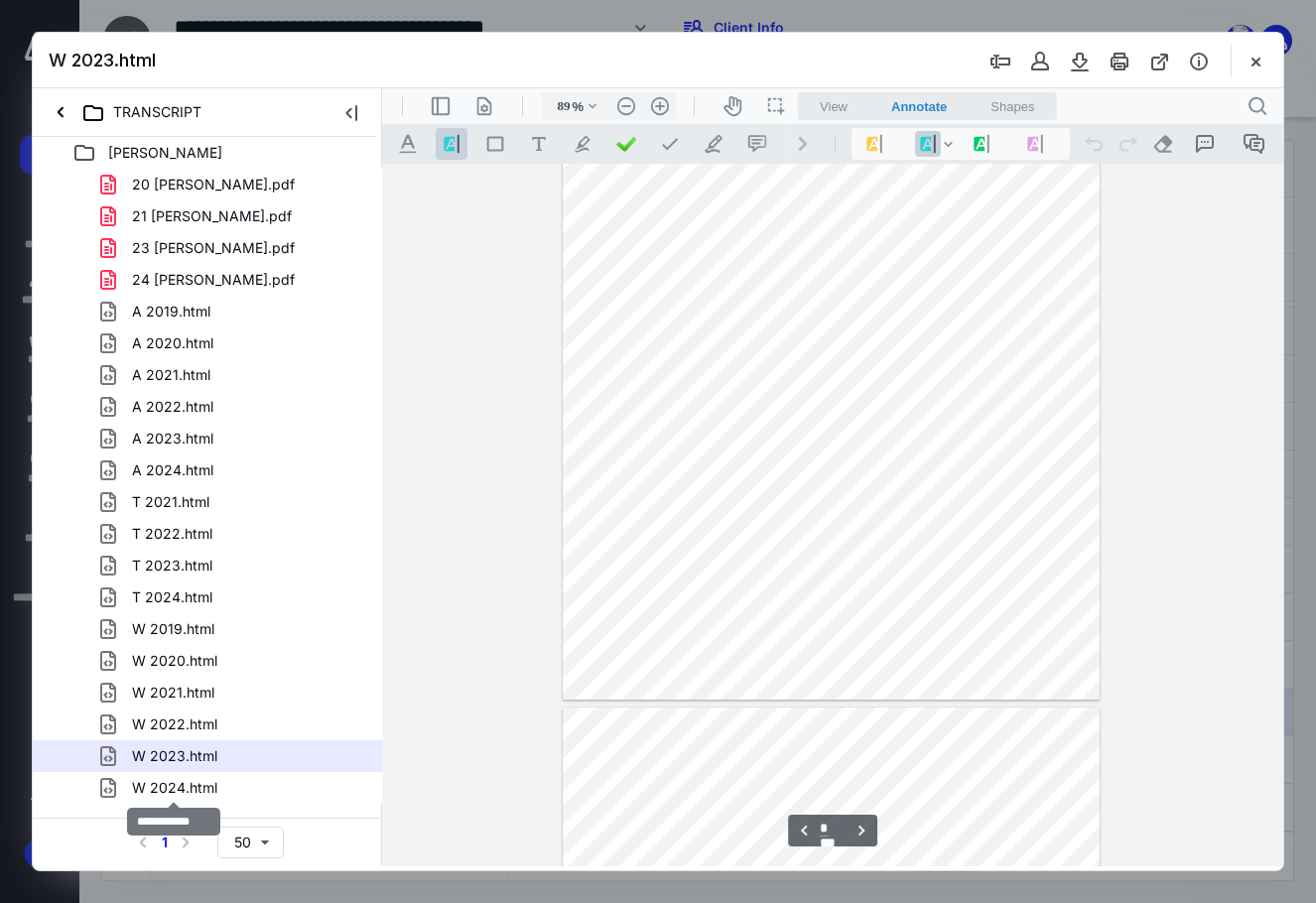 click on "W 2024.html" at bounding box center (175, 788) 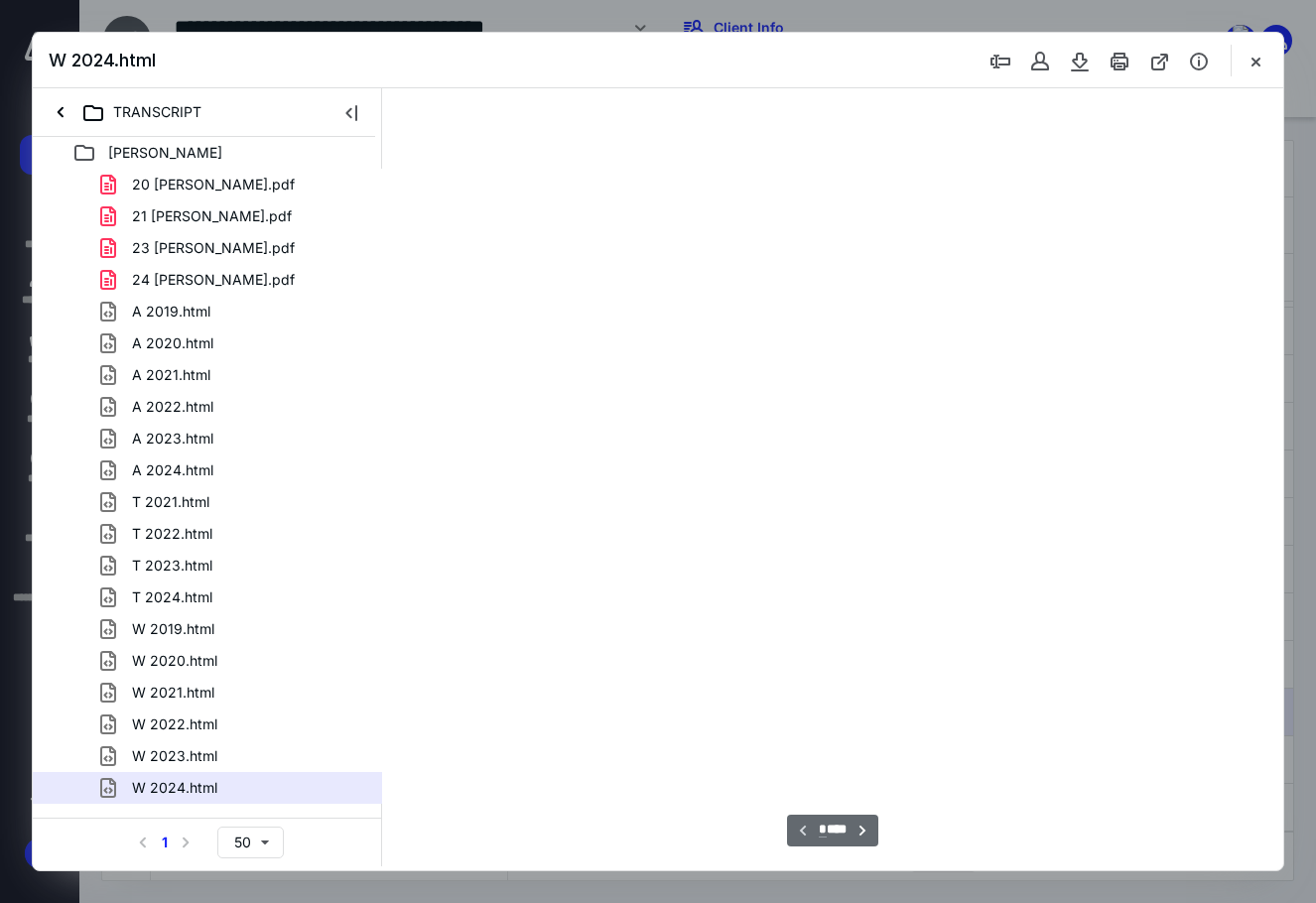 type on "89" 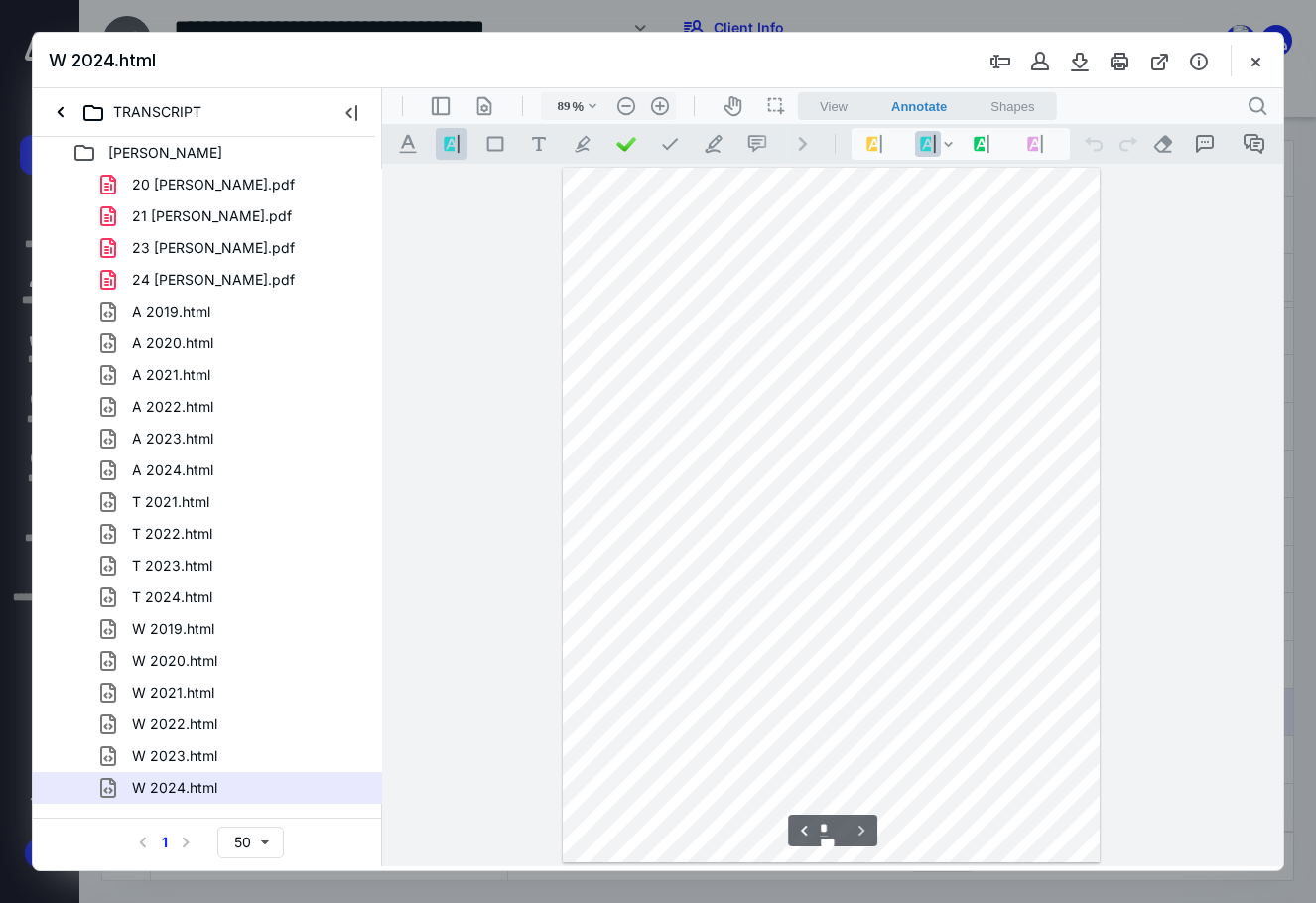 type on "*" 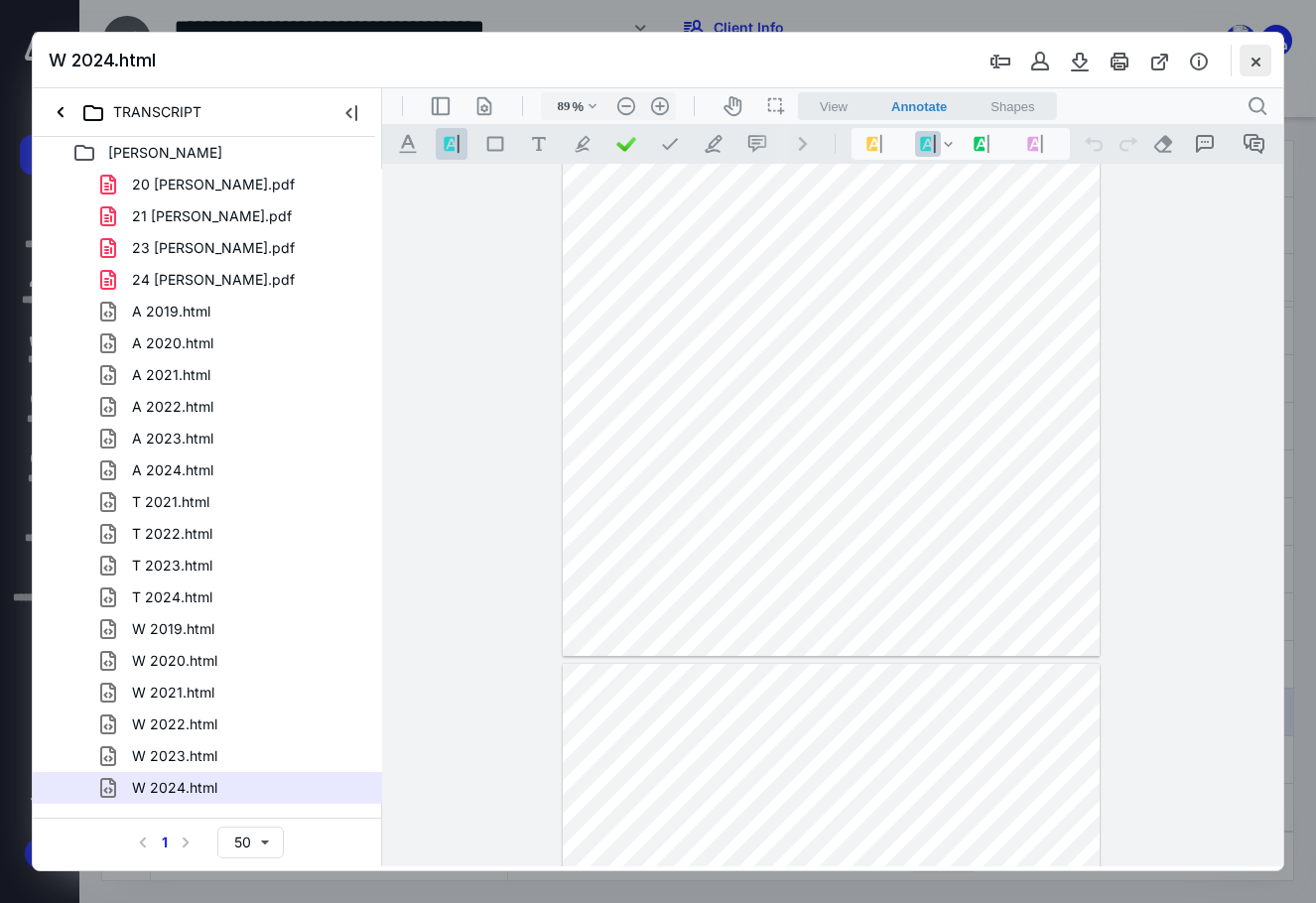 click at bounding box center [1255, 61] 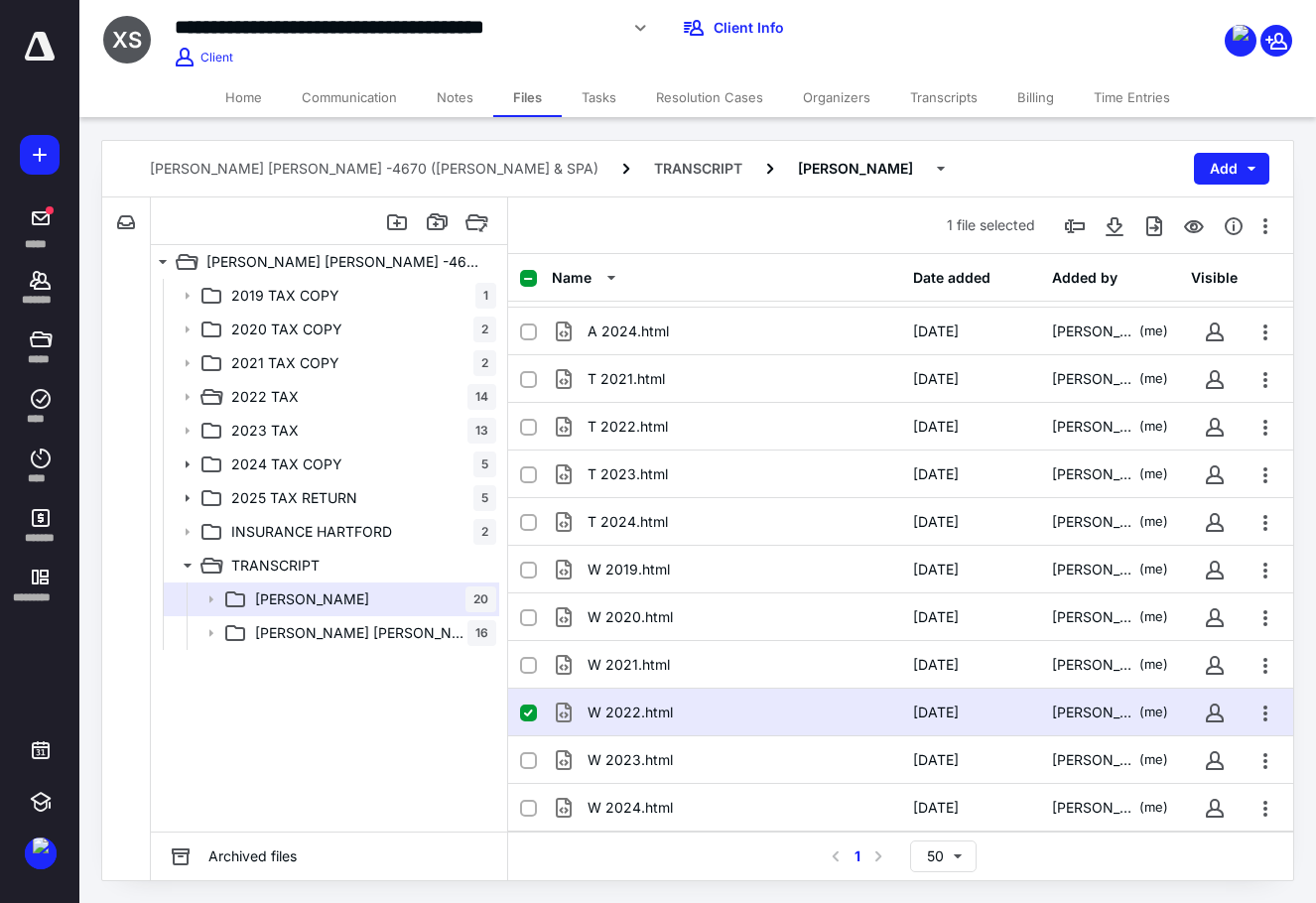 drag, startPoint x: 906, startPoint y: 178, endPoint x: 816, endPoint y: 256, distance: 119.0966 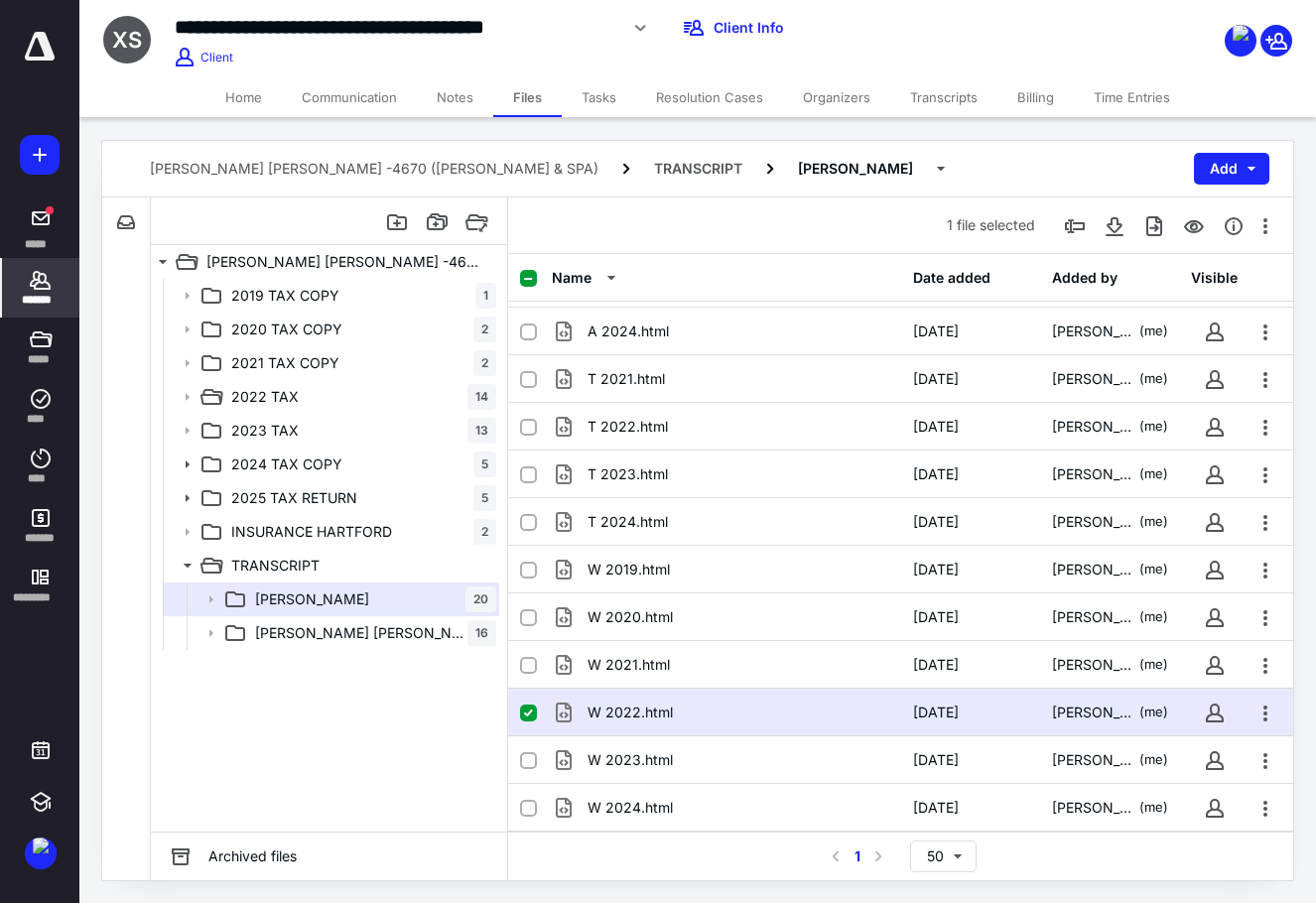 click on "*******" at bounding box center (41, 300) 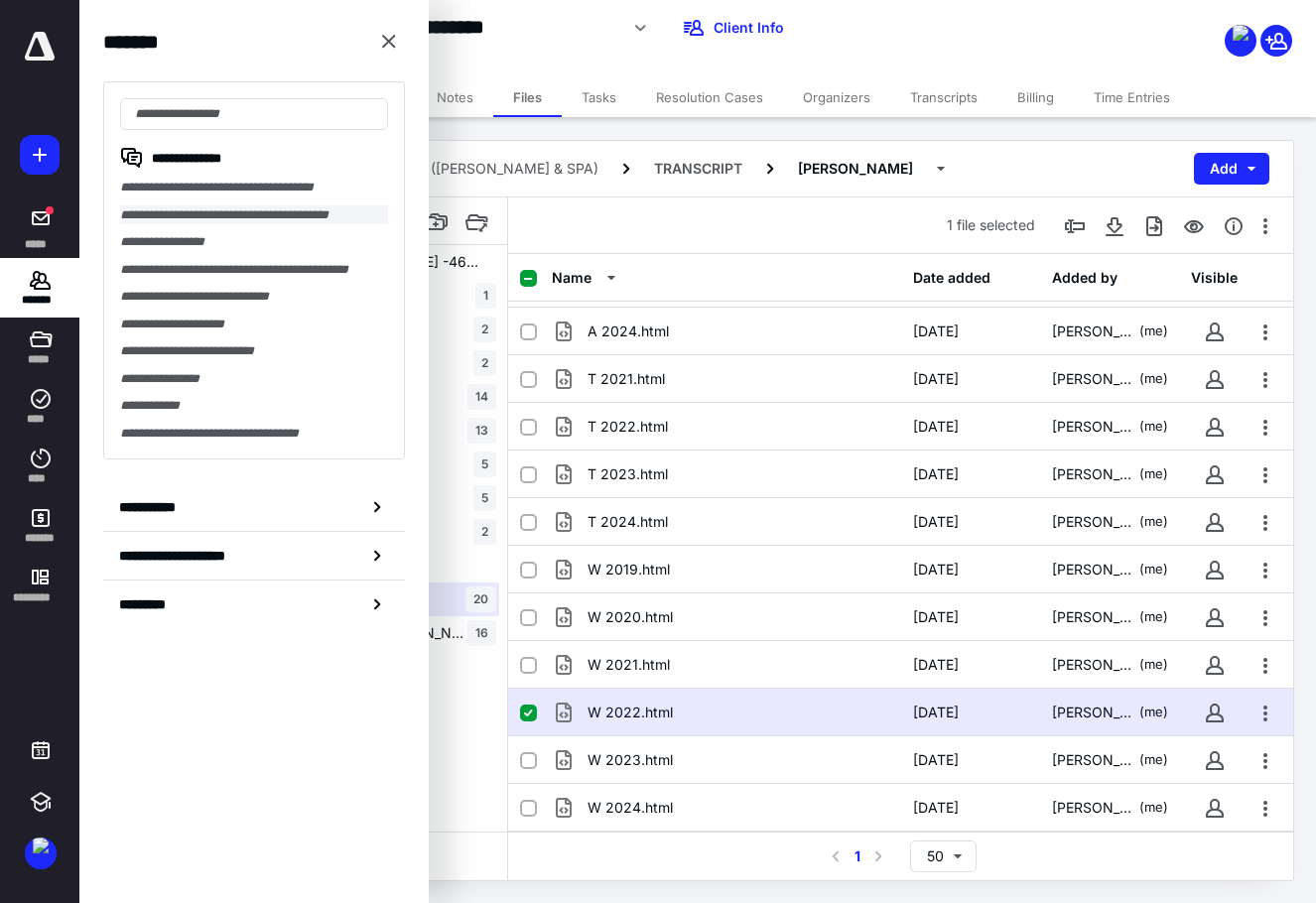 click on "**********" at bounding box center [254, 215] 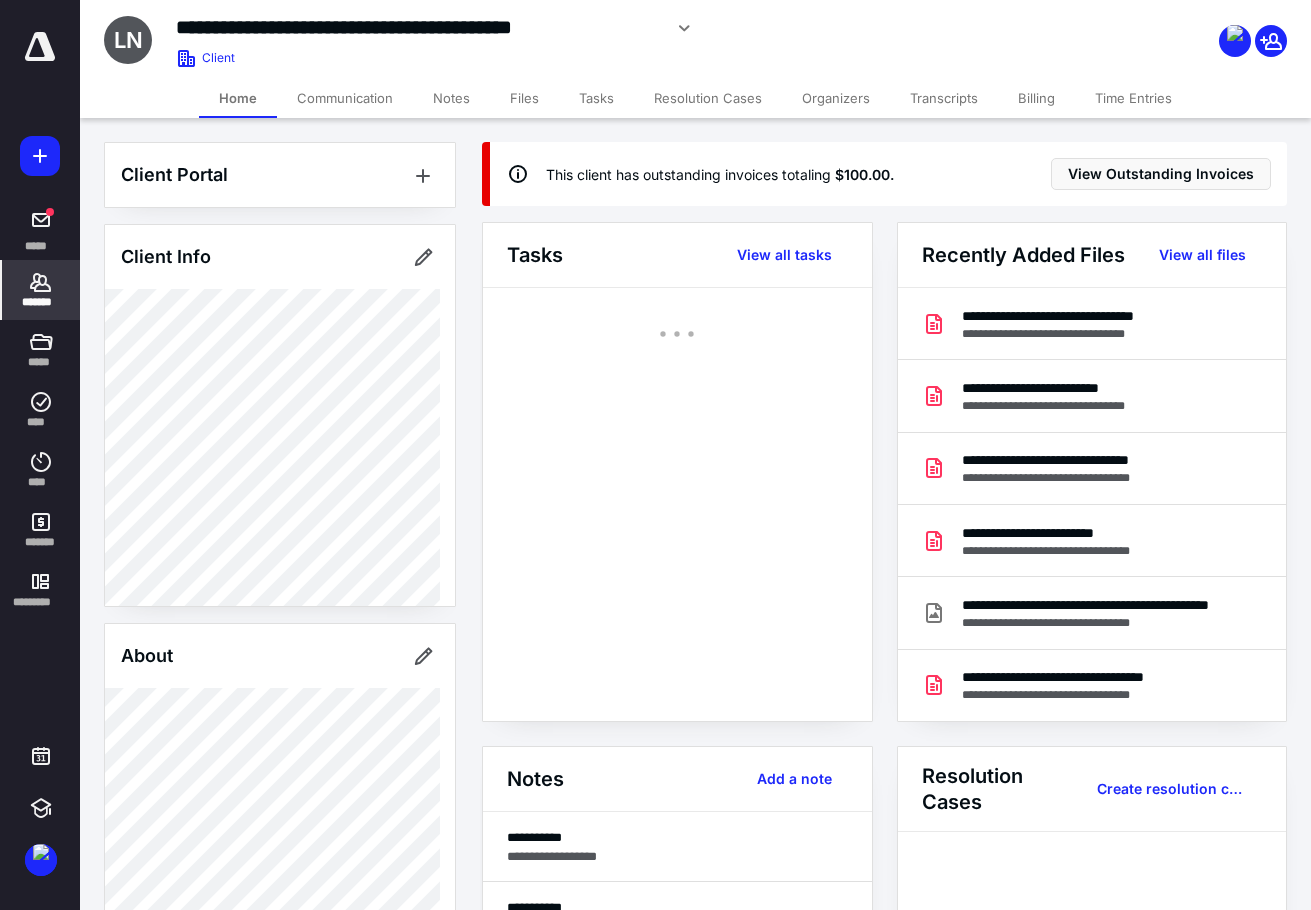 click on "Files" at bounding box center (524, 98) 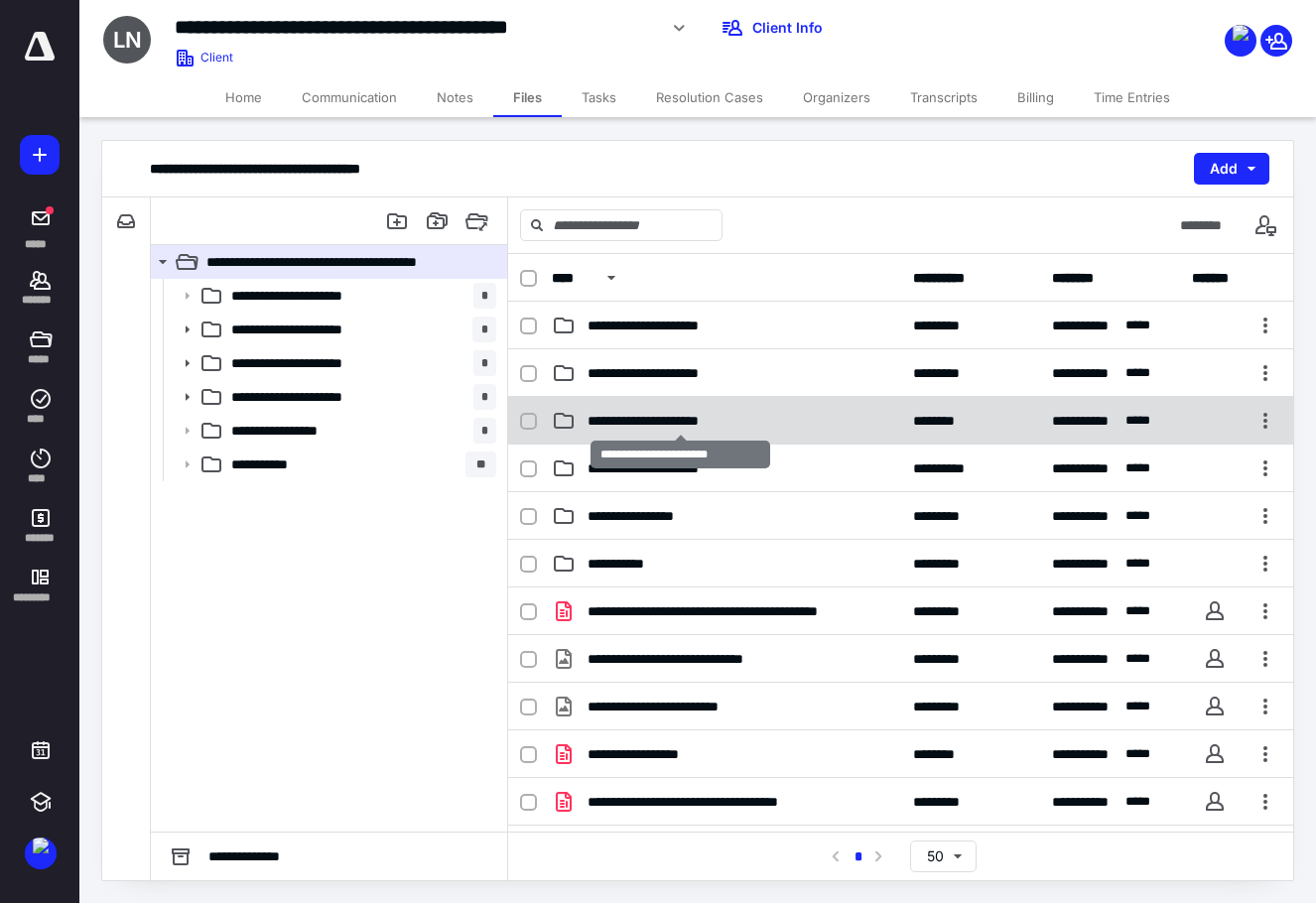 click on "**********" at bounding box center (680, 421) 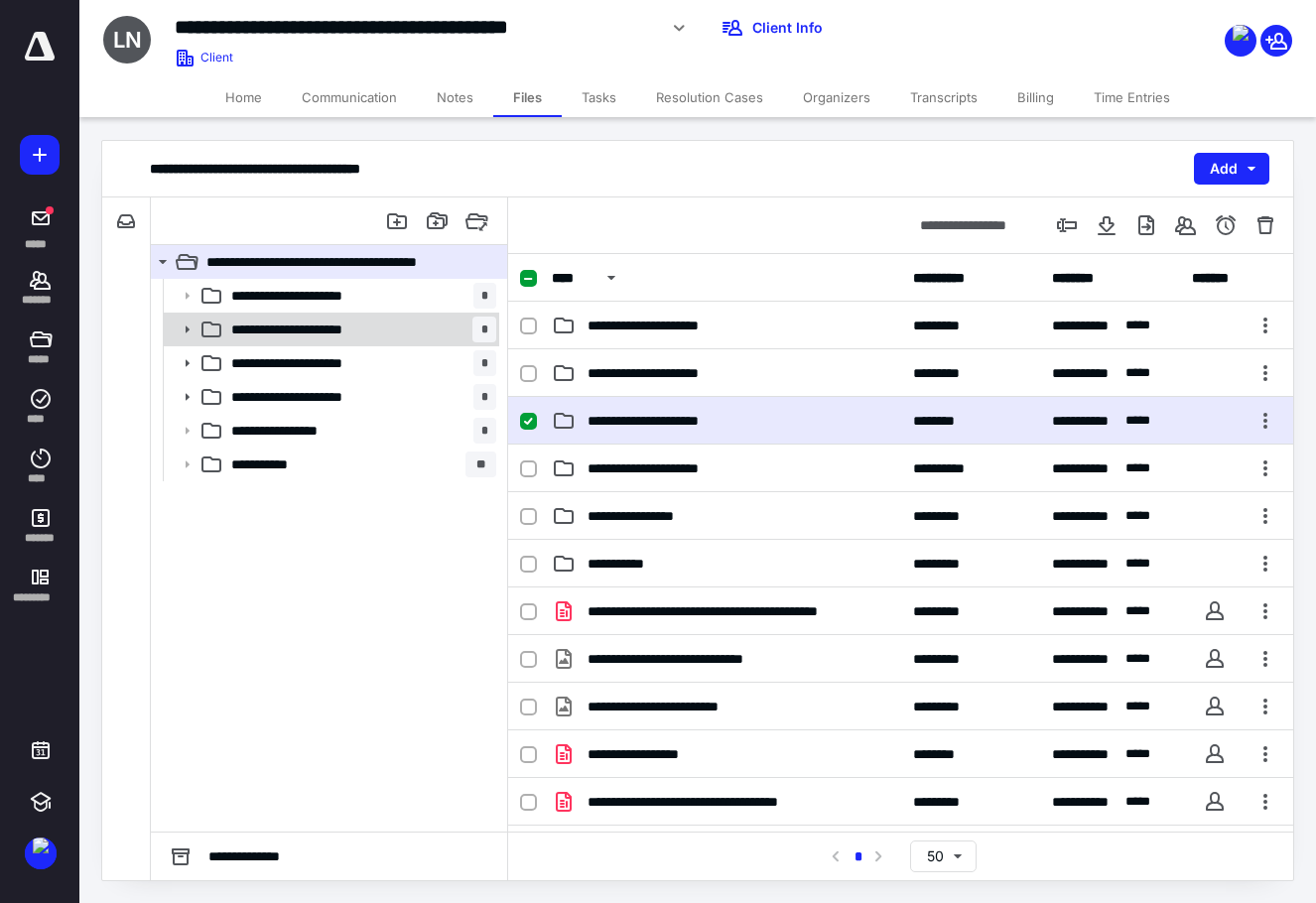 click on "**********" at bounding box center (324, 329) 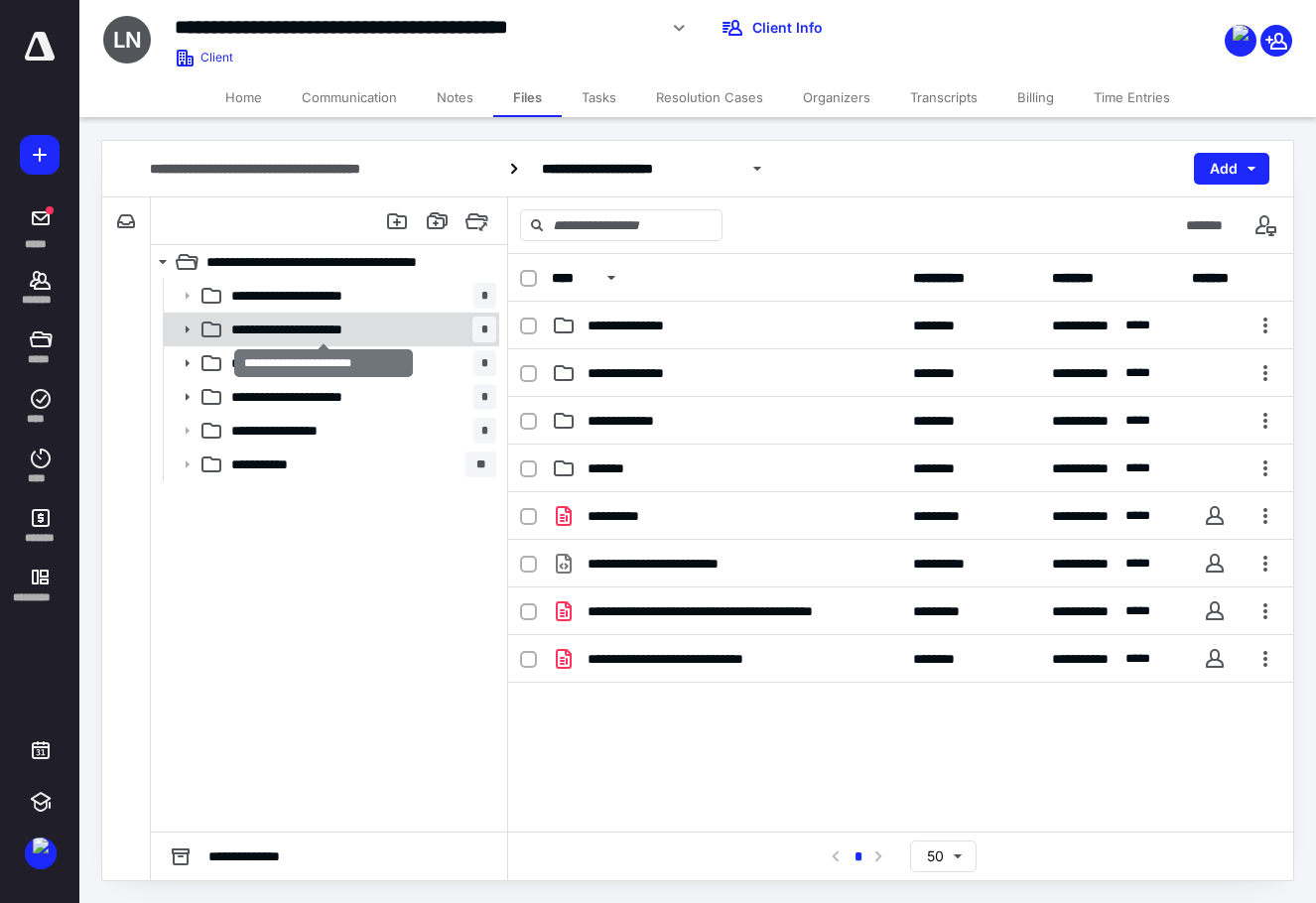 click on "**********" at bounding box center (324, 329) 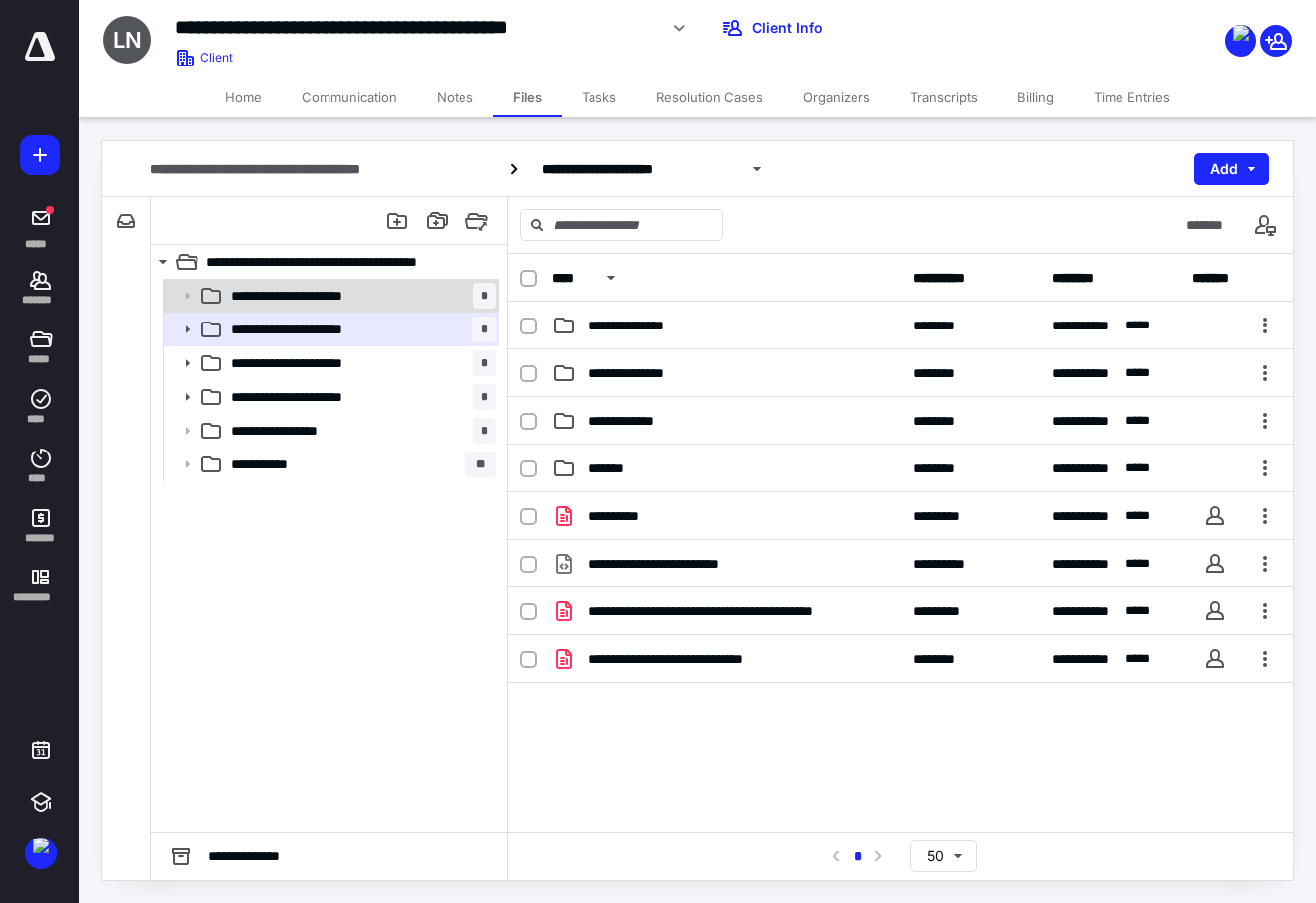click on "**********" at bounding box center [359, 296] 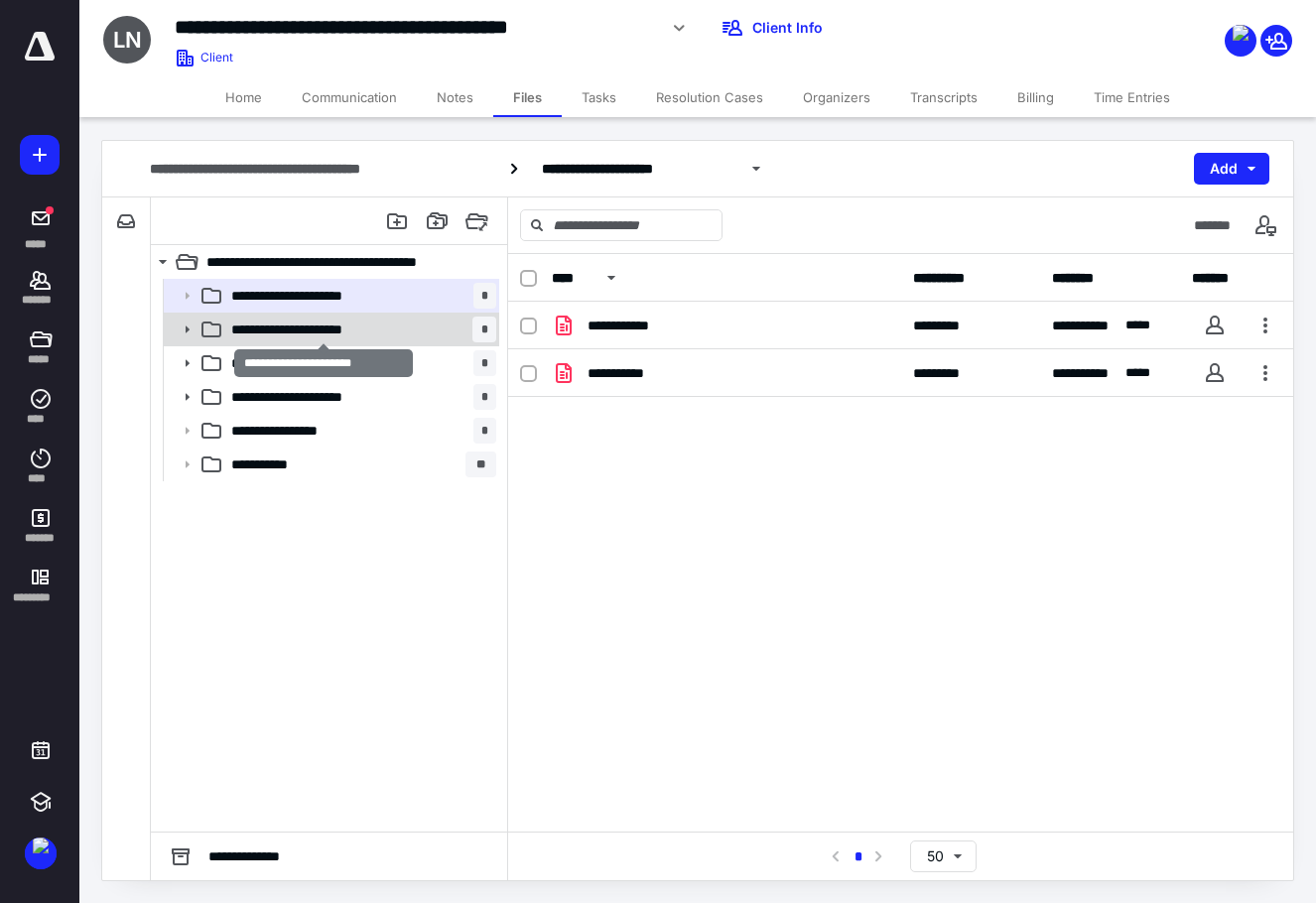 click on "**********" at bounding box center [324, 329] 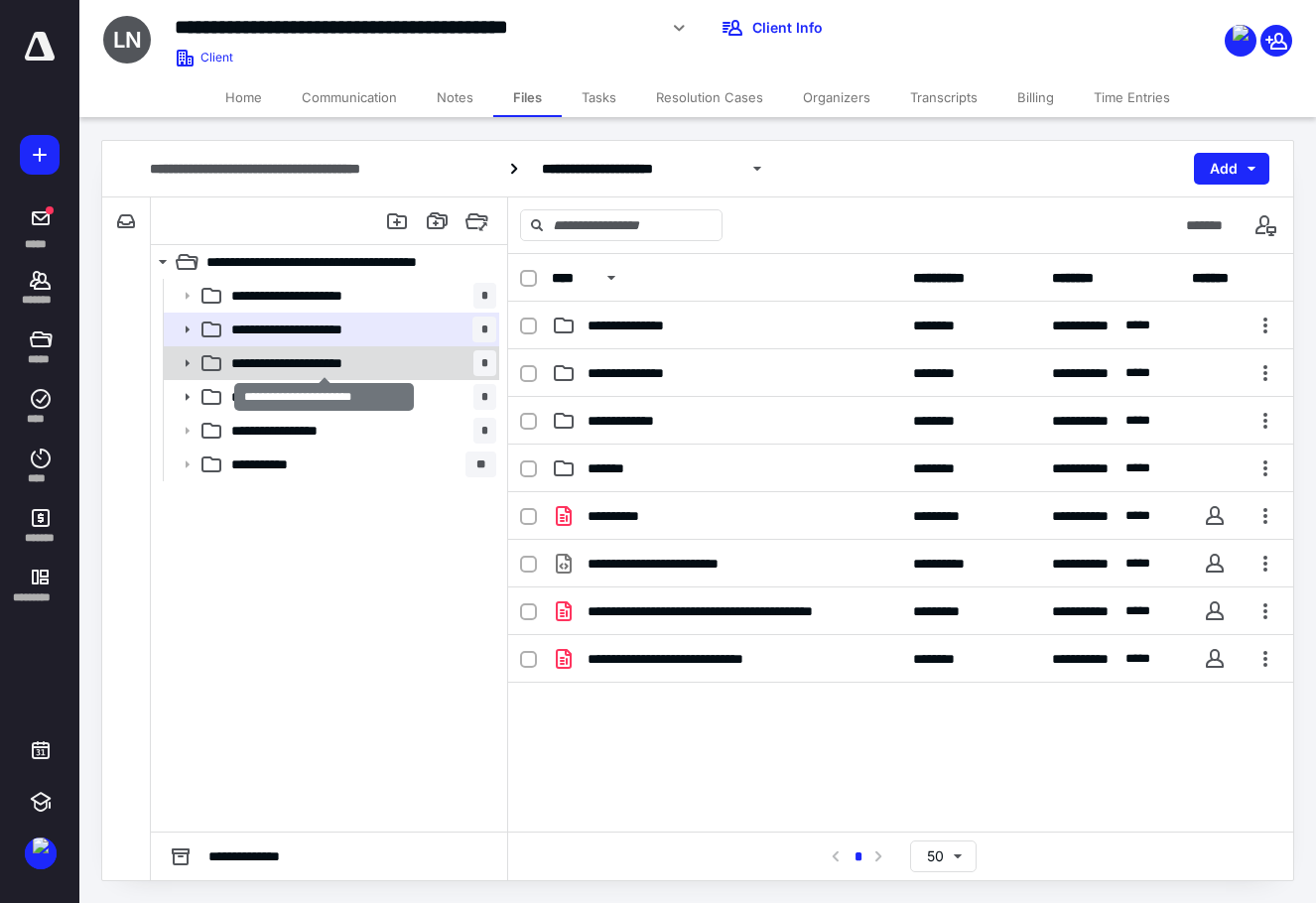 click on "**********" at bounding box center (324, 363) 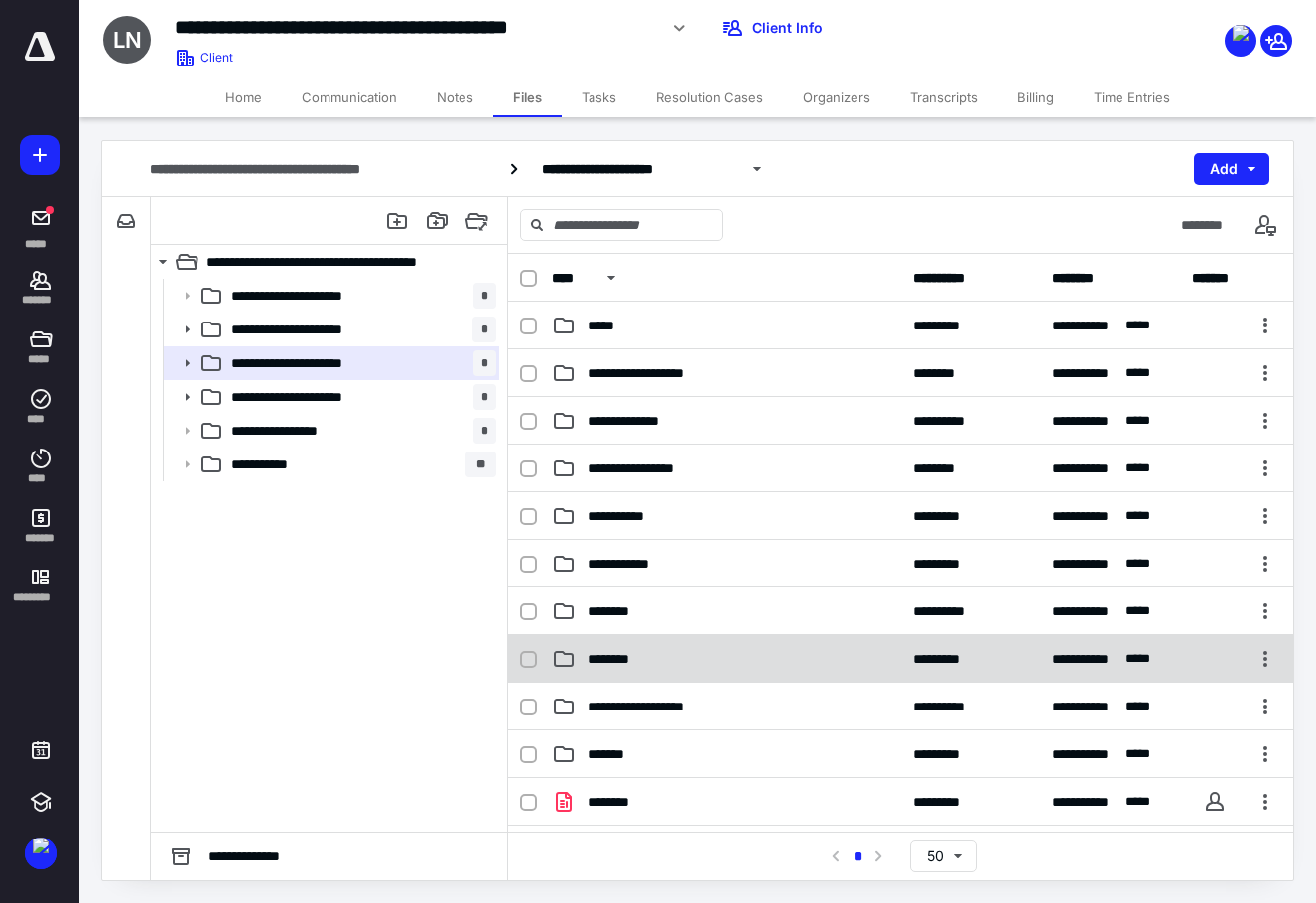 click on "********" at bounding box center (726, 659) 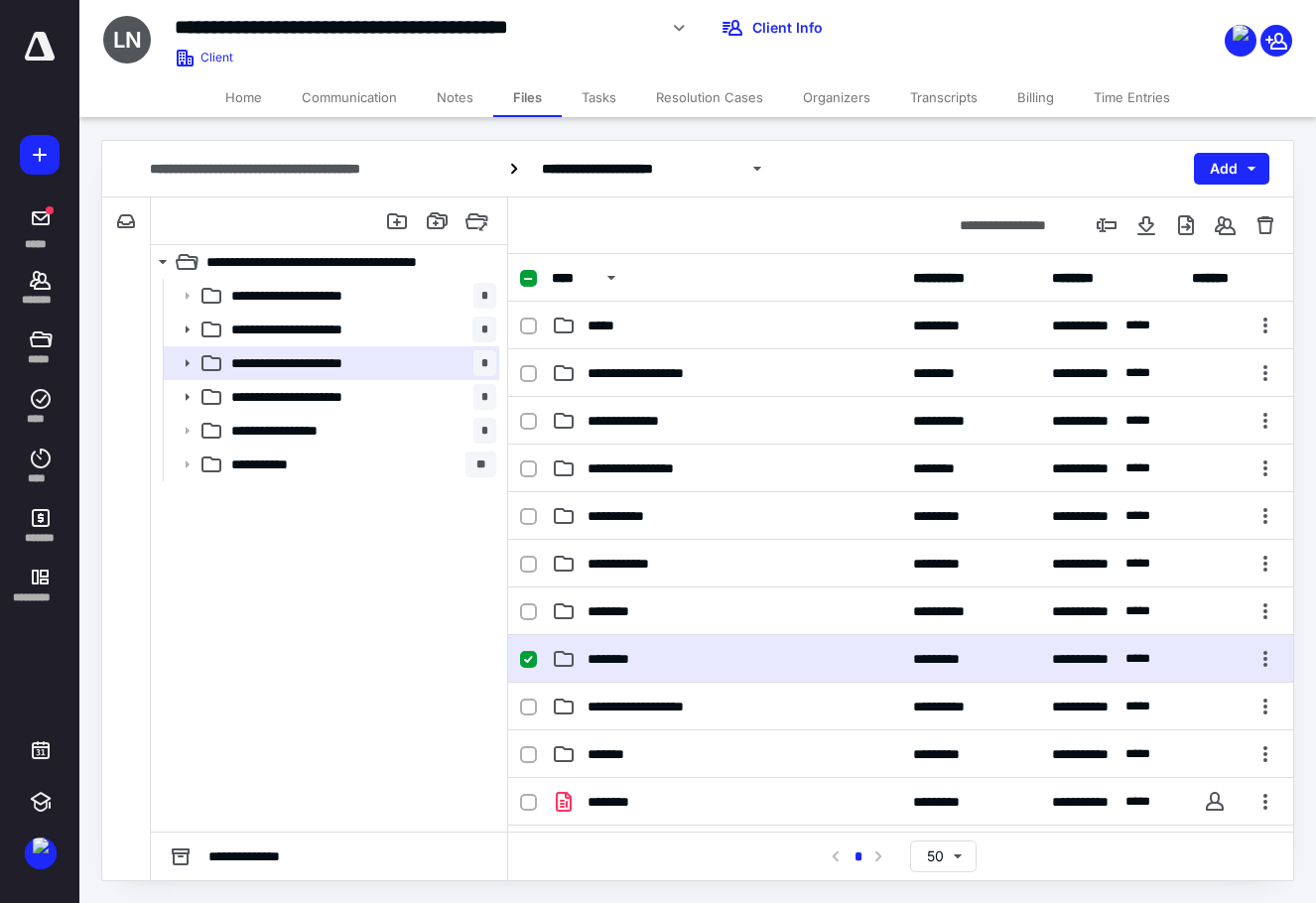 click on "********" at bounding box center [726, 659] 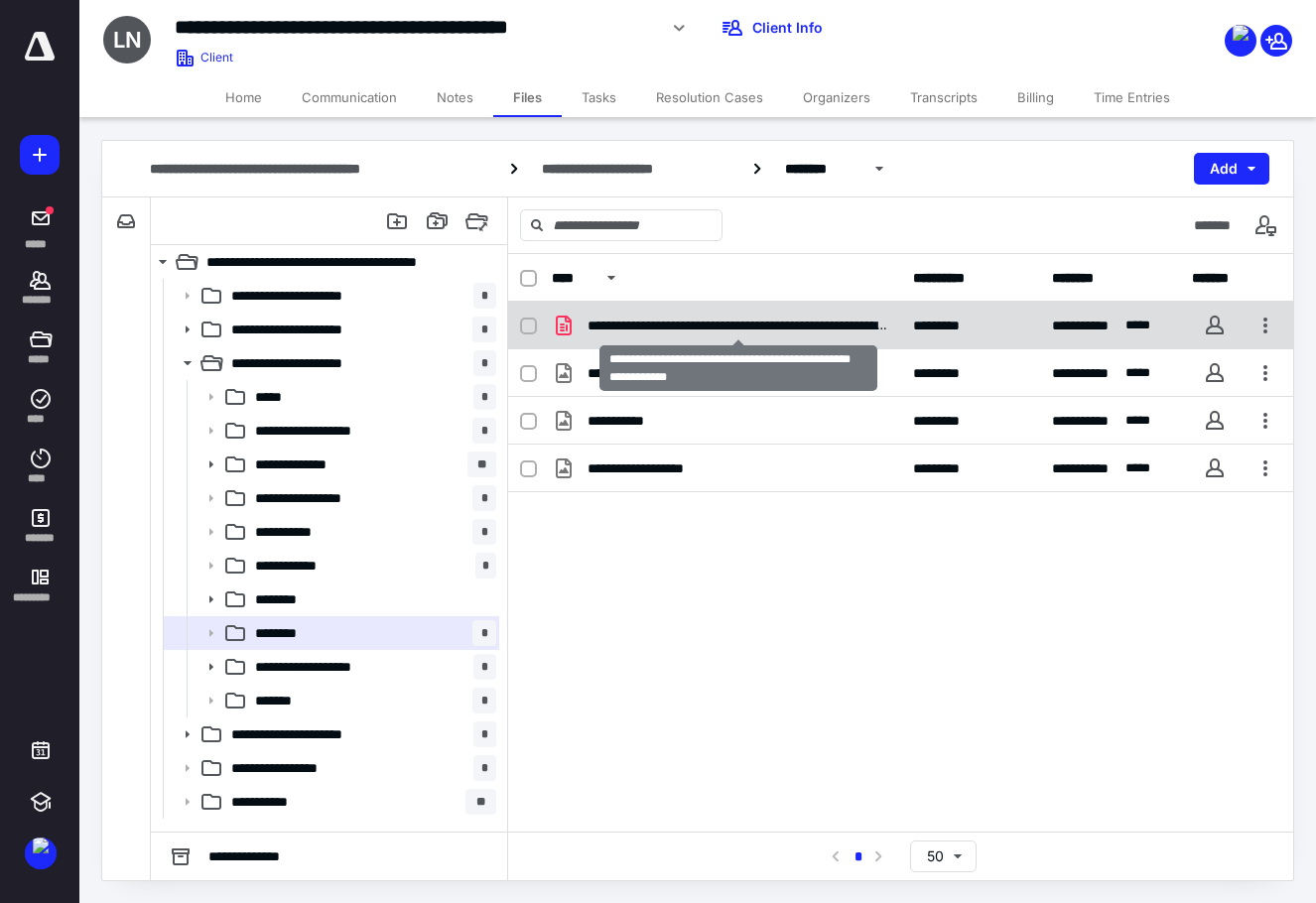 click on "**********" at bounding box center (738, 325) 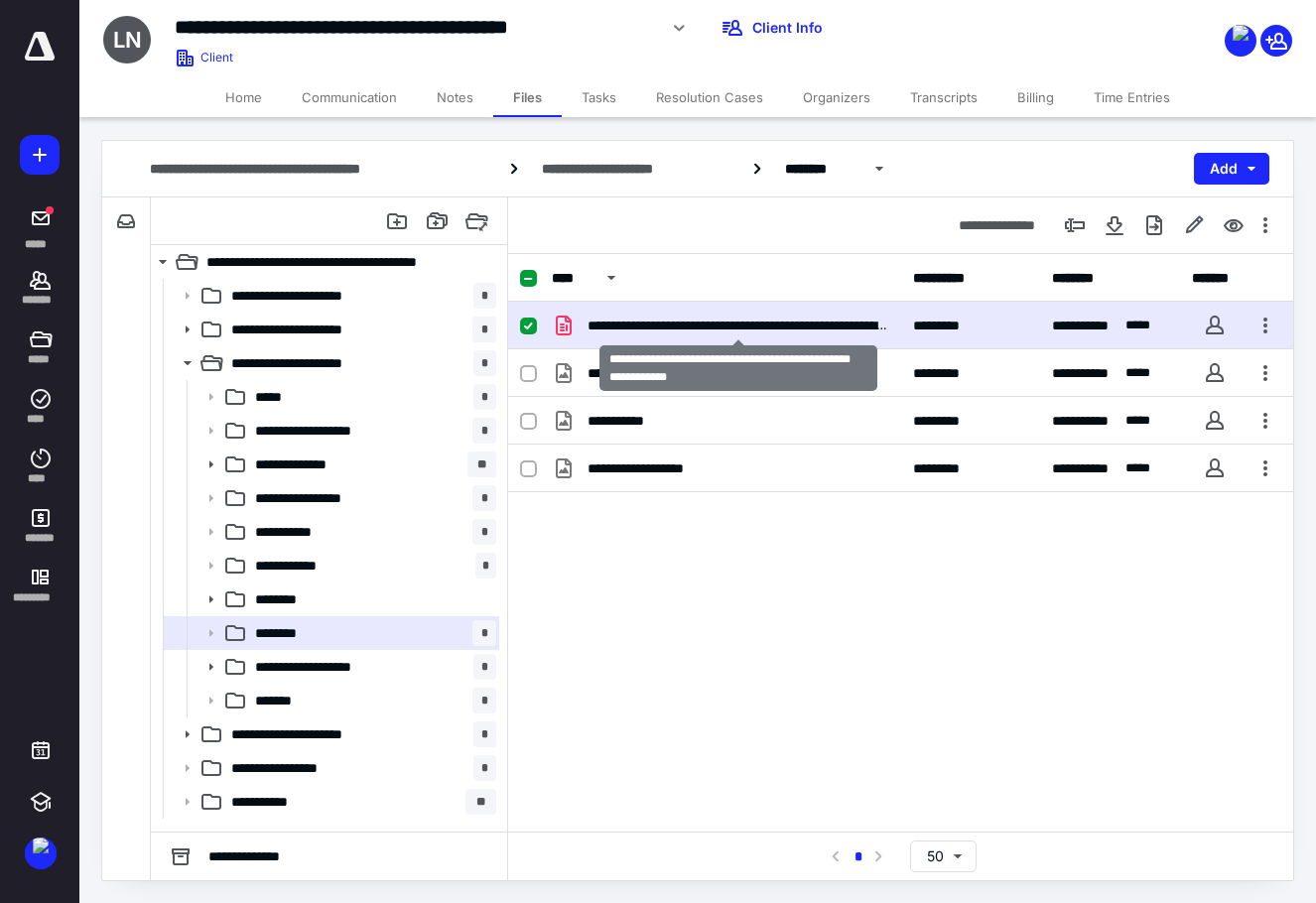 click on "**********" at bounding box center (738, 325) 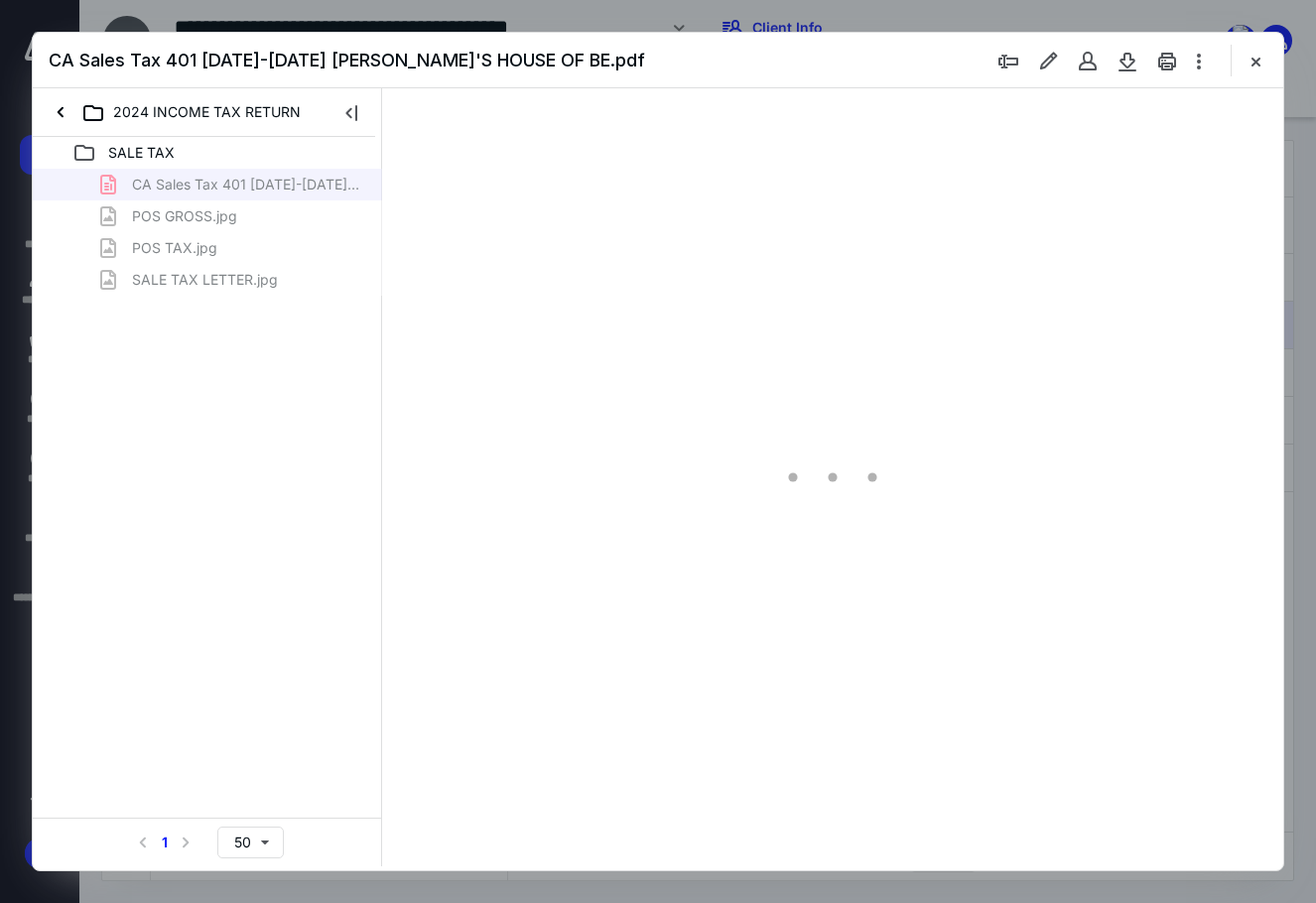 scroll, scrollTop: 0, scrollLeft: 0, axis: both 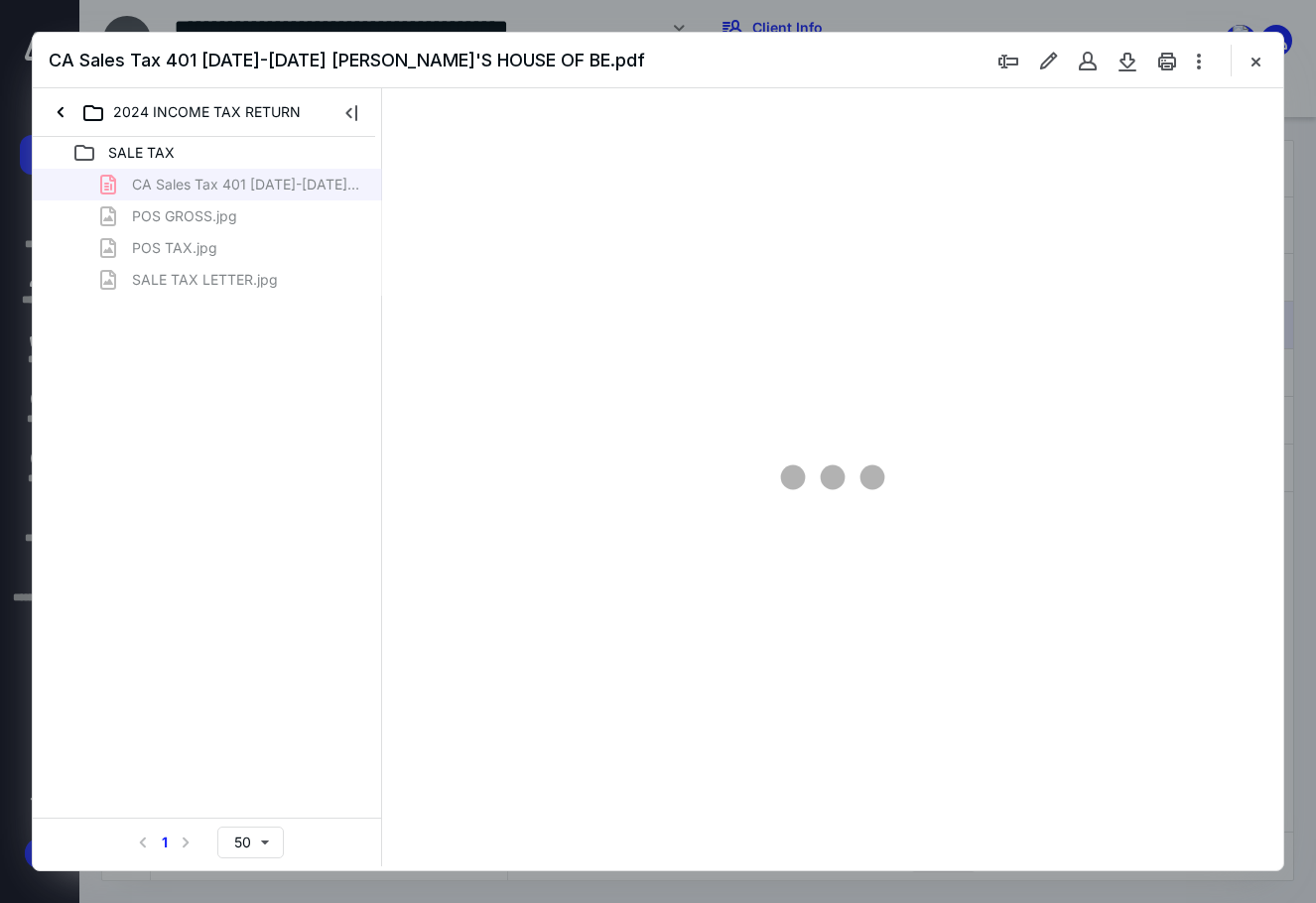 type on "89" 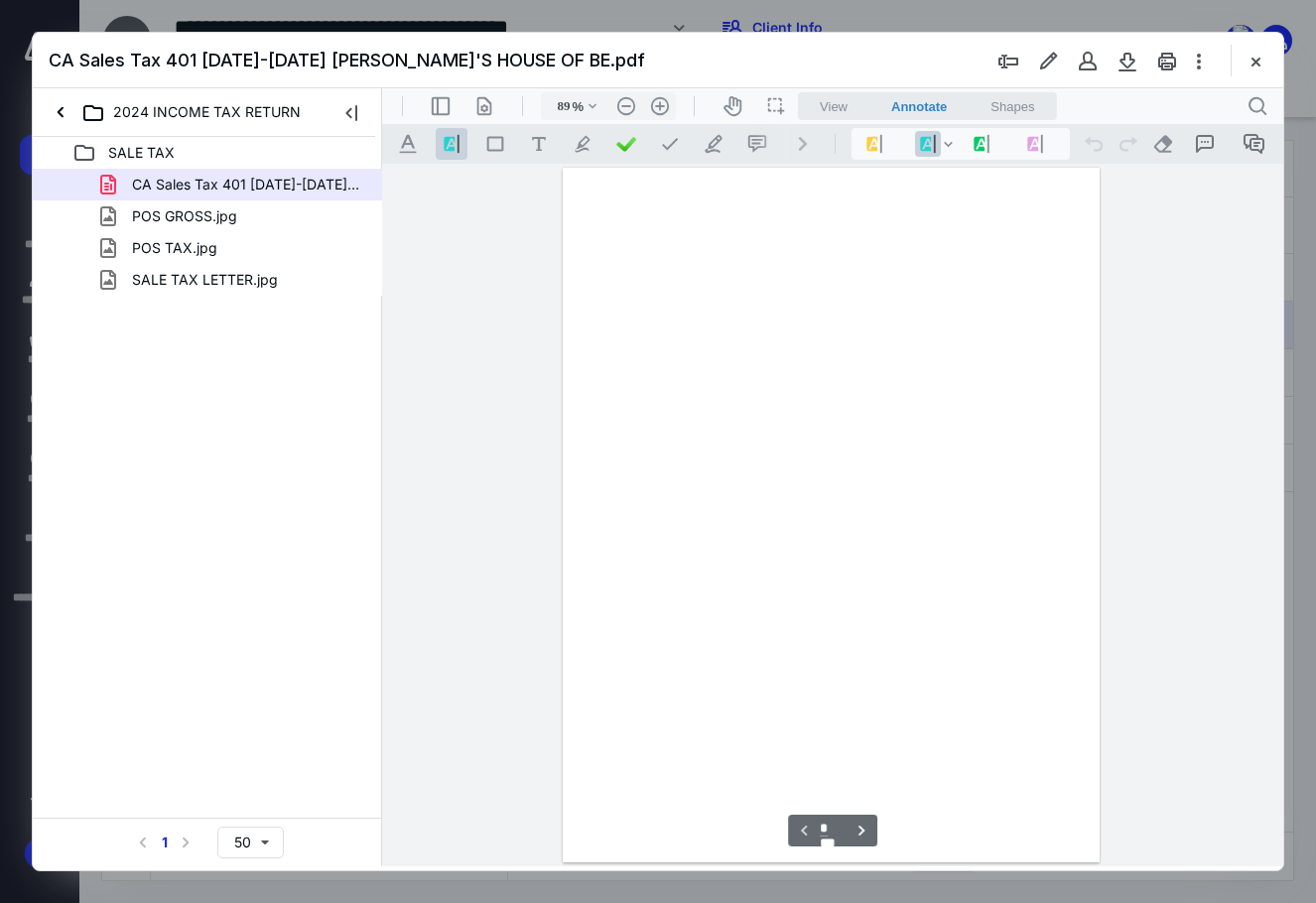 scroll, scrollTop: 79, scrollLeft: 0, axis: vertical 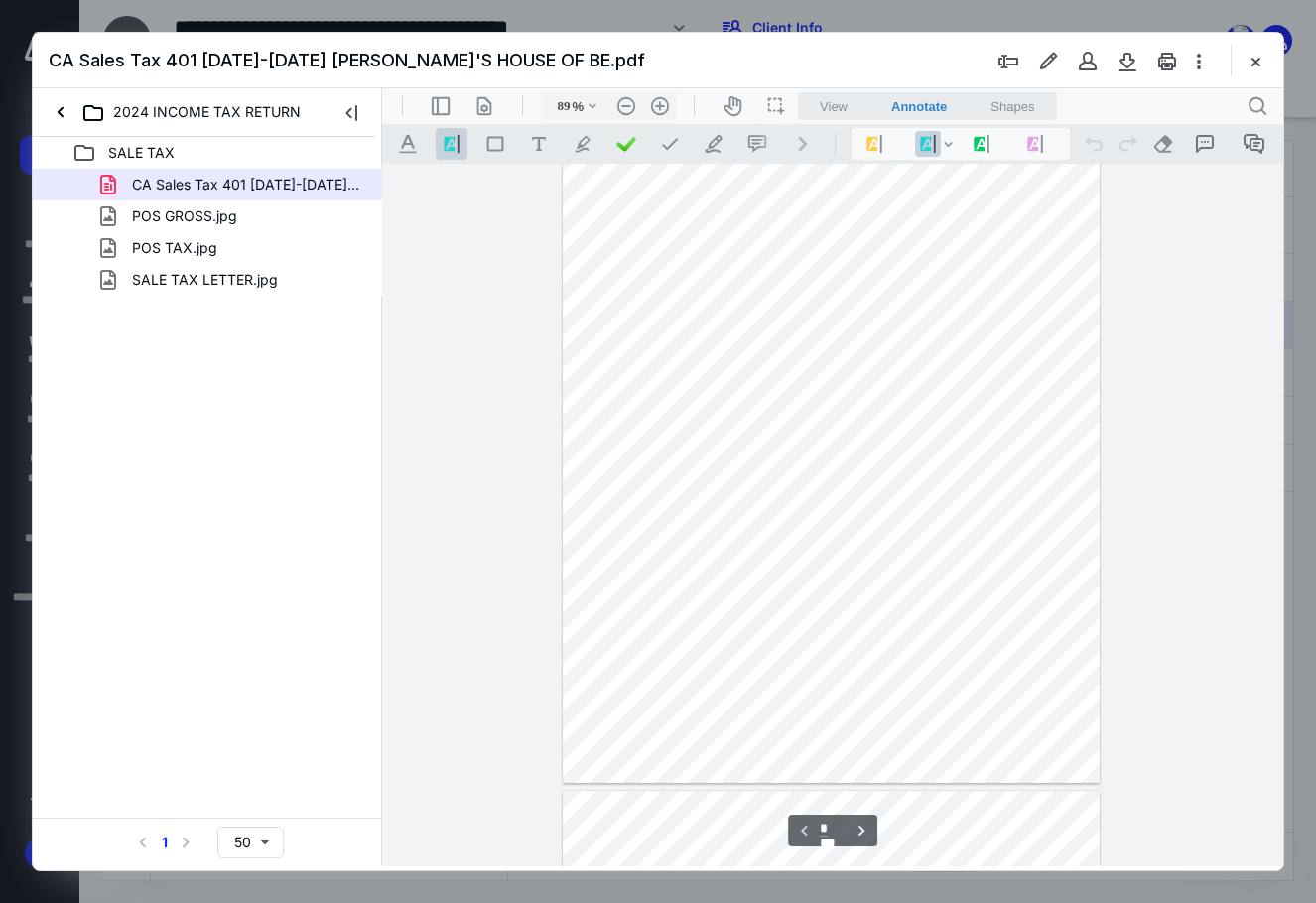 type on "*" 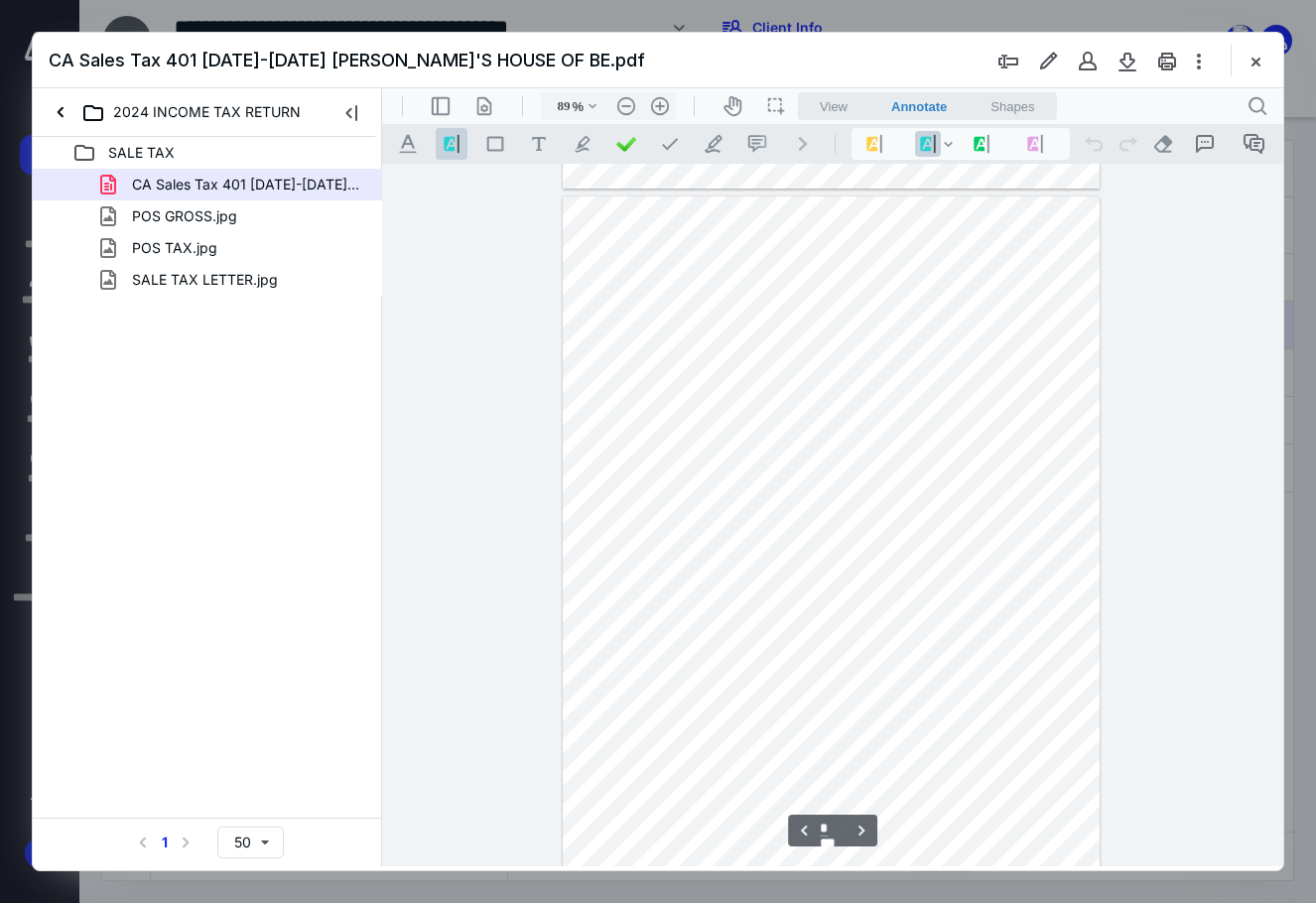 scroll, scrollTop: 675, scrollLeft: 0, axis: vertical 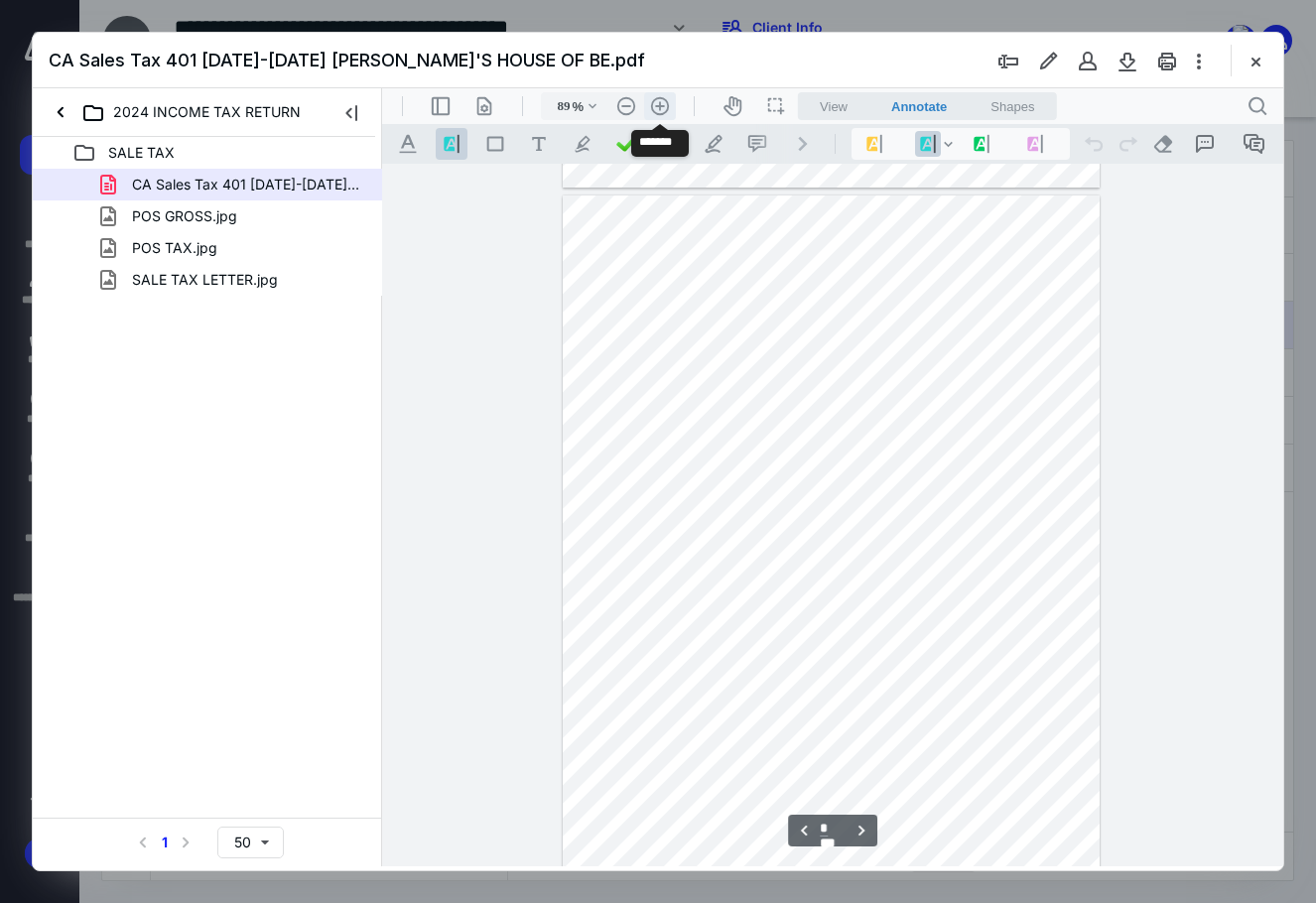 click on ".cls-1{fill:#abb0c4;} icon - header - zoom - in - line" at bounding box center [660, 106] 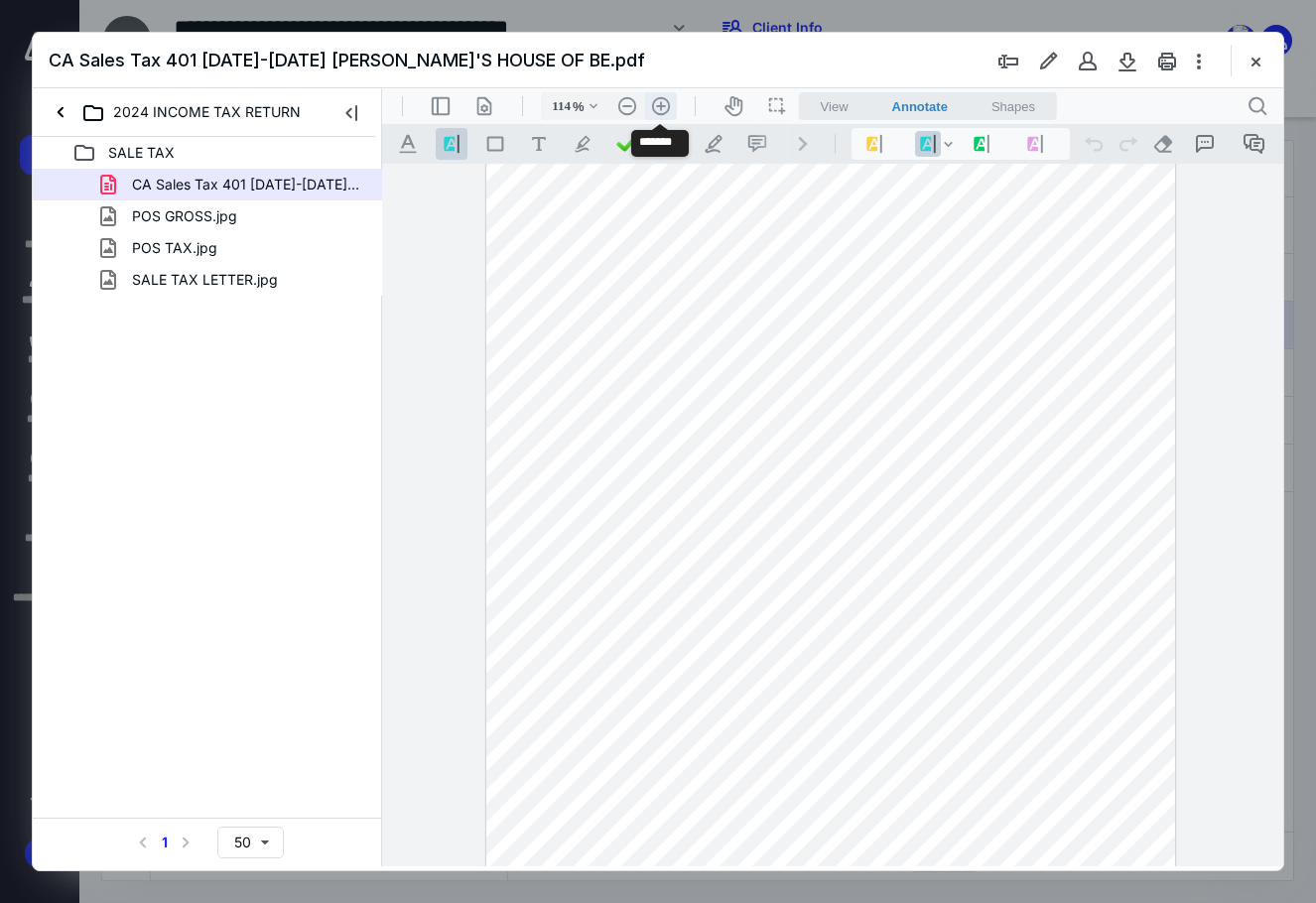 click on ".cls-1{fill:#abb0c4;} icon - header - zoom - in - line" at bounding box center (661, 106) 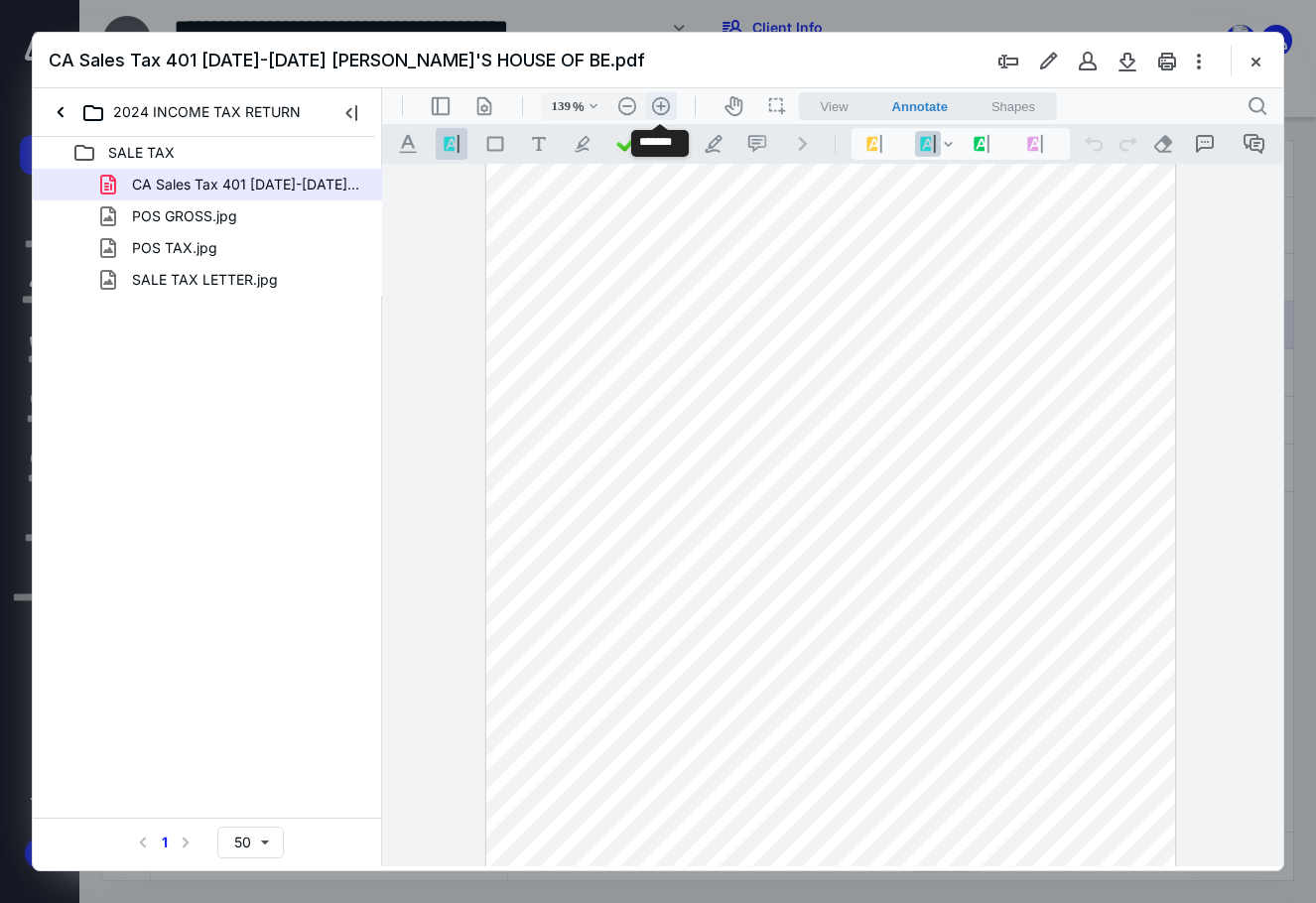 scroll, scrollTop: 1232, scrollLeft: 0, axis: vertical 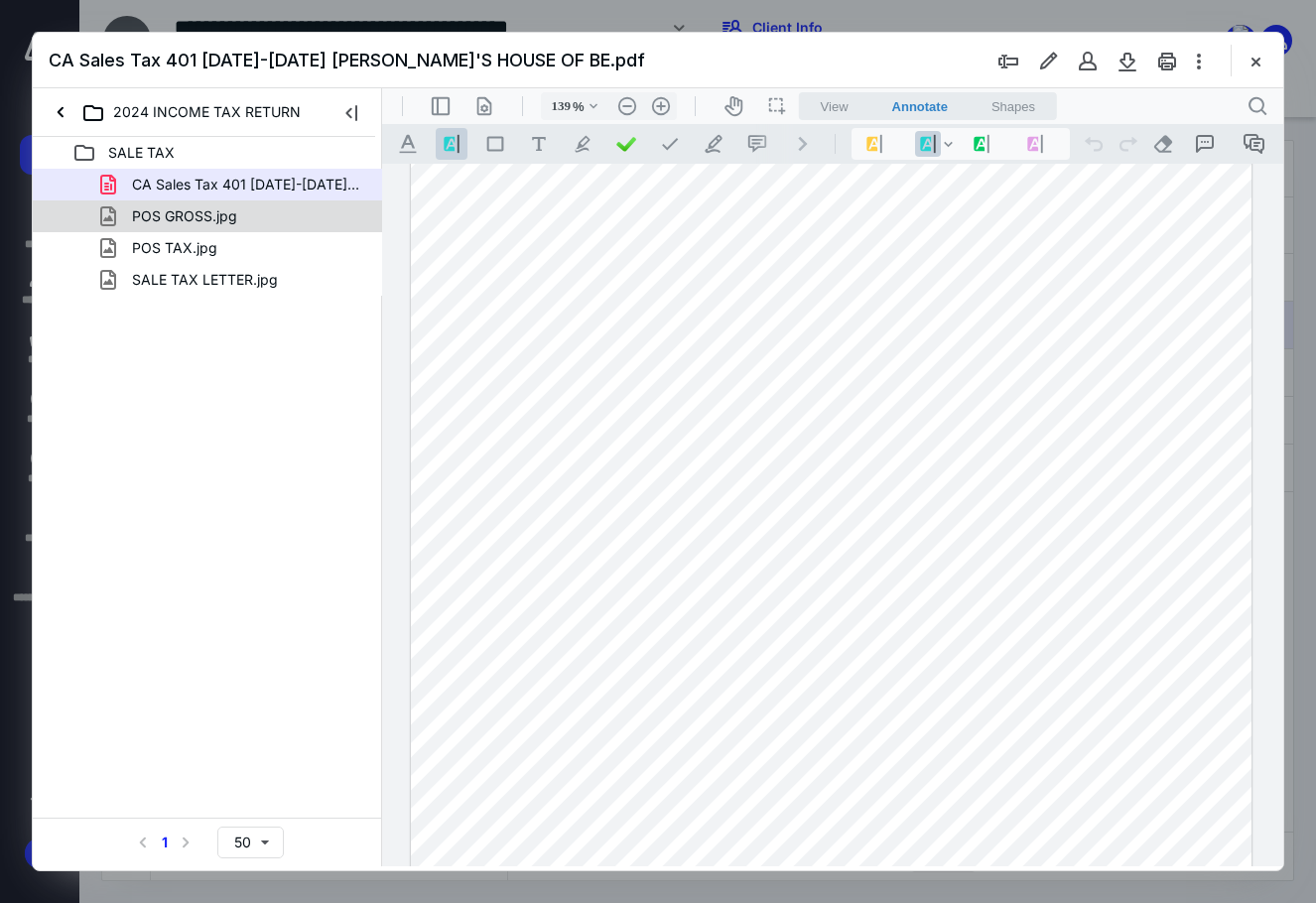 click on "POS GROSS.jpg" at bounding box center (185, 216) 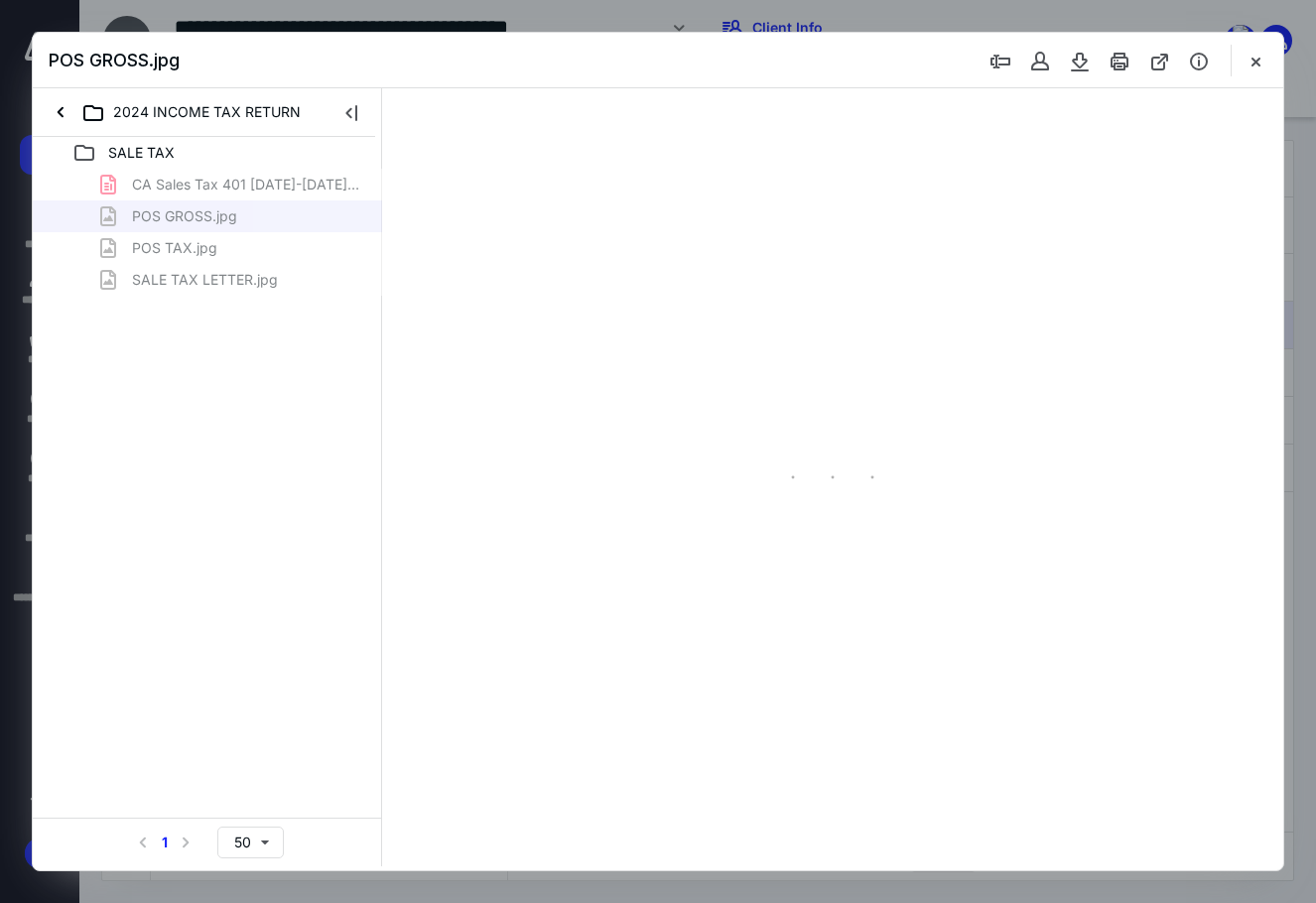 scroll, scrollTop: 0, scrollLeft: 0, axis: both 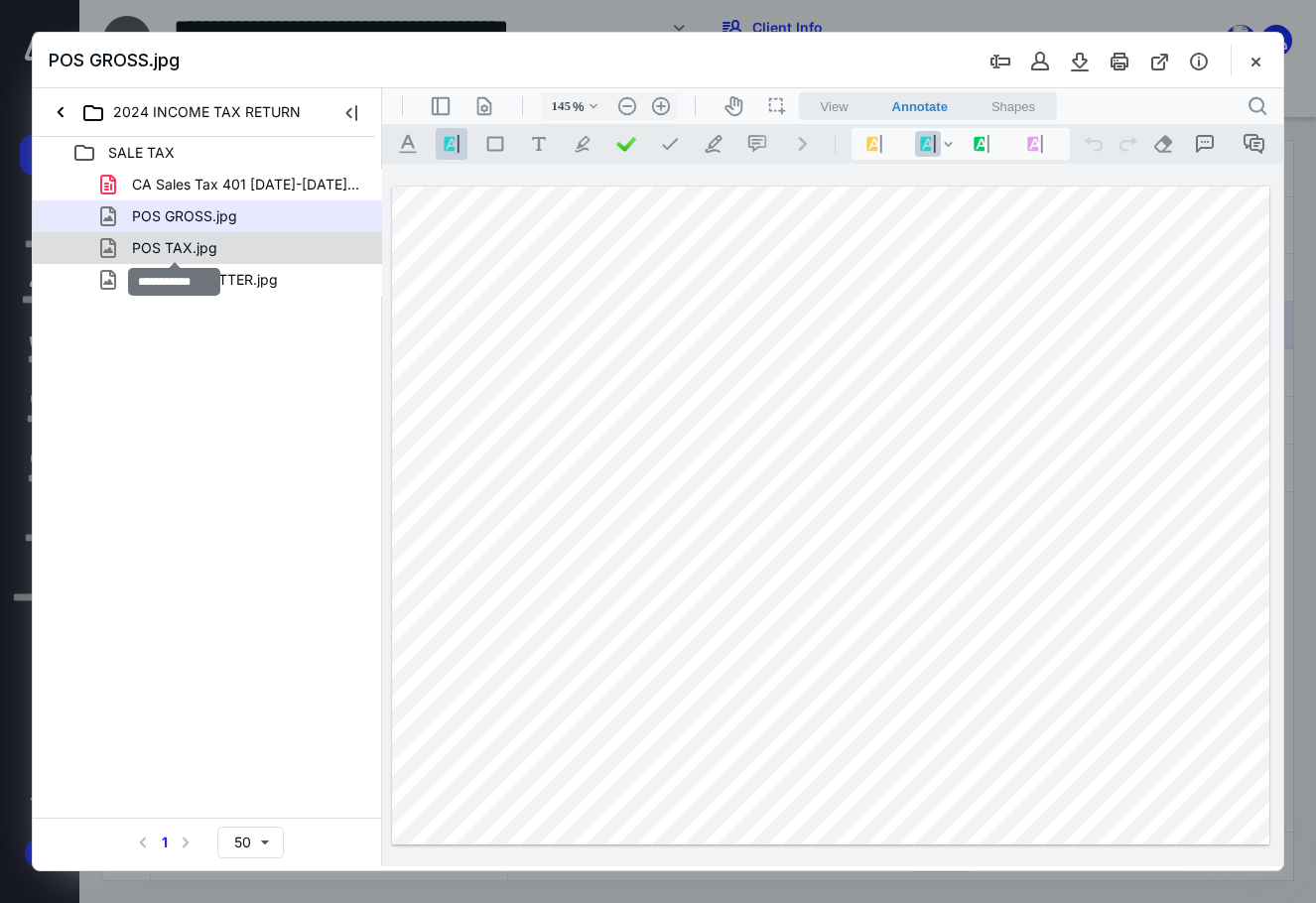 click on "POS TAX.jpg" at bounding box center [175, 248] 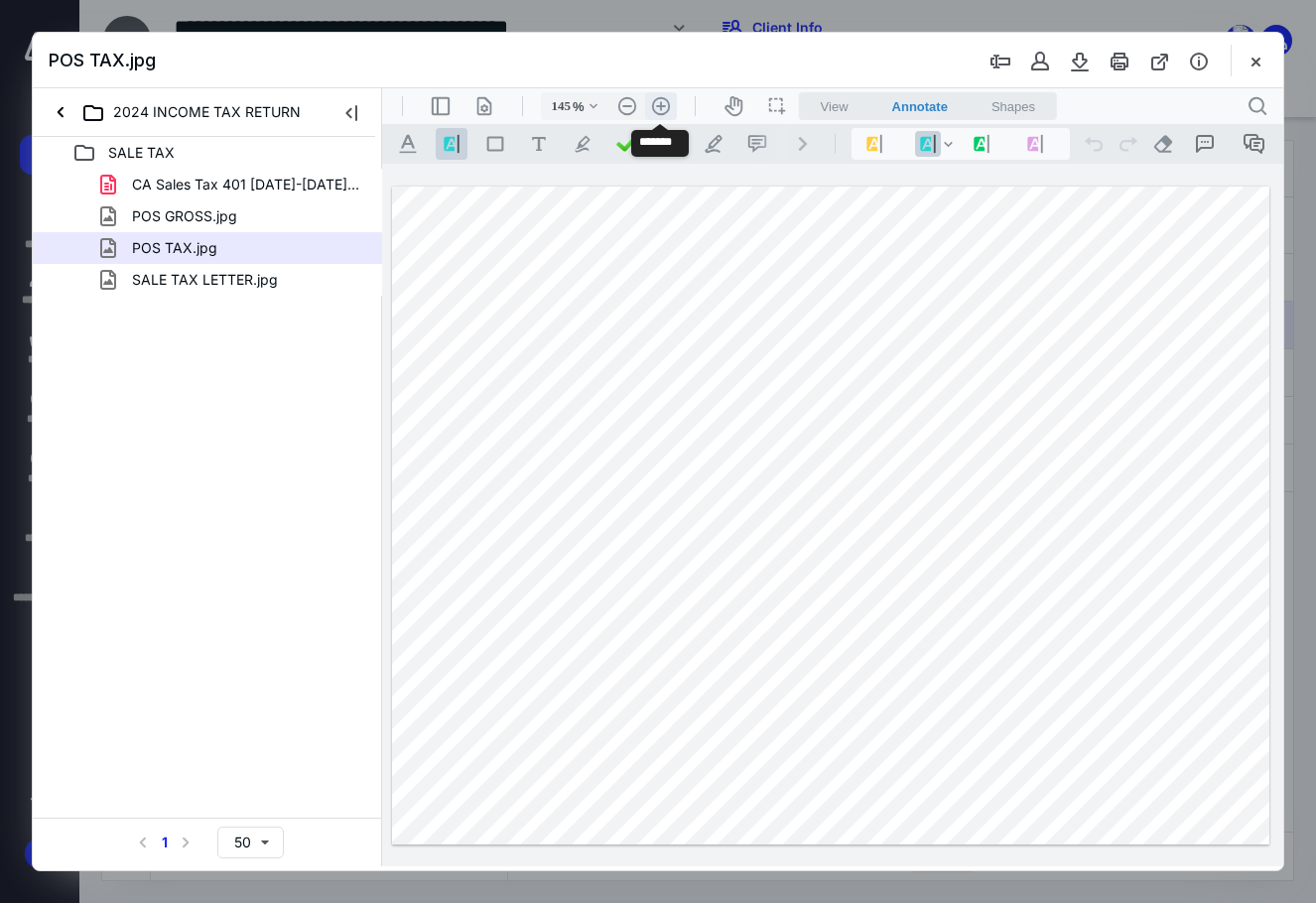 click on ".cls-1{fill:#abb0c4;} icon - header - zoom - in - line" at bounding box center (661, 106) 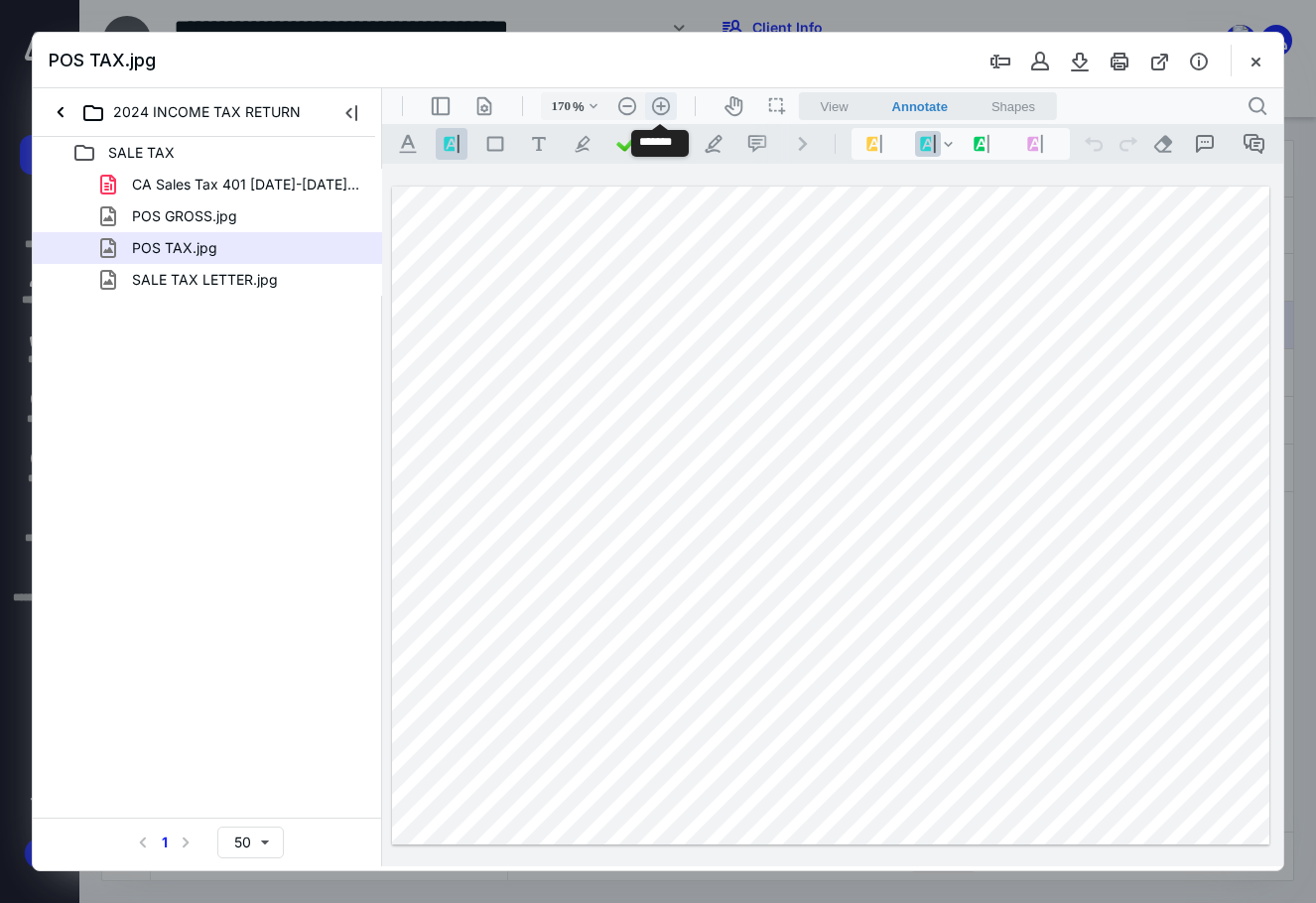 scroll, scrollTop: 35, scrollLeft: 73, axis: both 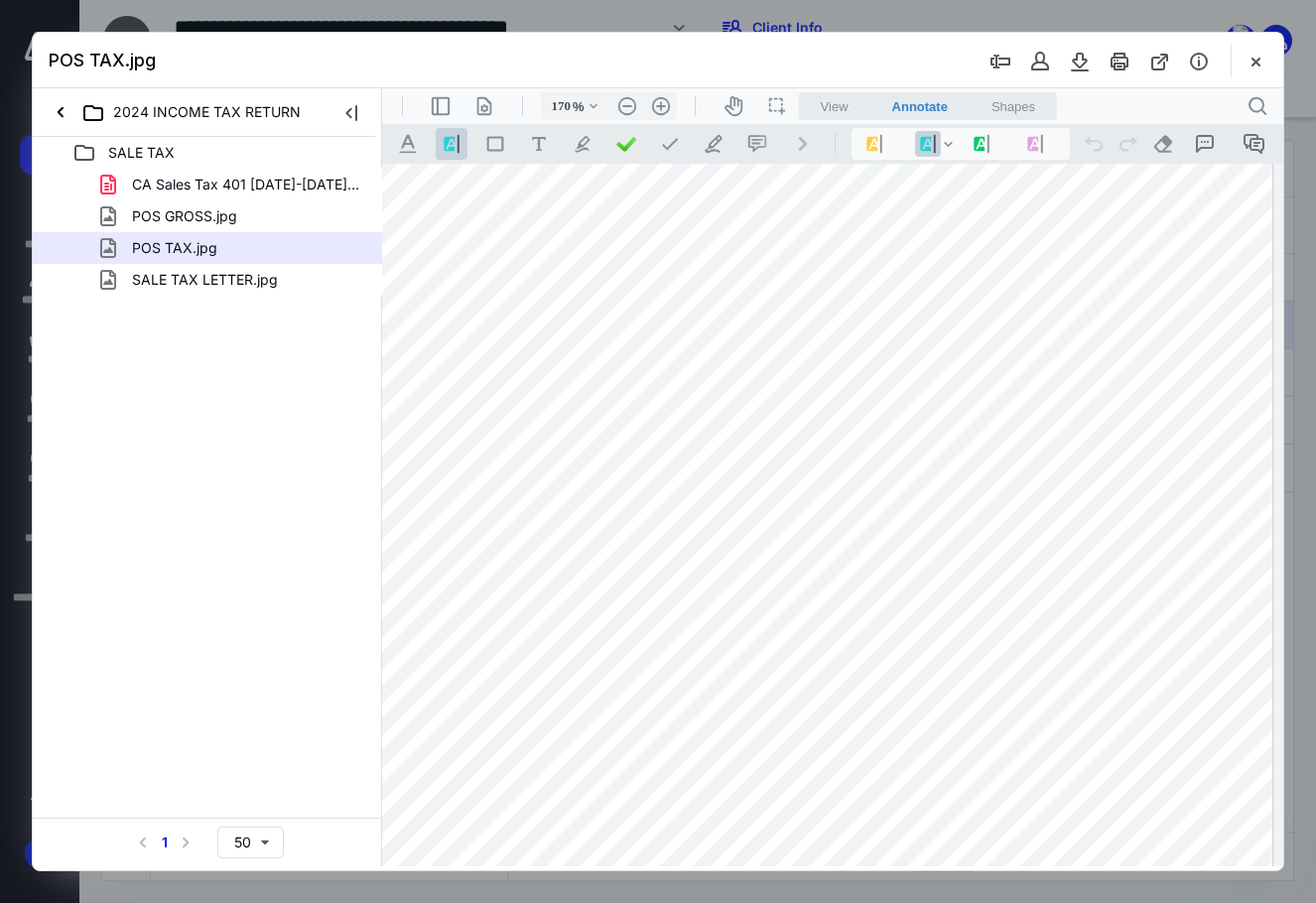 drag, startPoint x: 609, startPoint y: 863, endPoint x: 1331, endPoint y: 957, distance: 728.0934 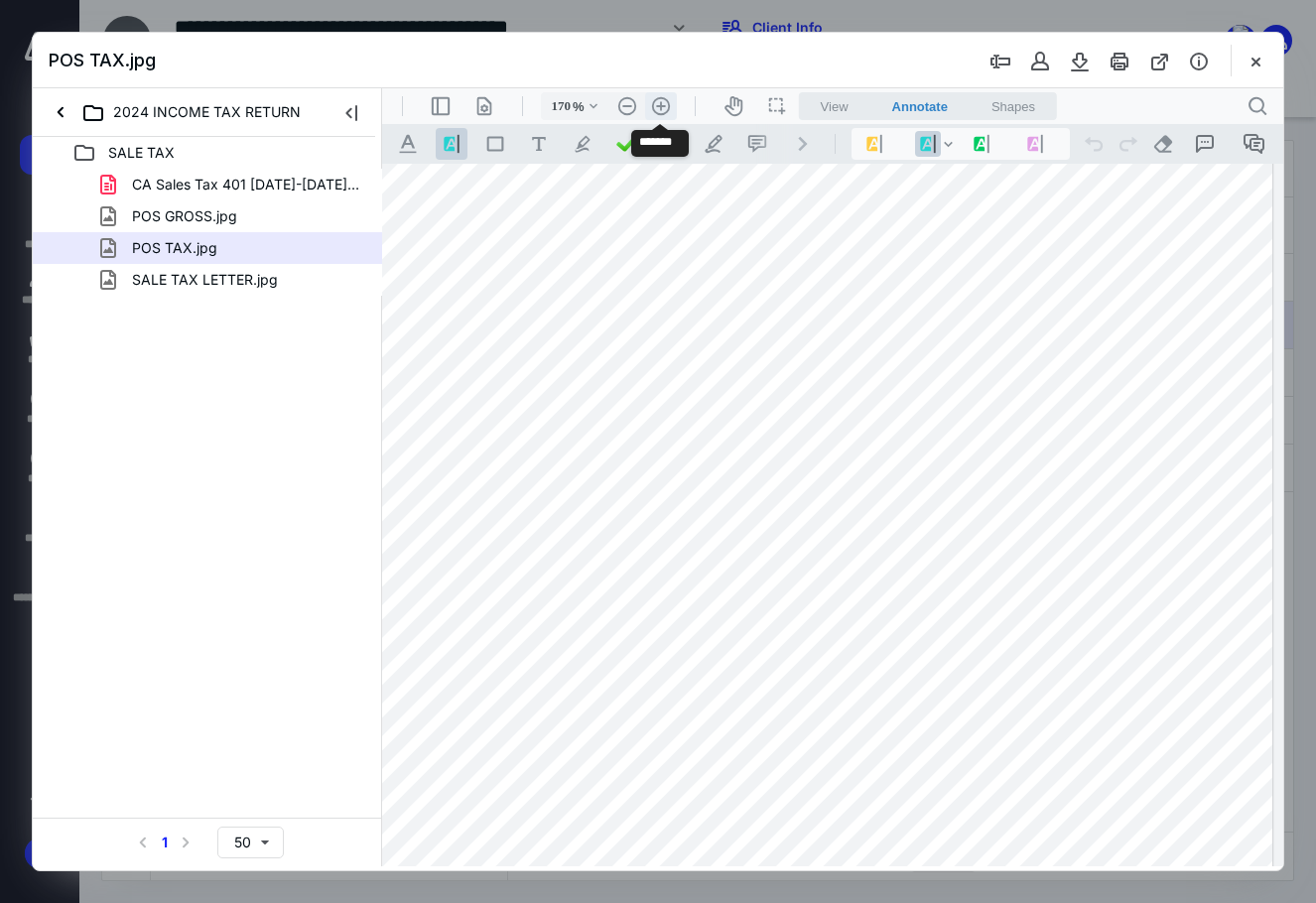 click on ".cls-1{fill:#abb0c4;} icon - header - zoom - in - line" at bounding box center [661, 106] 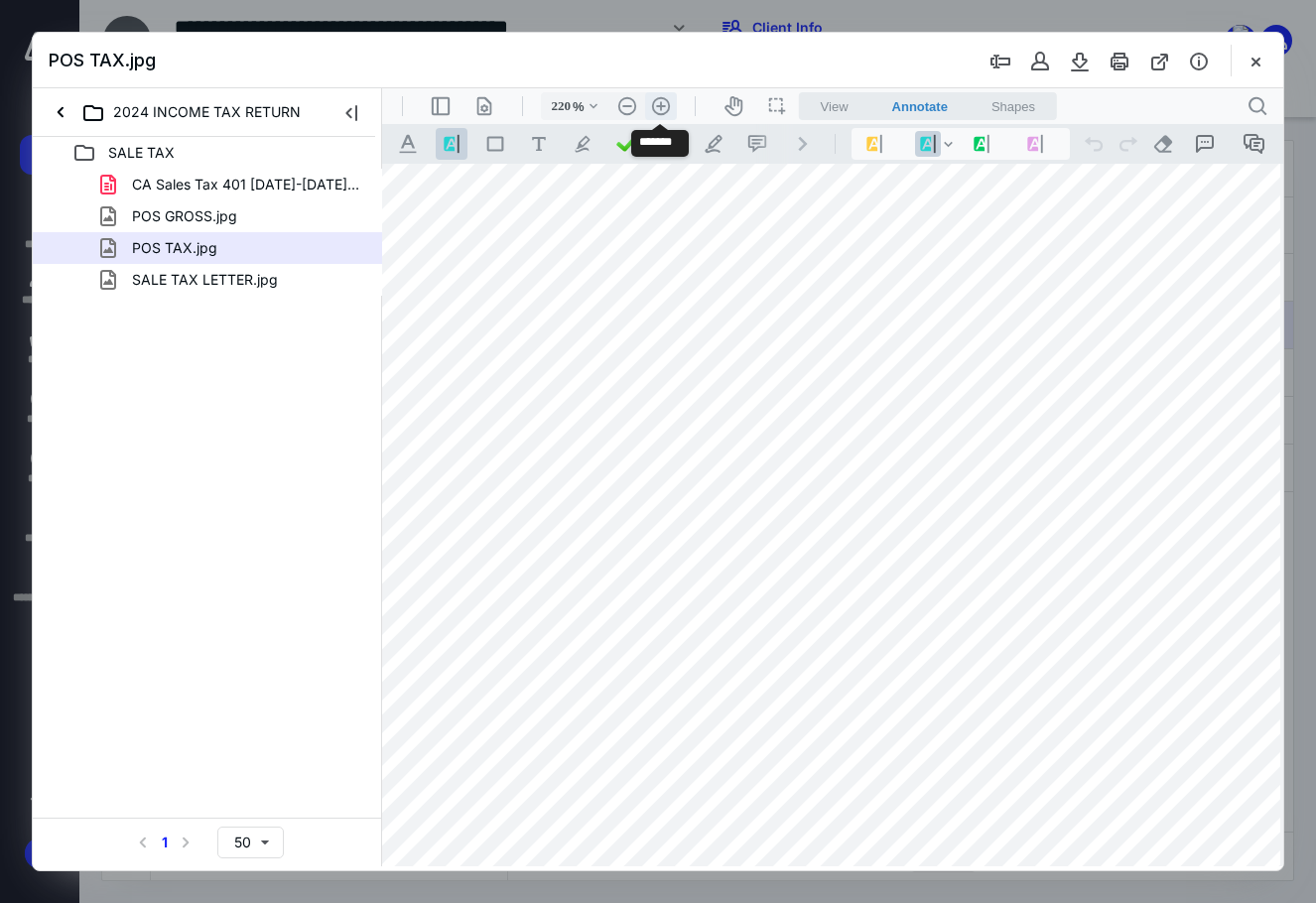 scroll, scrollTop: 137, scrollLeft: 330, axis: both 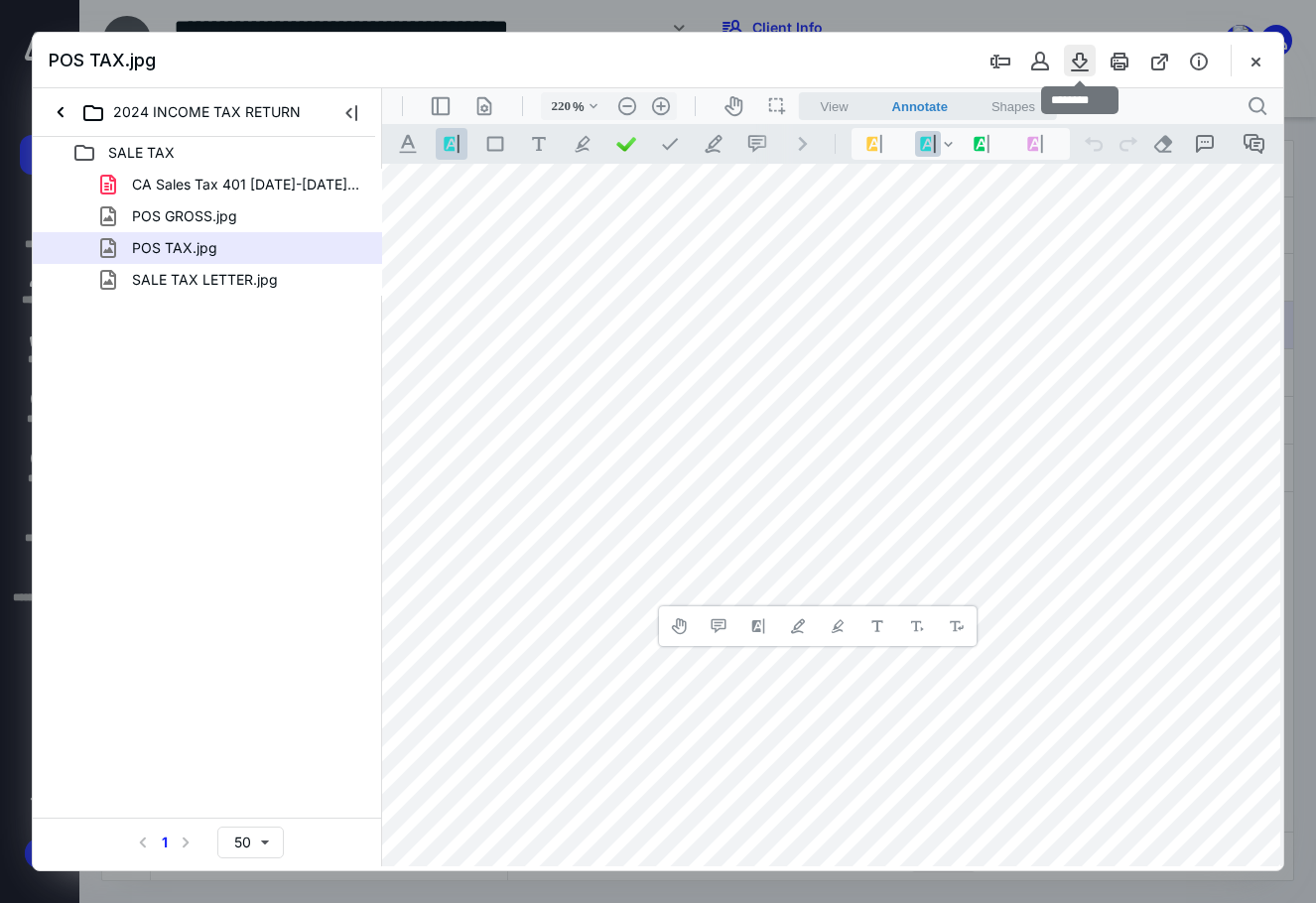 click at bounding box center (1080, 61) 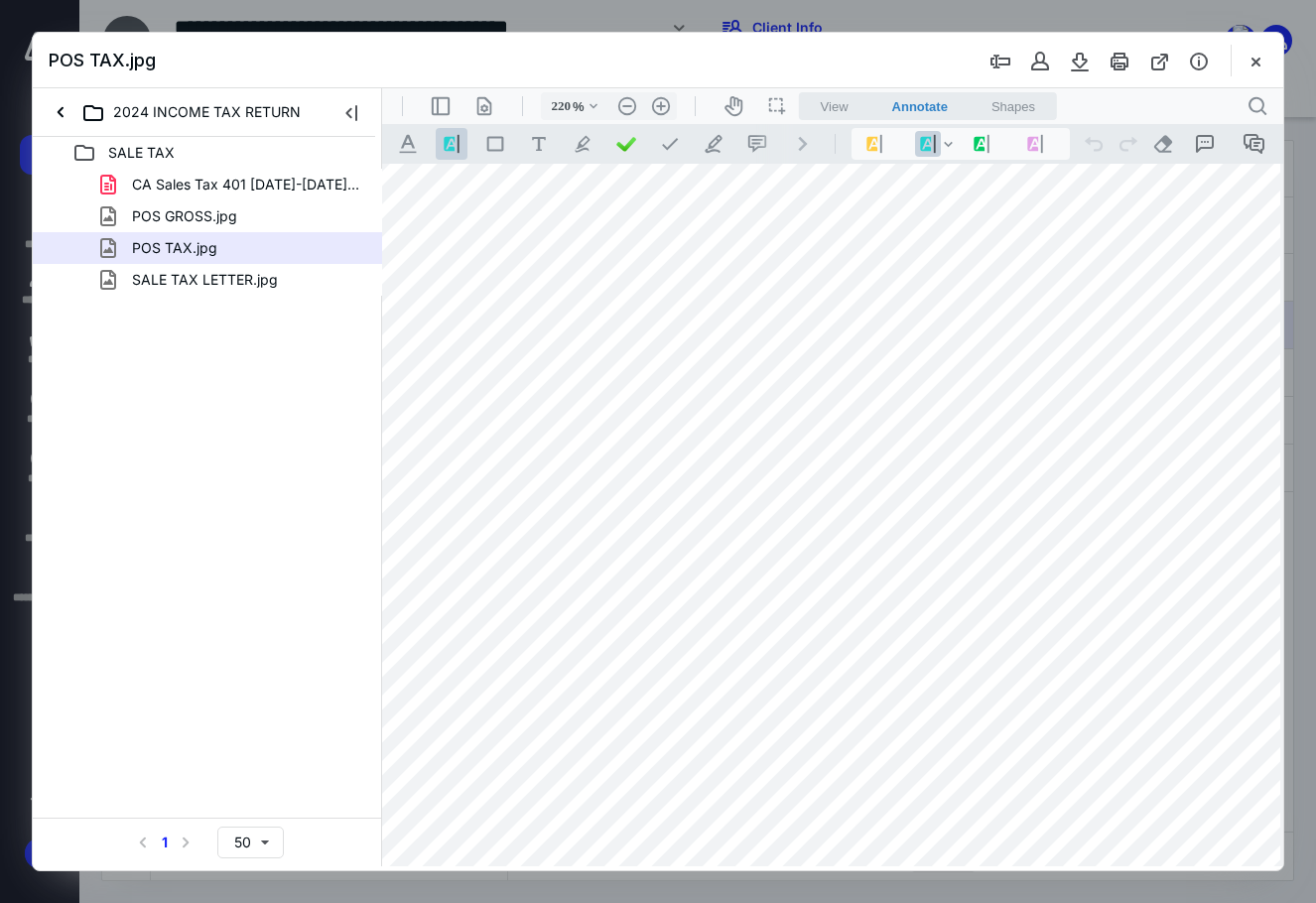 scroll, scrollTop: 137, scrollLeft: 0, axis: vertical 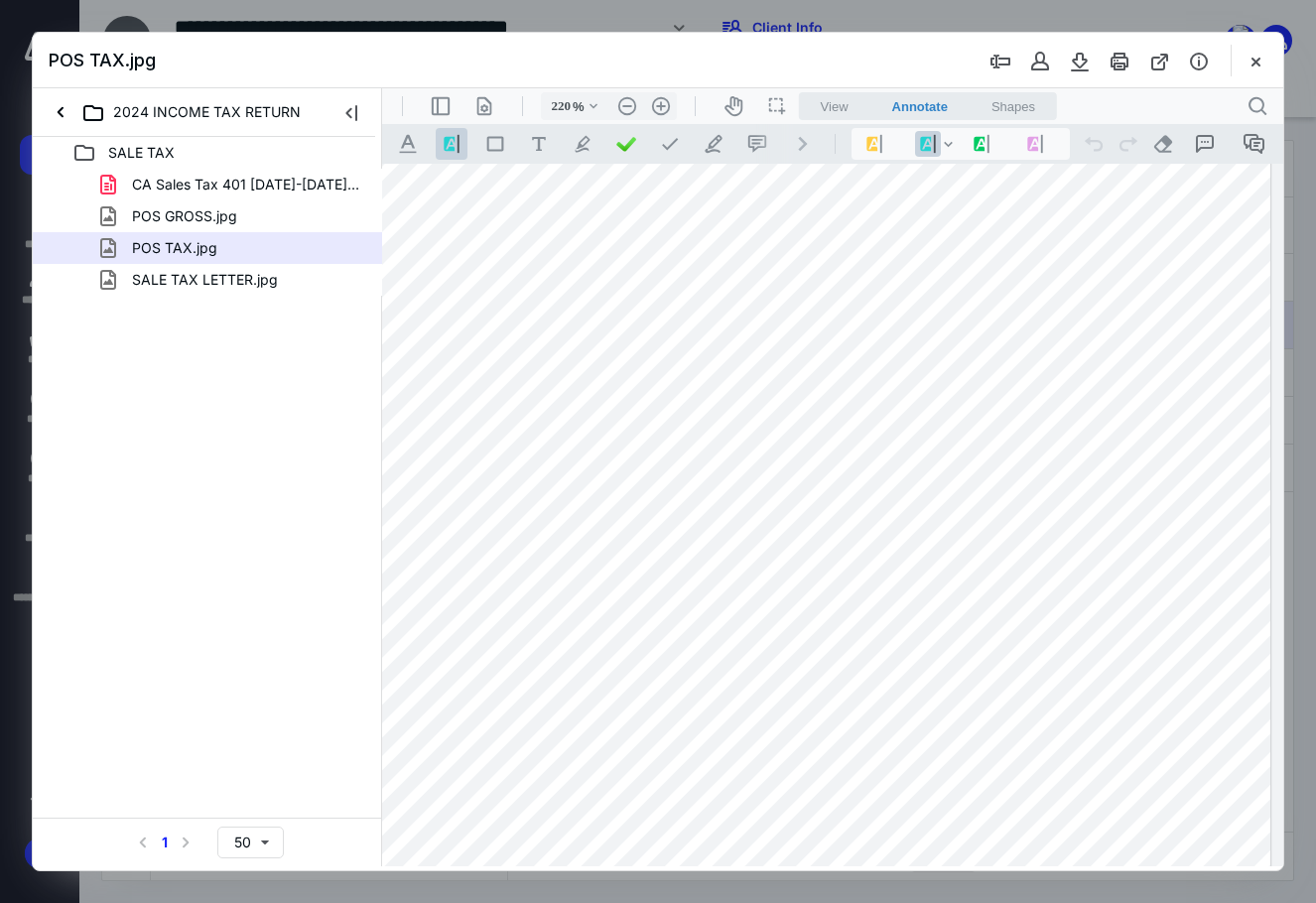 drag, startPoint x: 686, startPoint y: 865, endPoint x: 1401, endPoint y: 959, distance: 721.1525 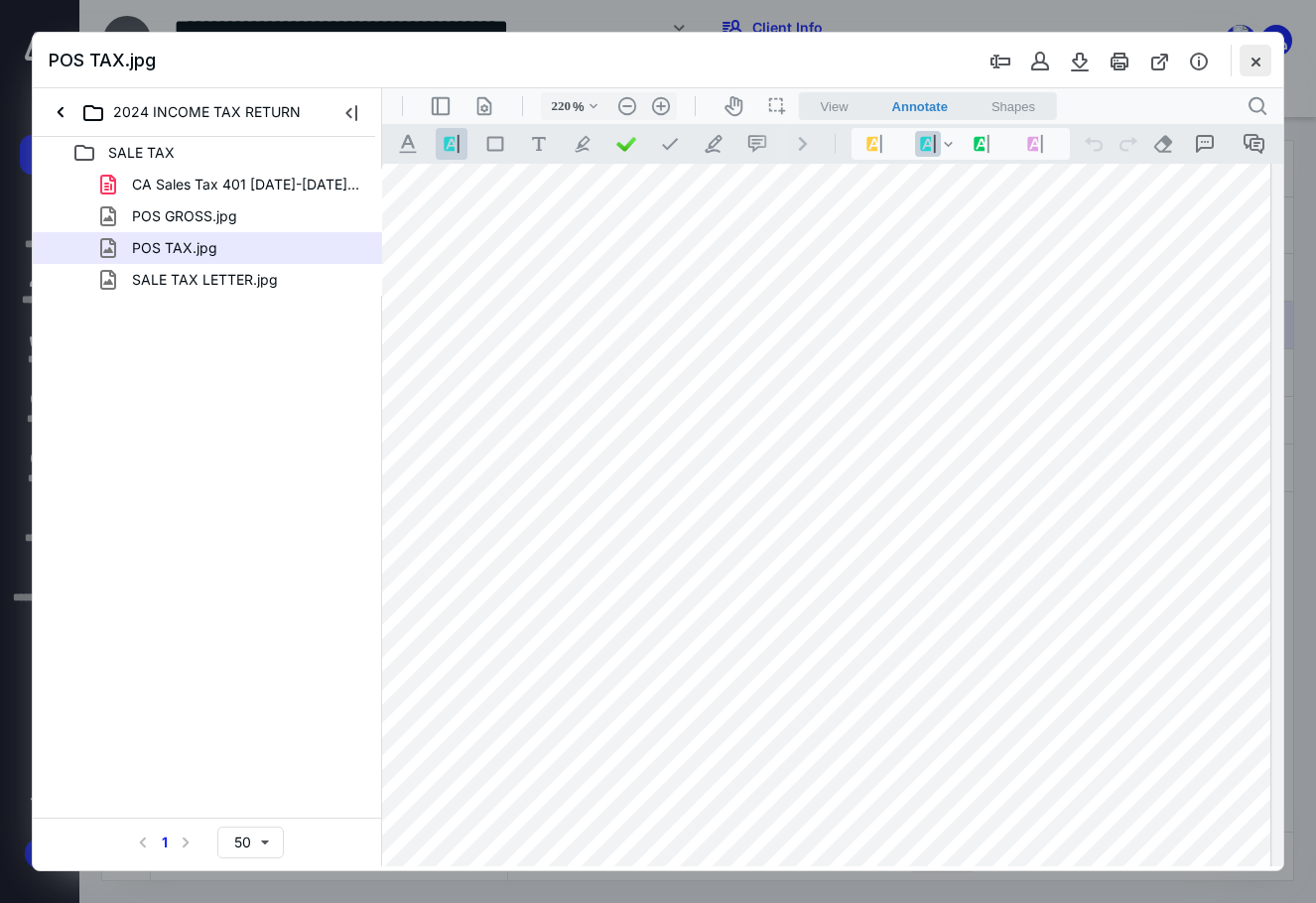 click at bounding box center [1255, 61] 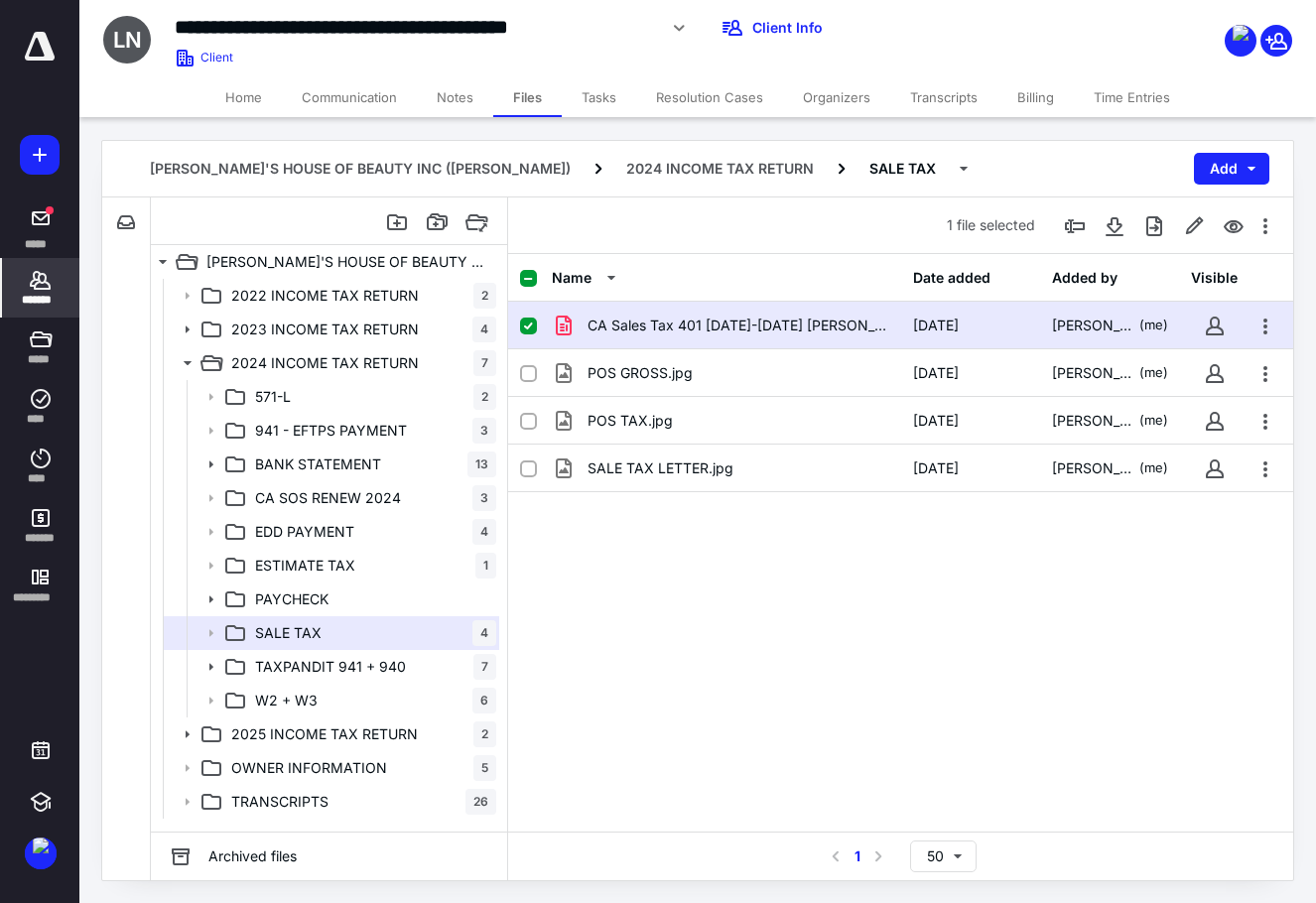 click 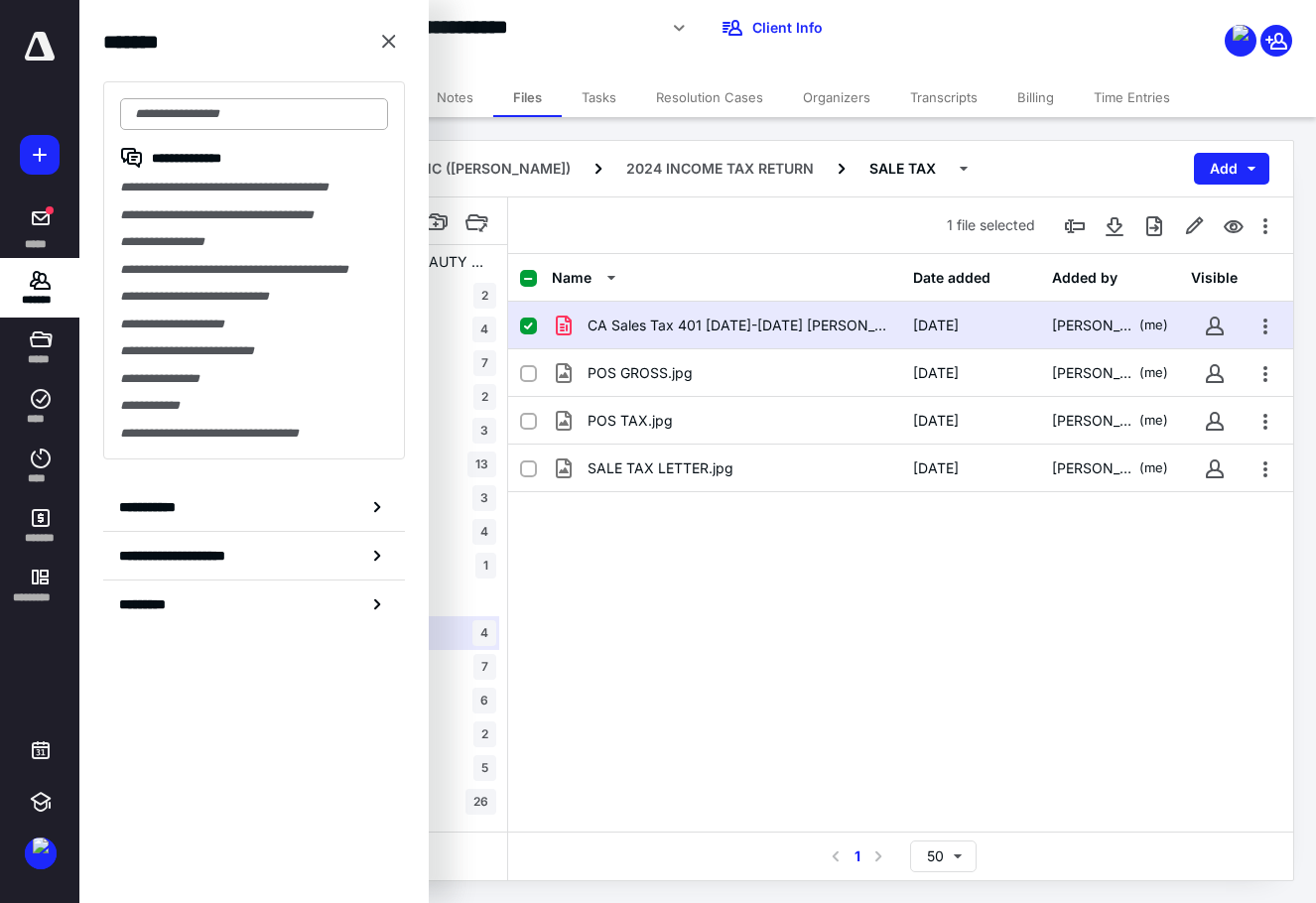 click at bounding box center [254, 114] 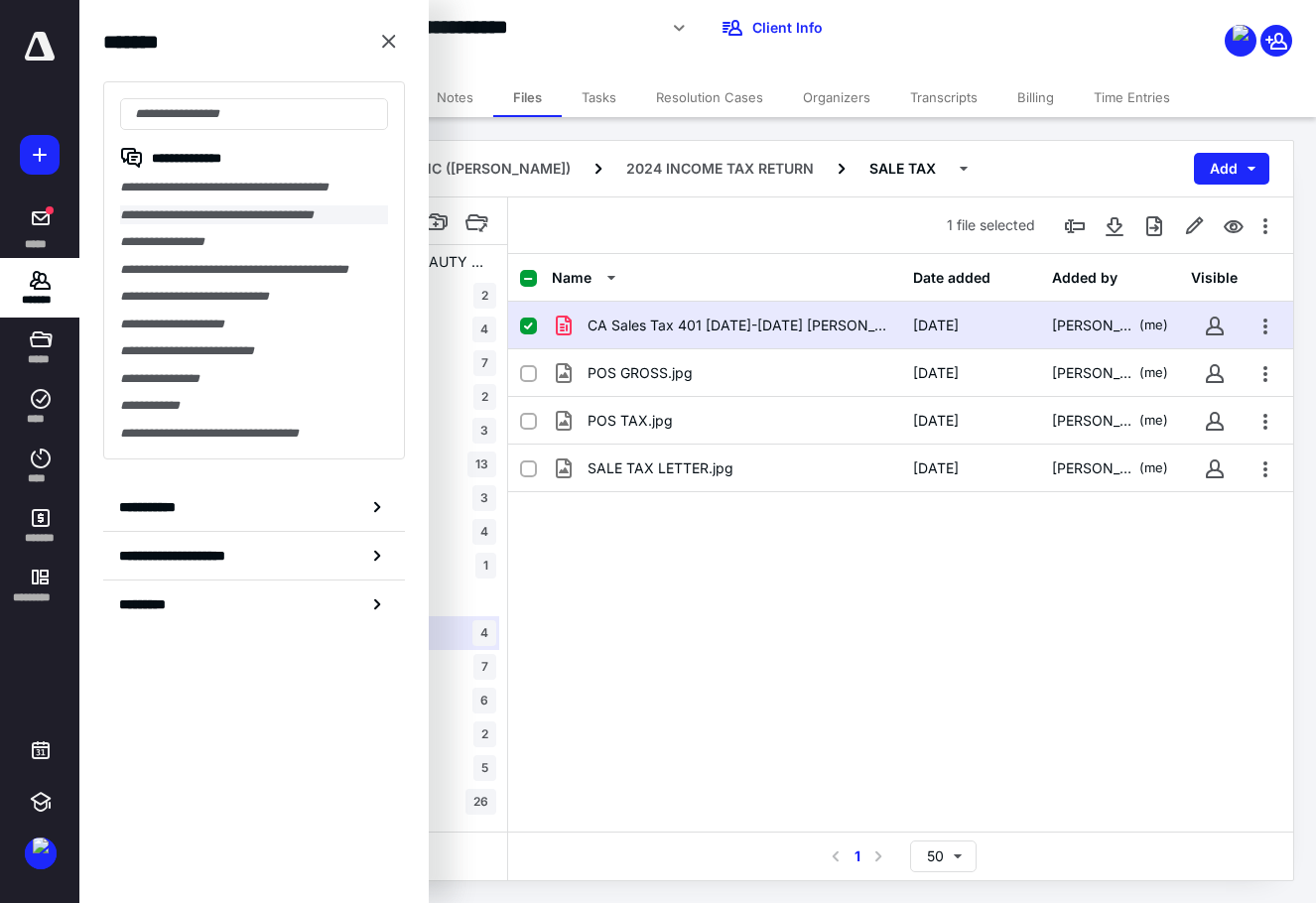click on "**********" at bounding box center (254, 215) 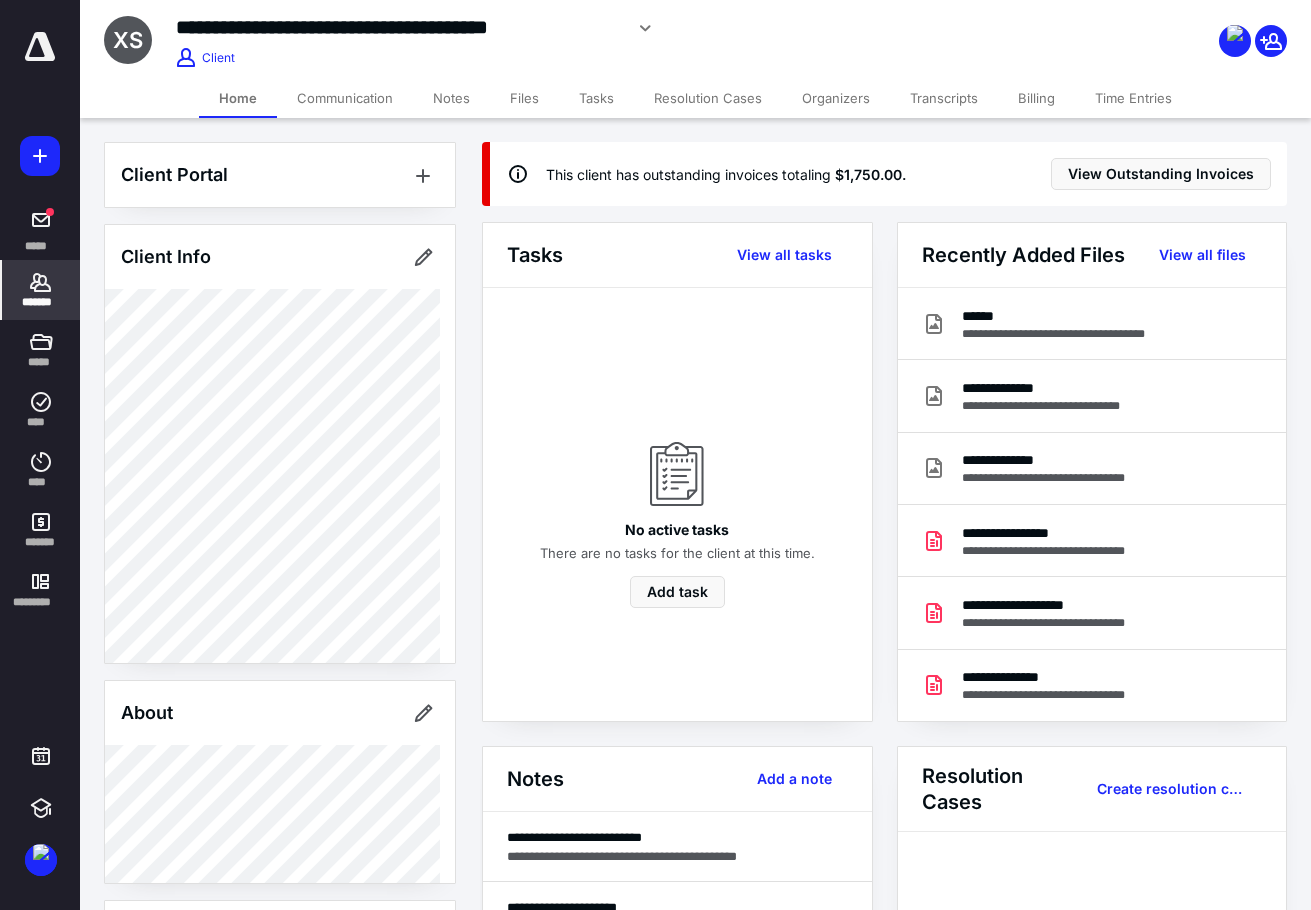 click on "*******" at bounding box center (41, 302) 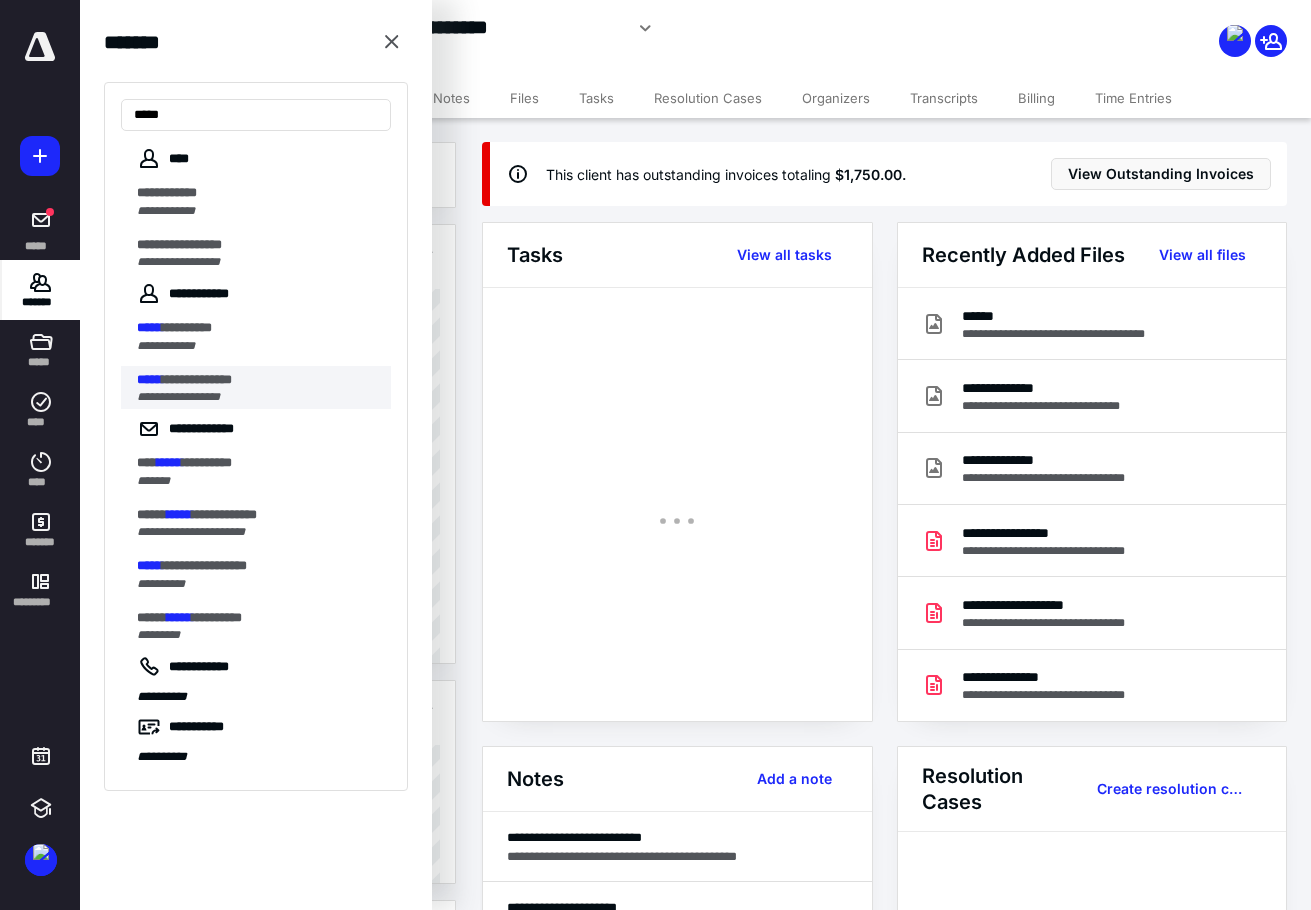 type on "*****" 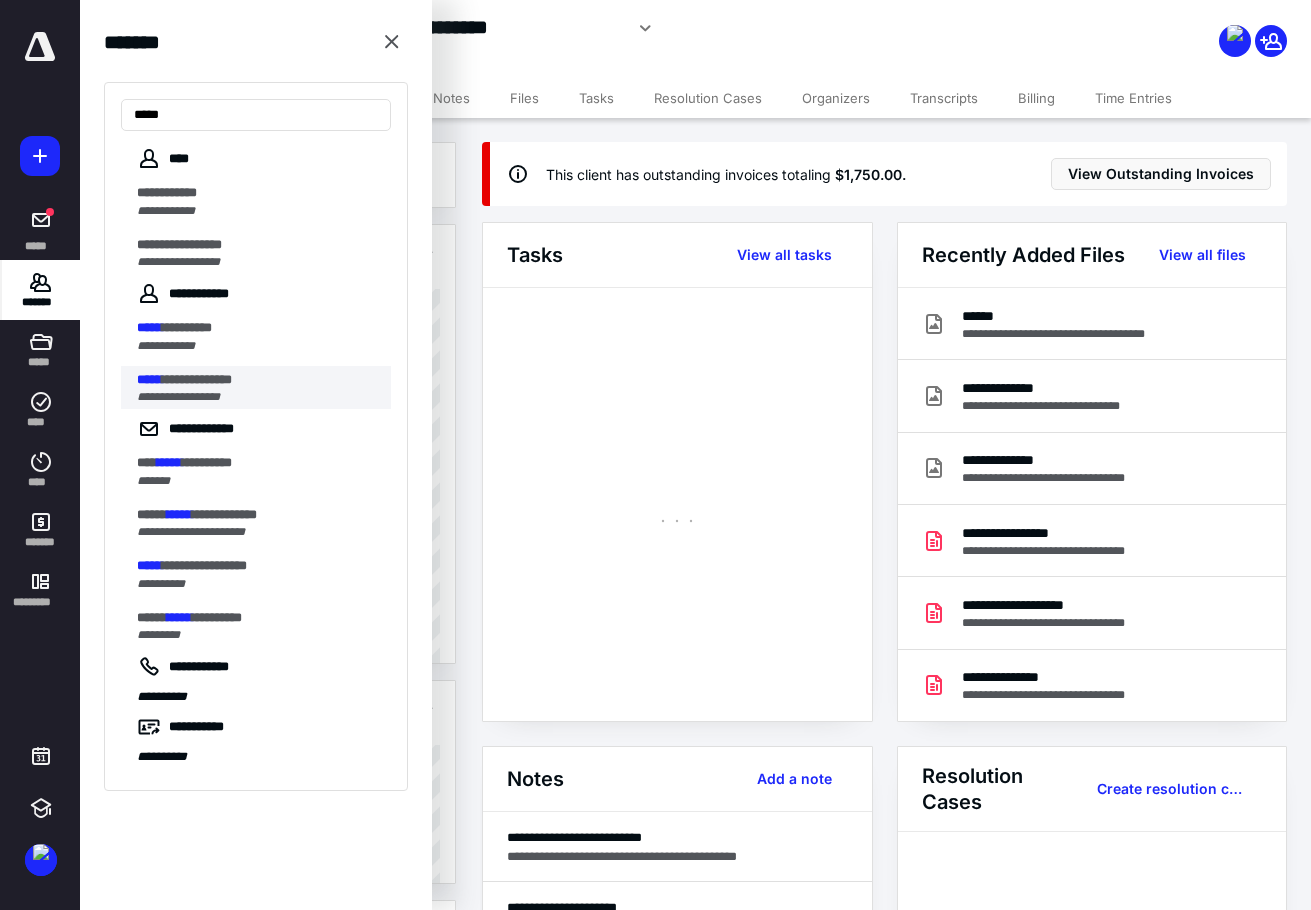 click on "**********" at bounding box center [197, 379] 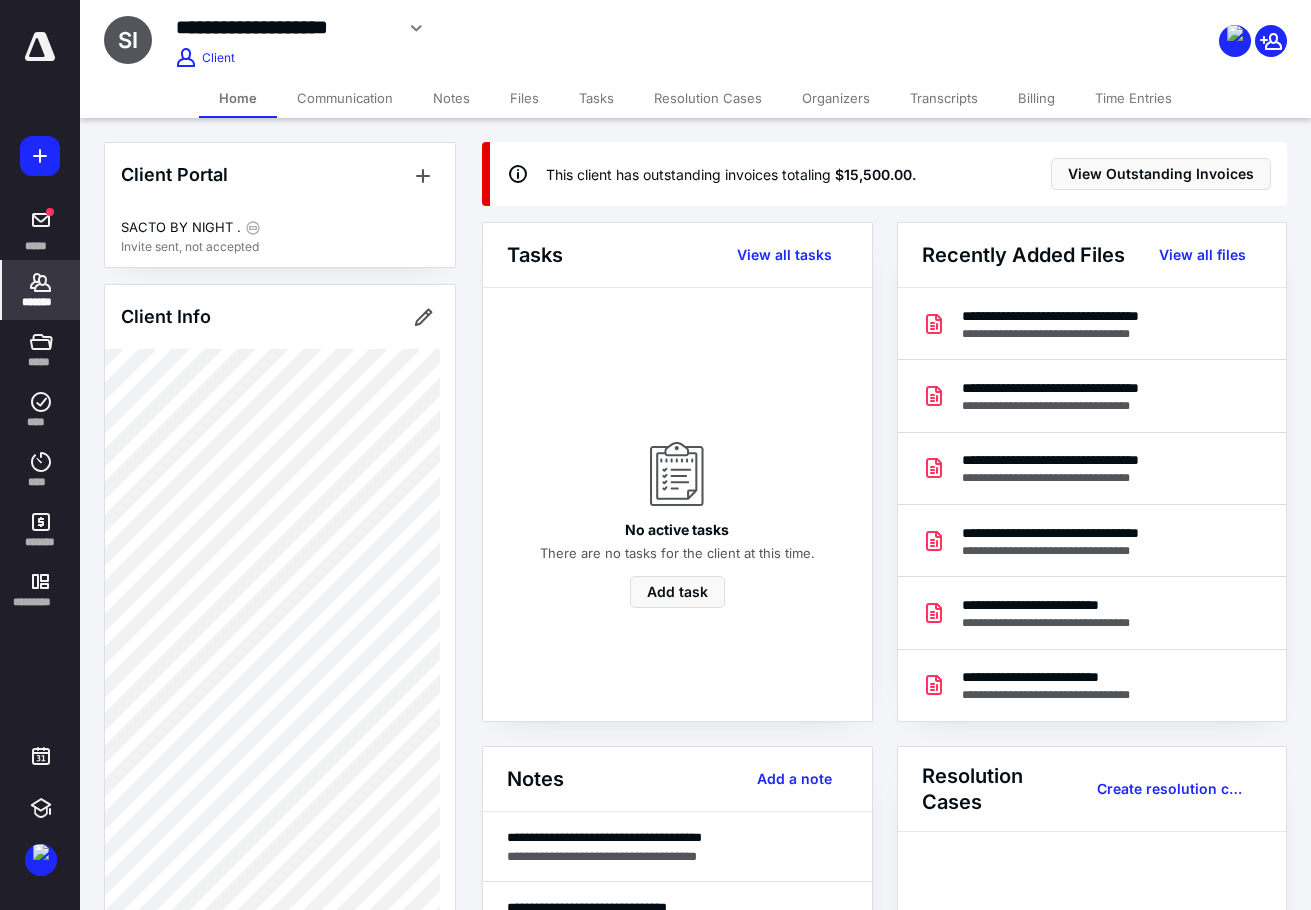 click on "Notes" at bounding box center (451, 98) 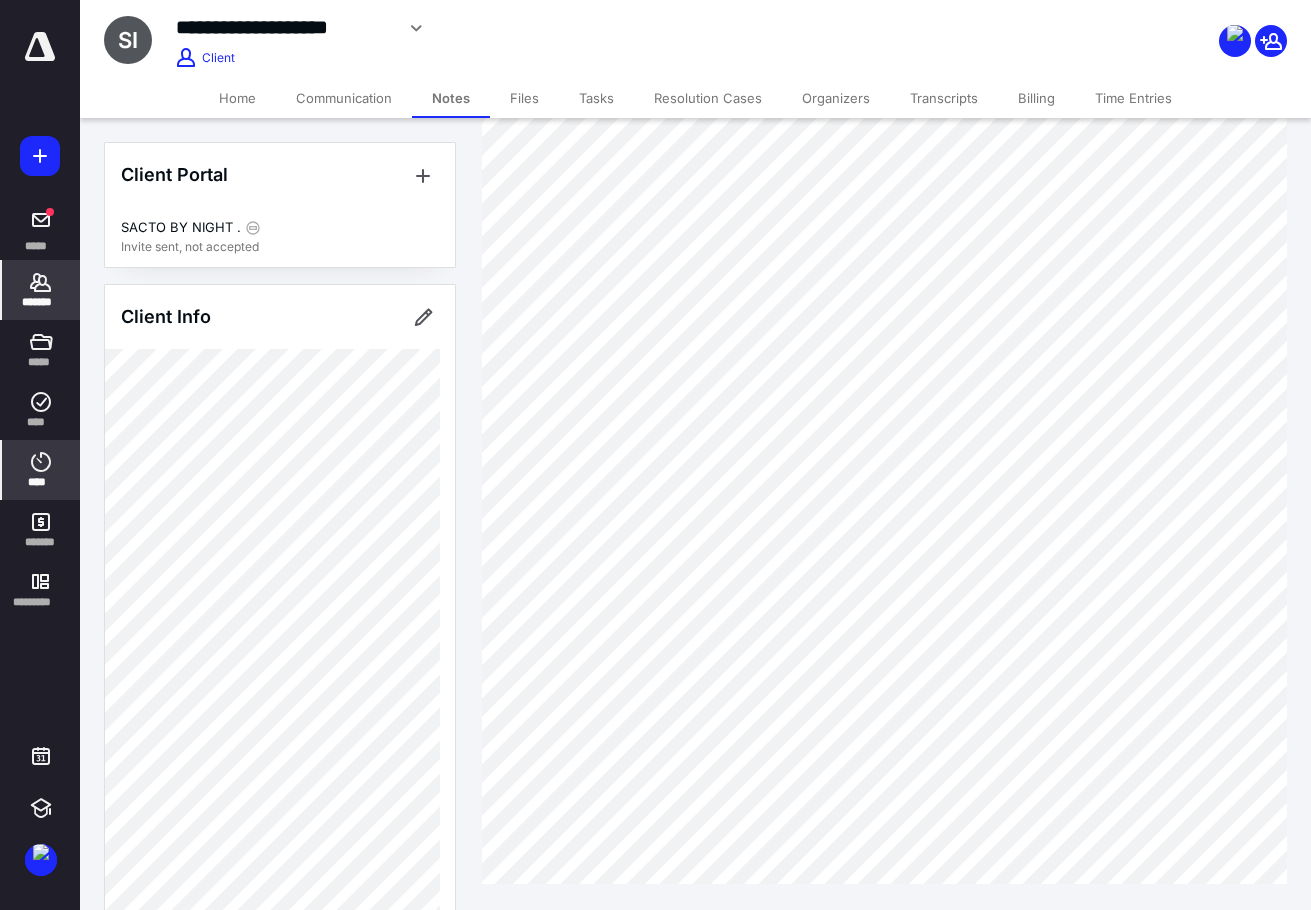 scroll, scrollTop: 442, scrollLeft: 0, axis: vertical 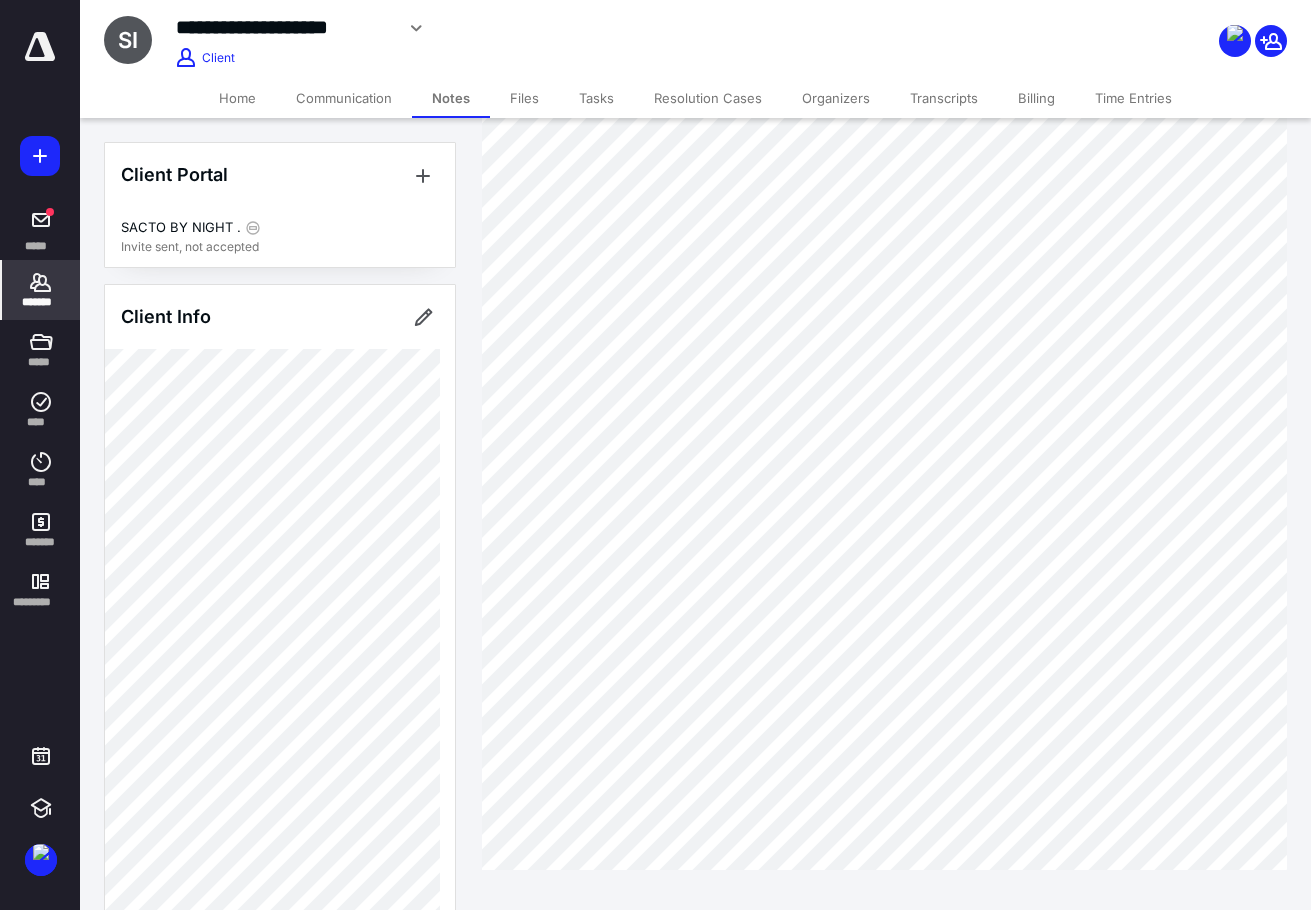 click 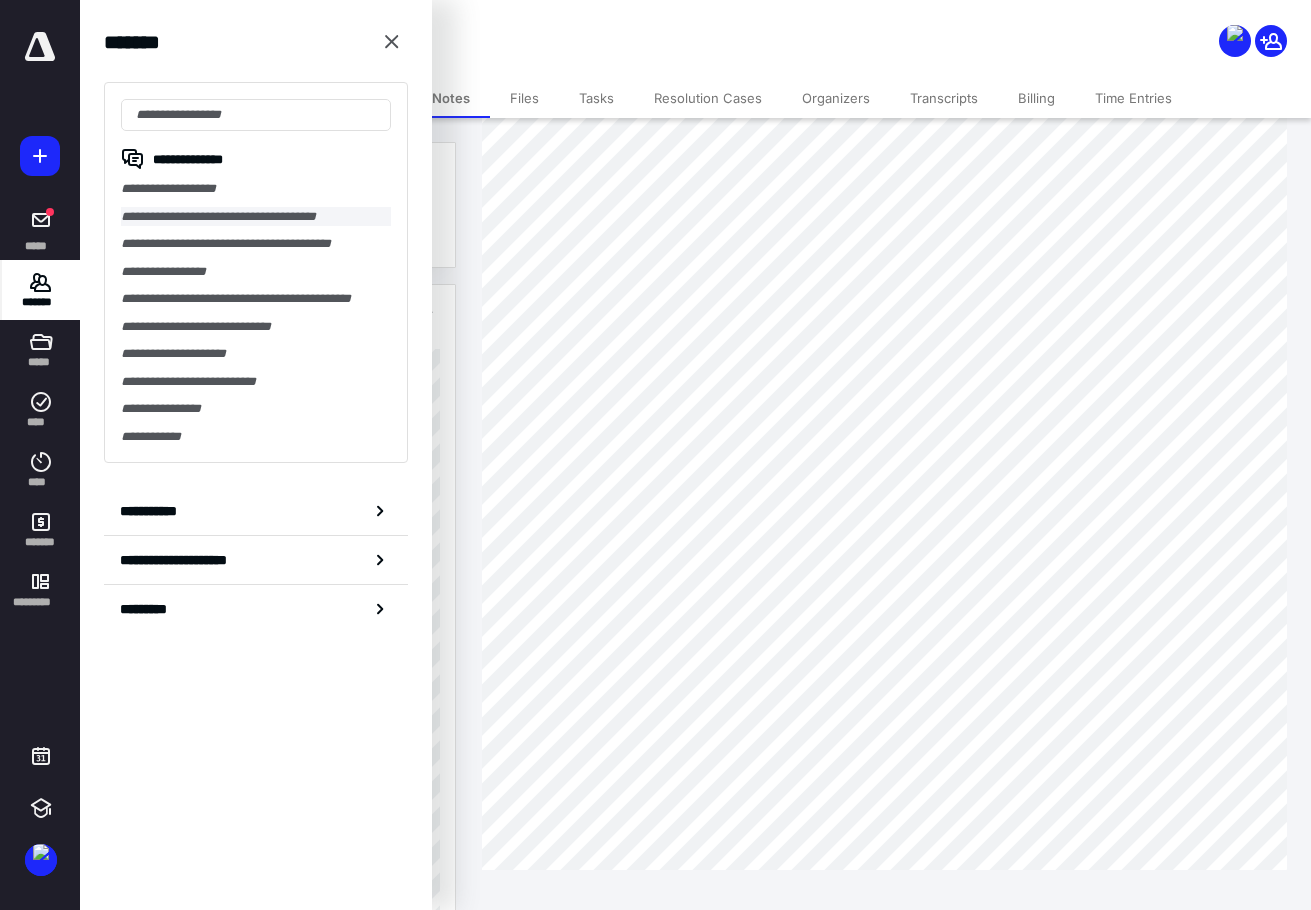 click on "**********" at bounding box center [256, 217] 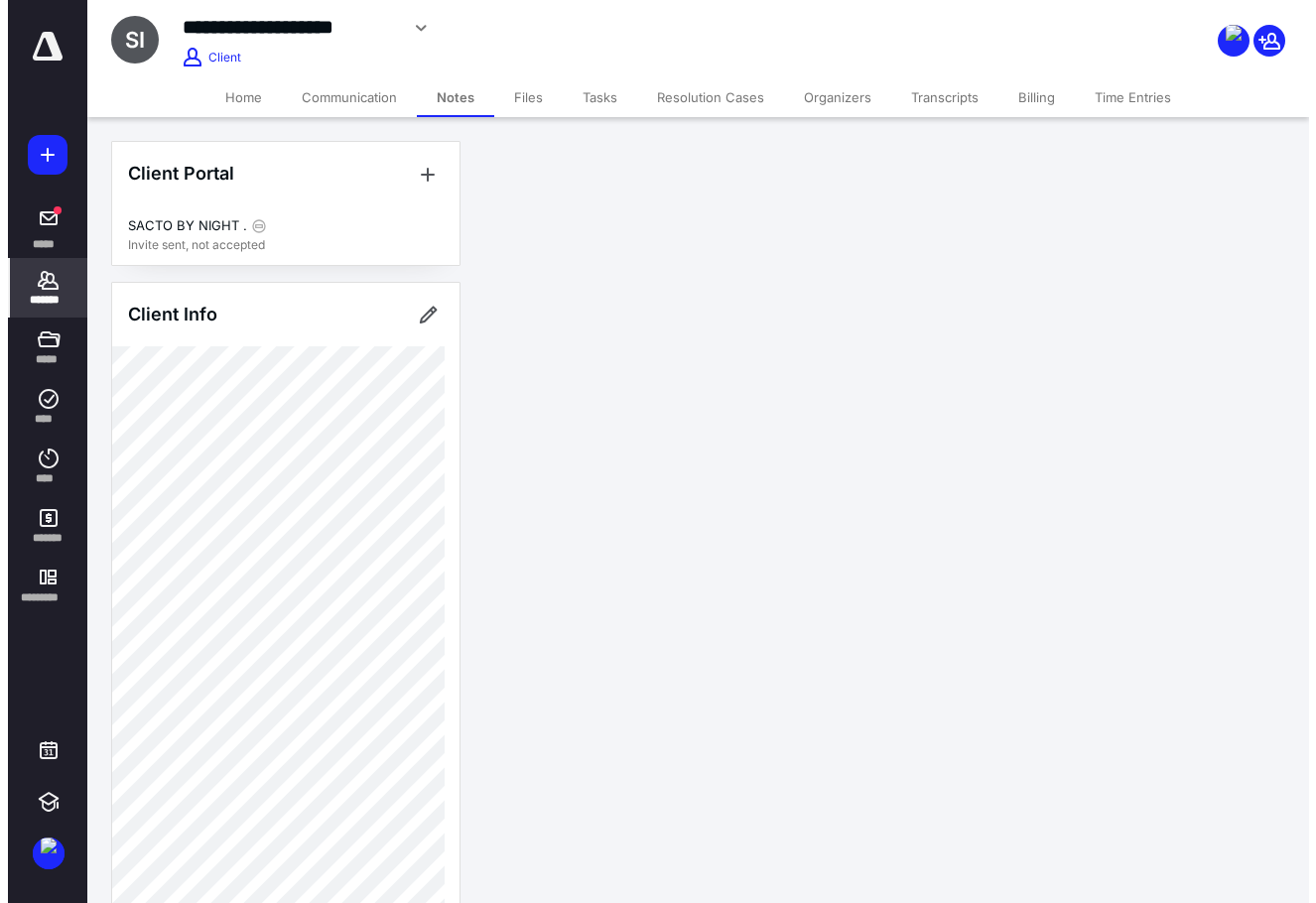 scroll, scrollTop: 0, scrollLeft: 0, axis: both 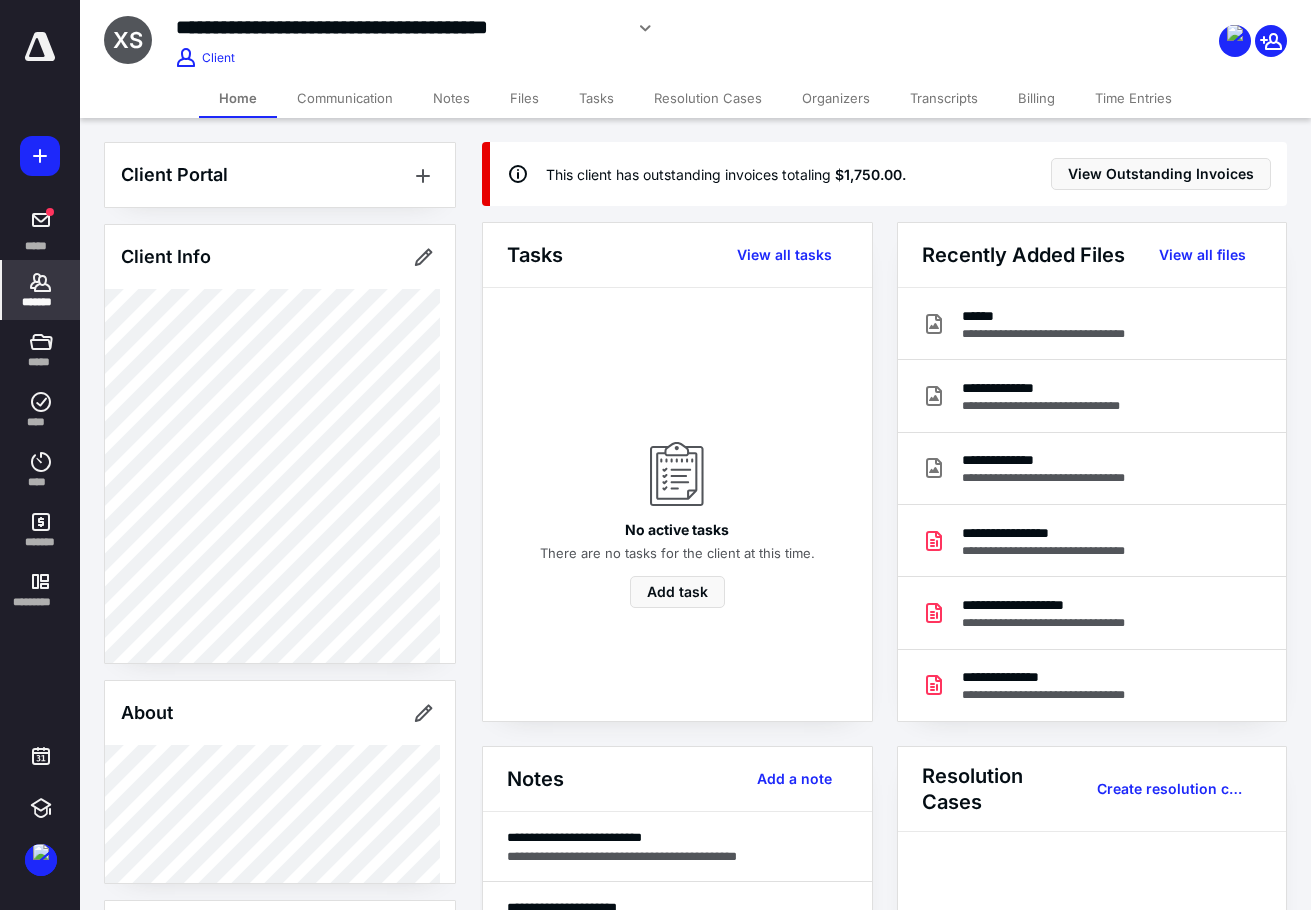 click on "Files" at bounding box center [524, 98] 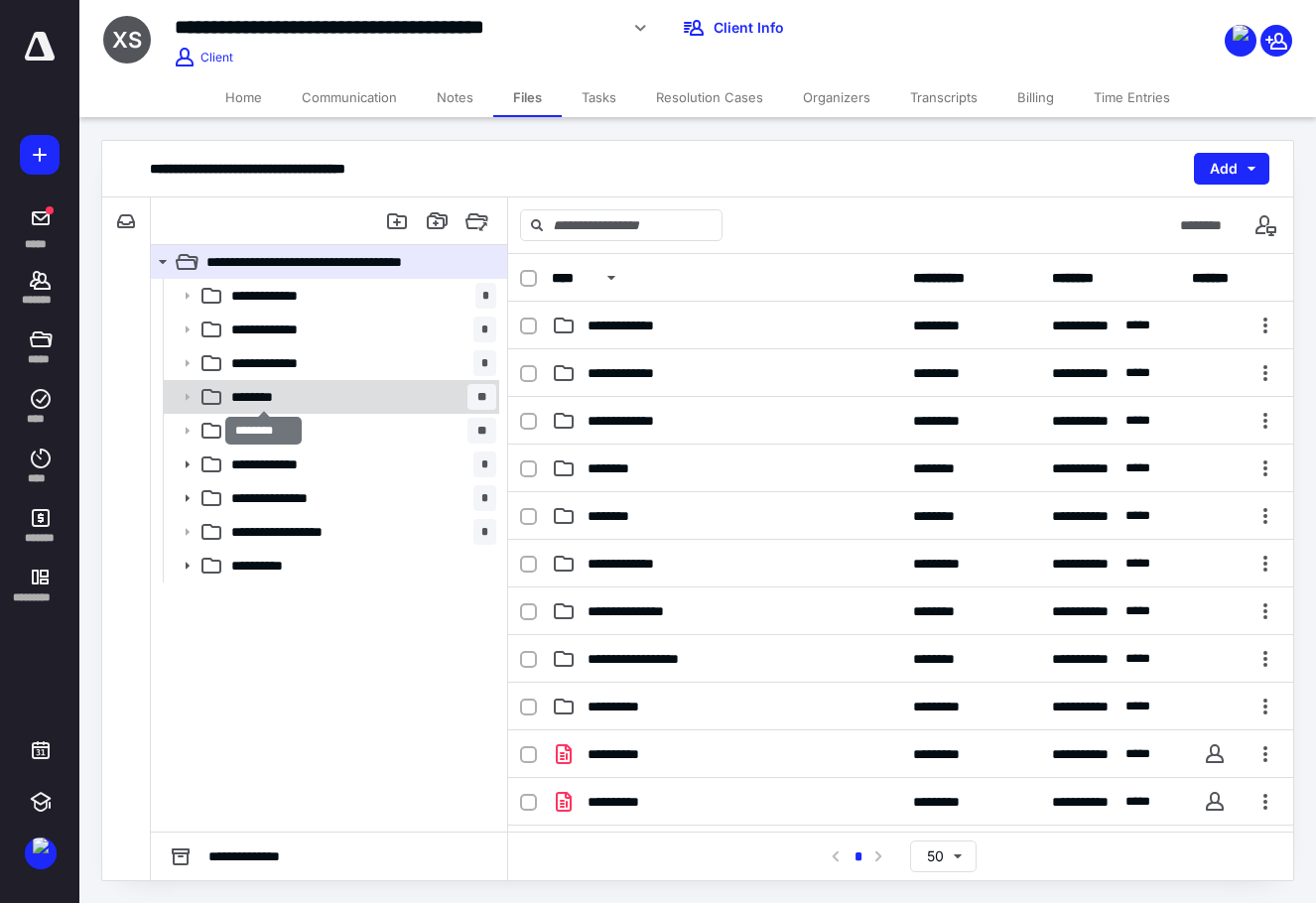 click on "********" at bounding box center (263, 397) 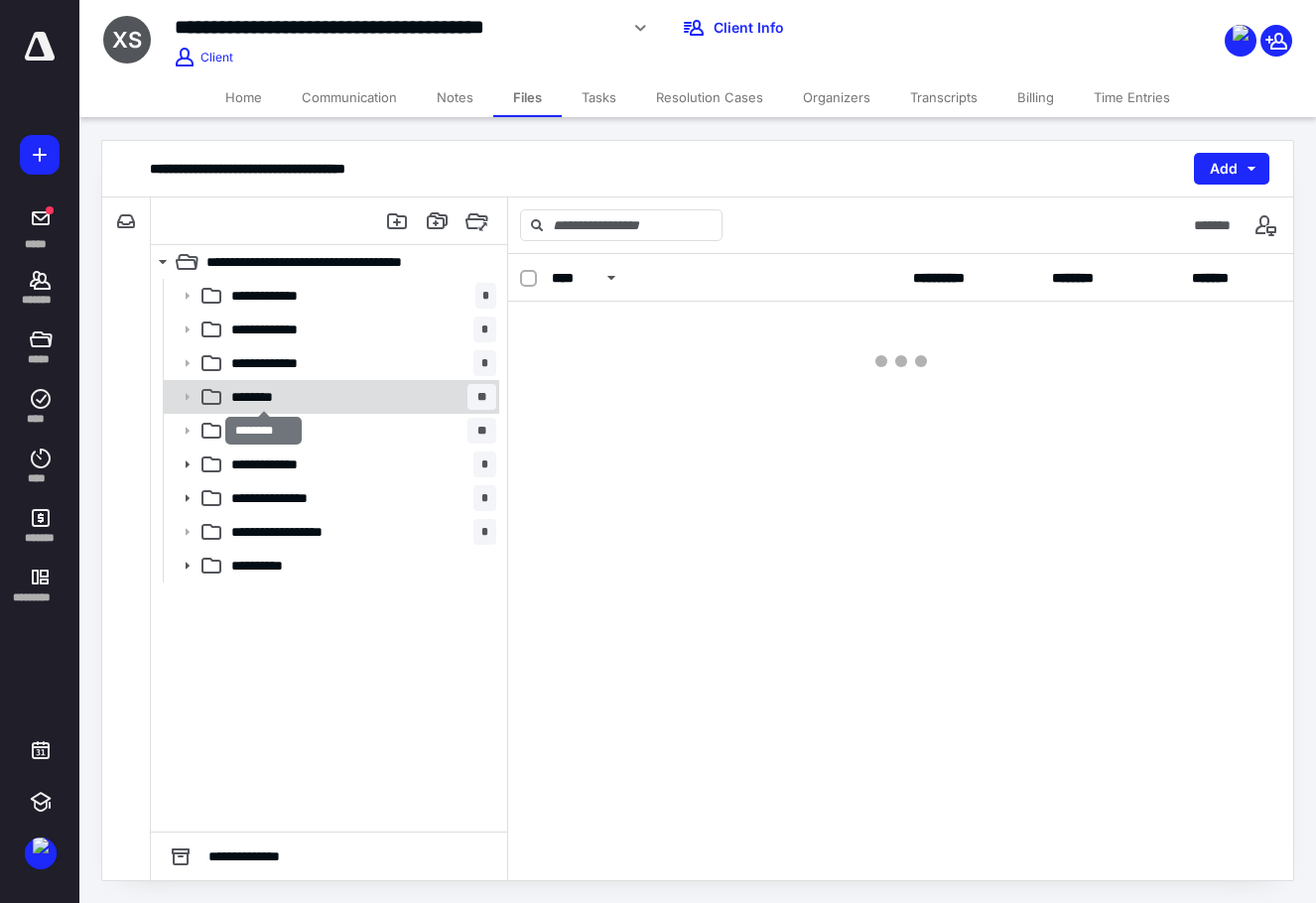 click on "********" at bounding box center (263, 397) 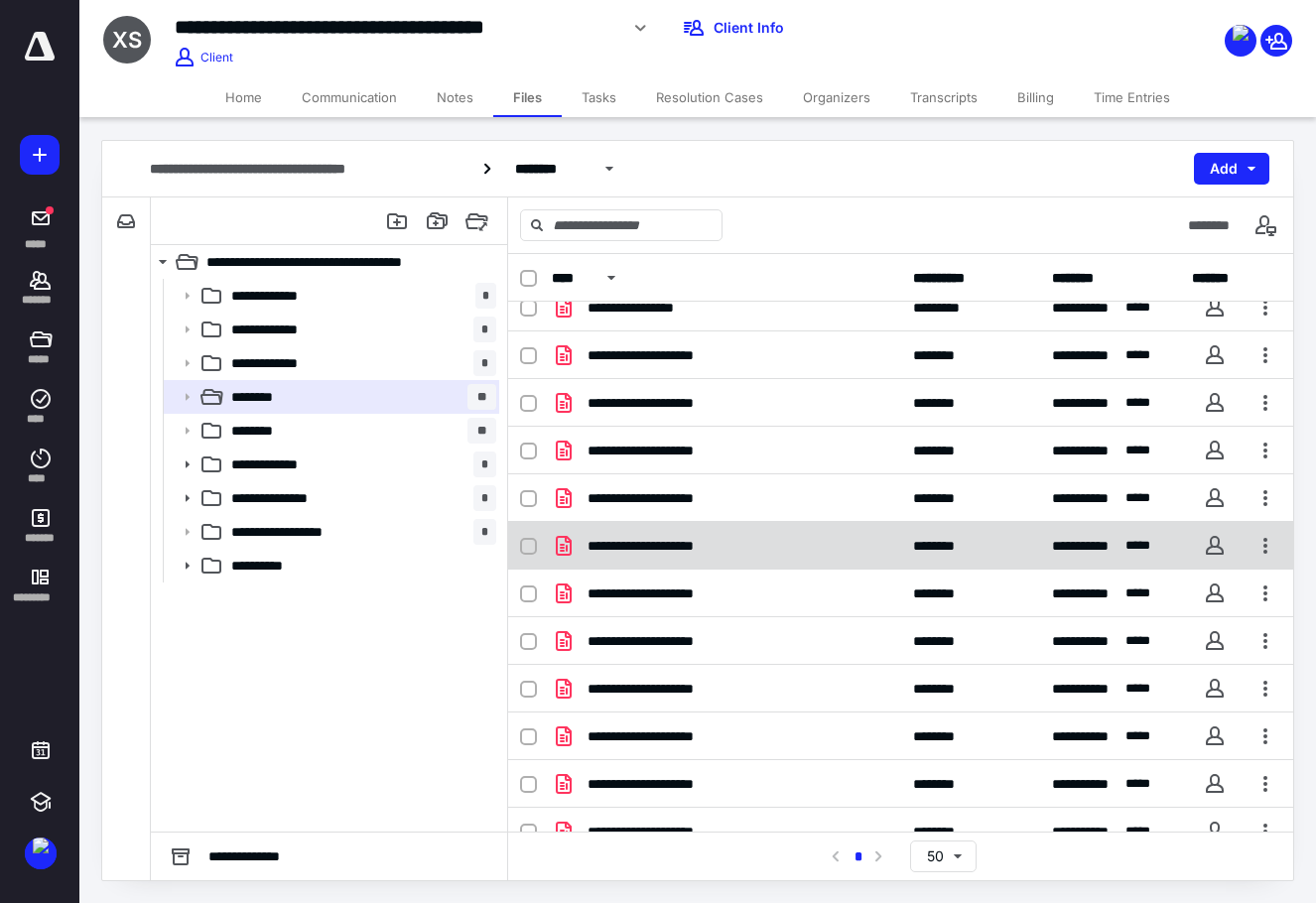 scroll, scrollTop: 0, scrollLeft: 0, axis: both 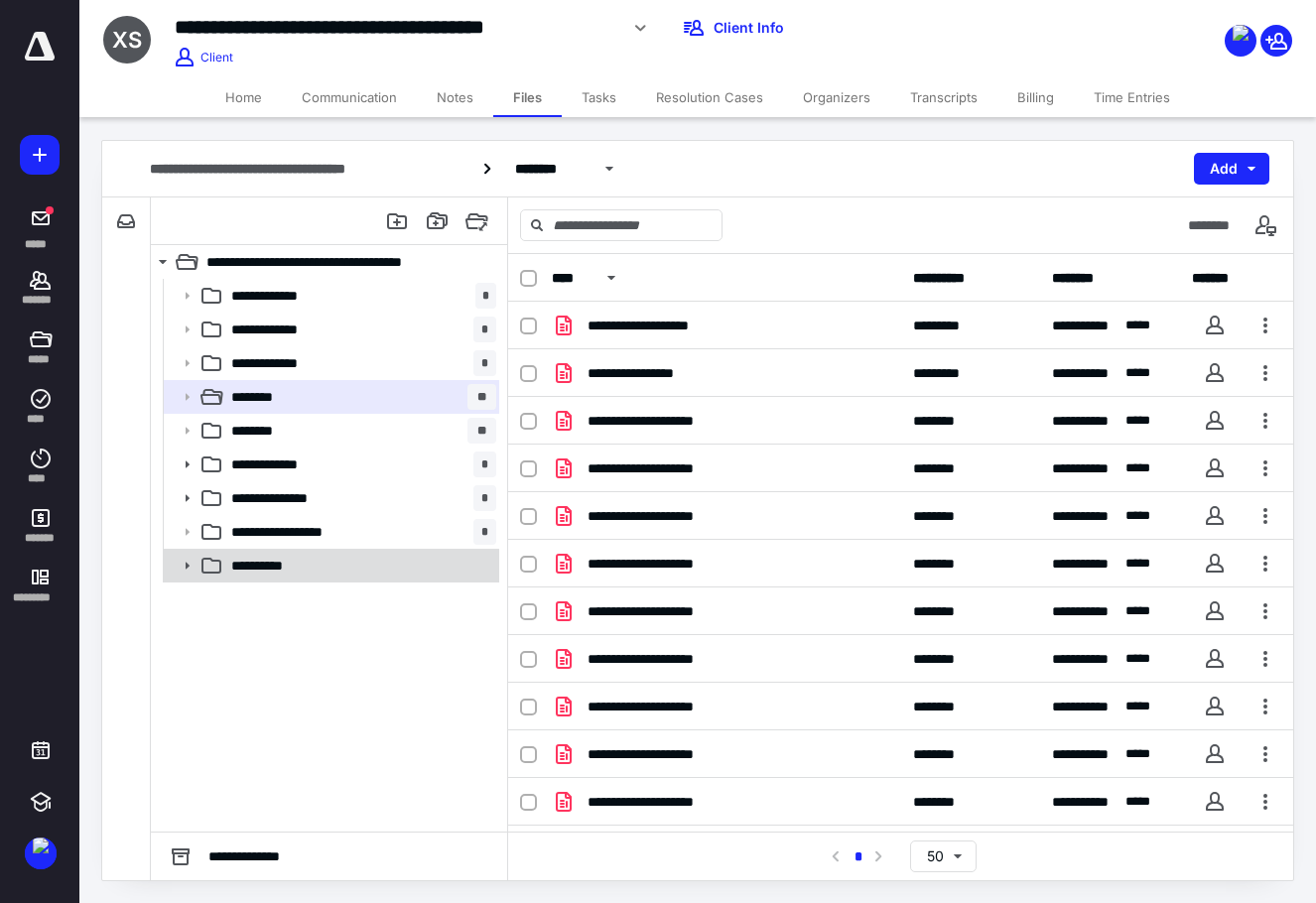click on "**********" at bounding box center (275, 566) 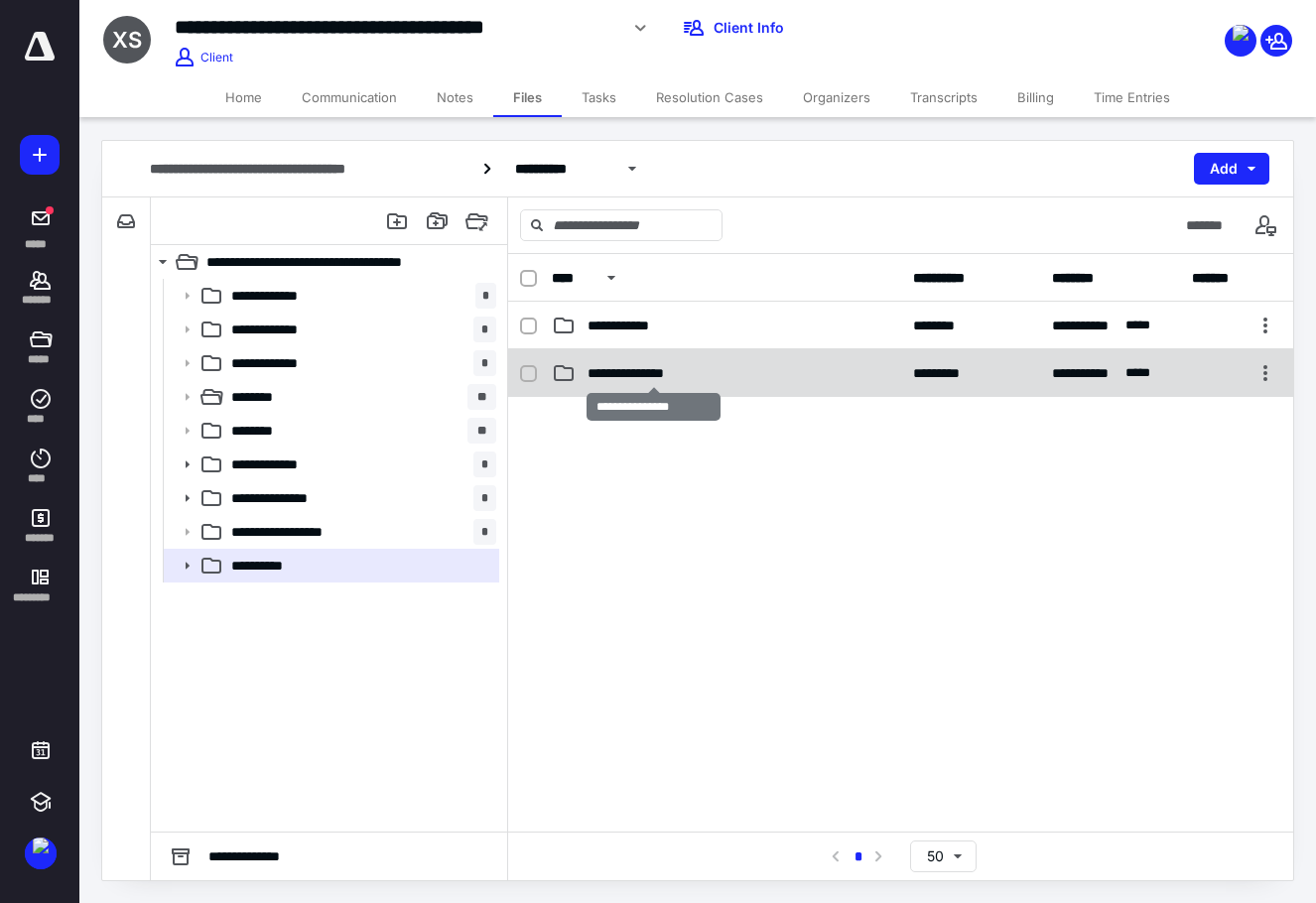 click on "**********" at bounding box center [654, 373] 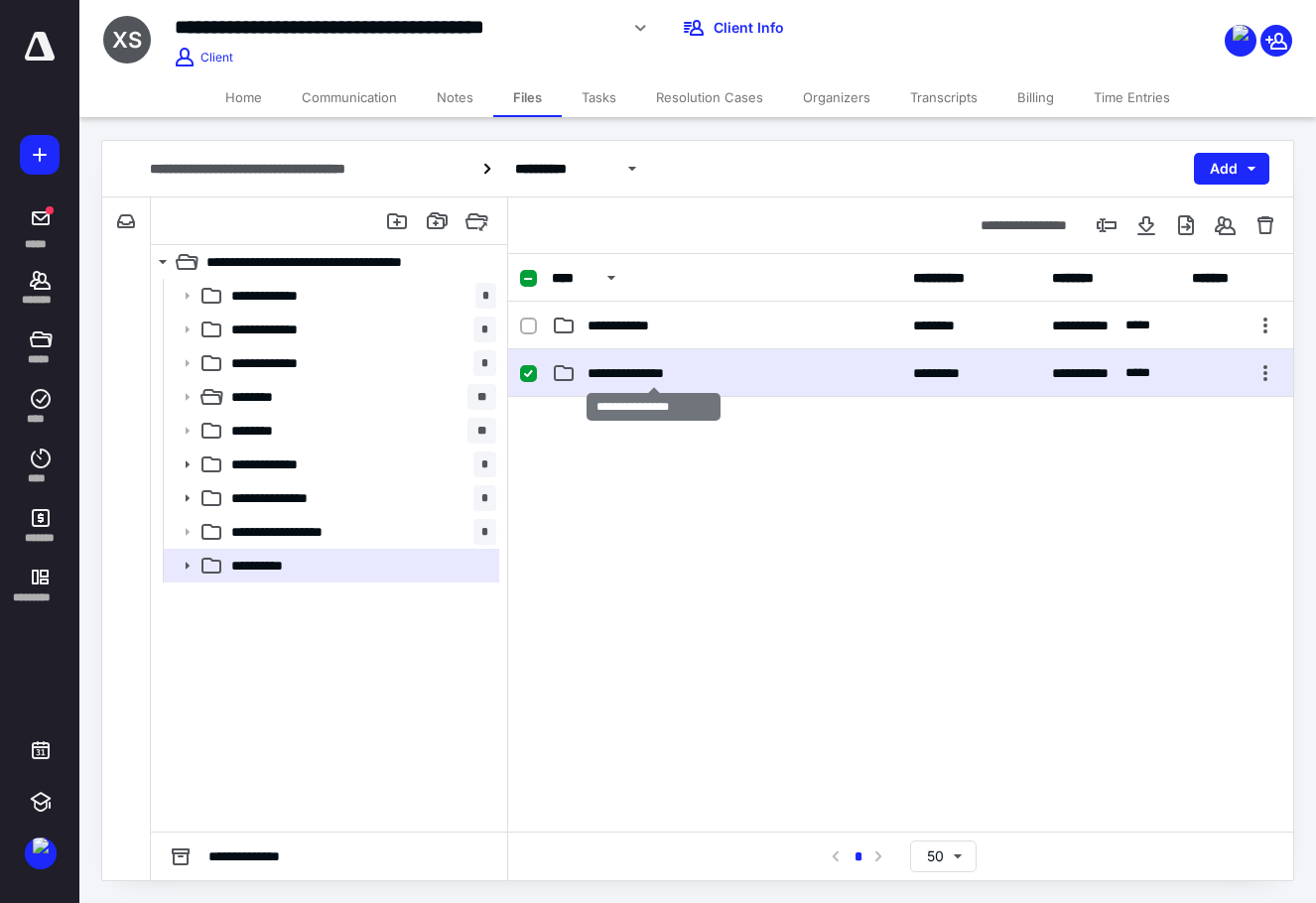 drag, startPoint x: 638, startPoint y: 371, endPoint x: 869, endPoint y: 412, distance: 234.6103 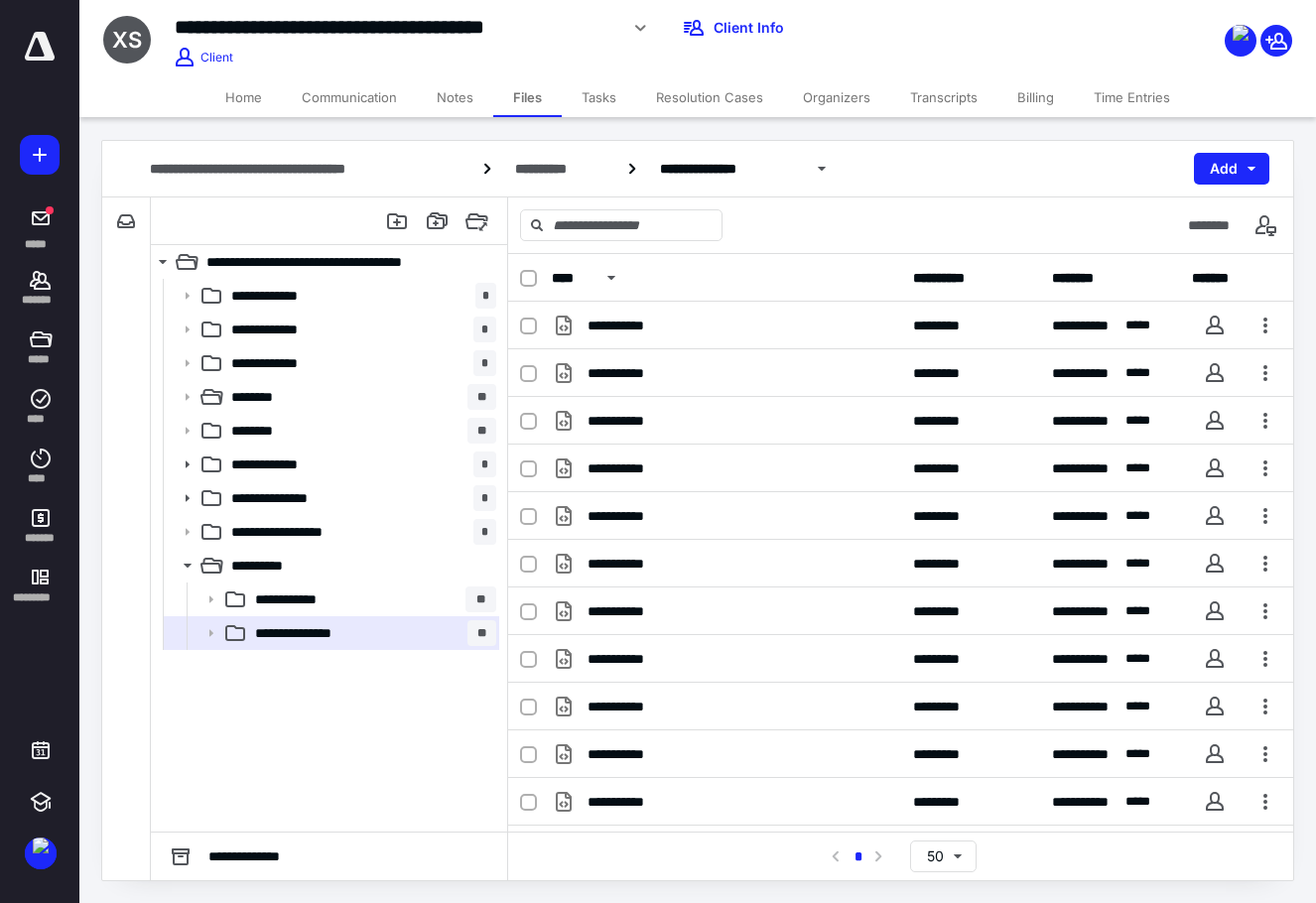 click on "**********" at bounding box center (698, 169) 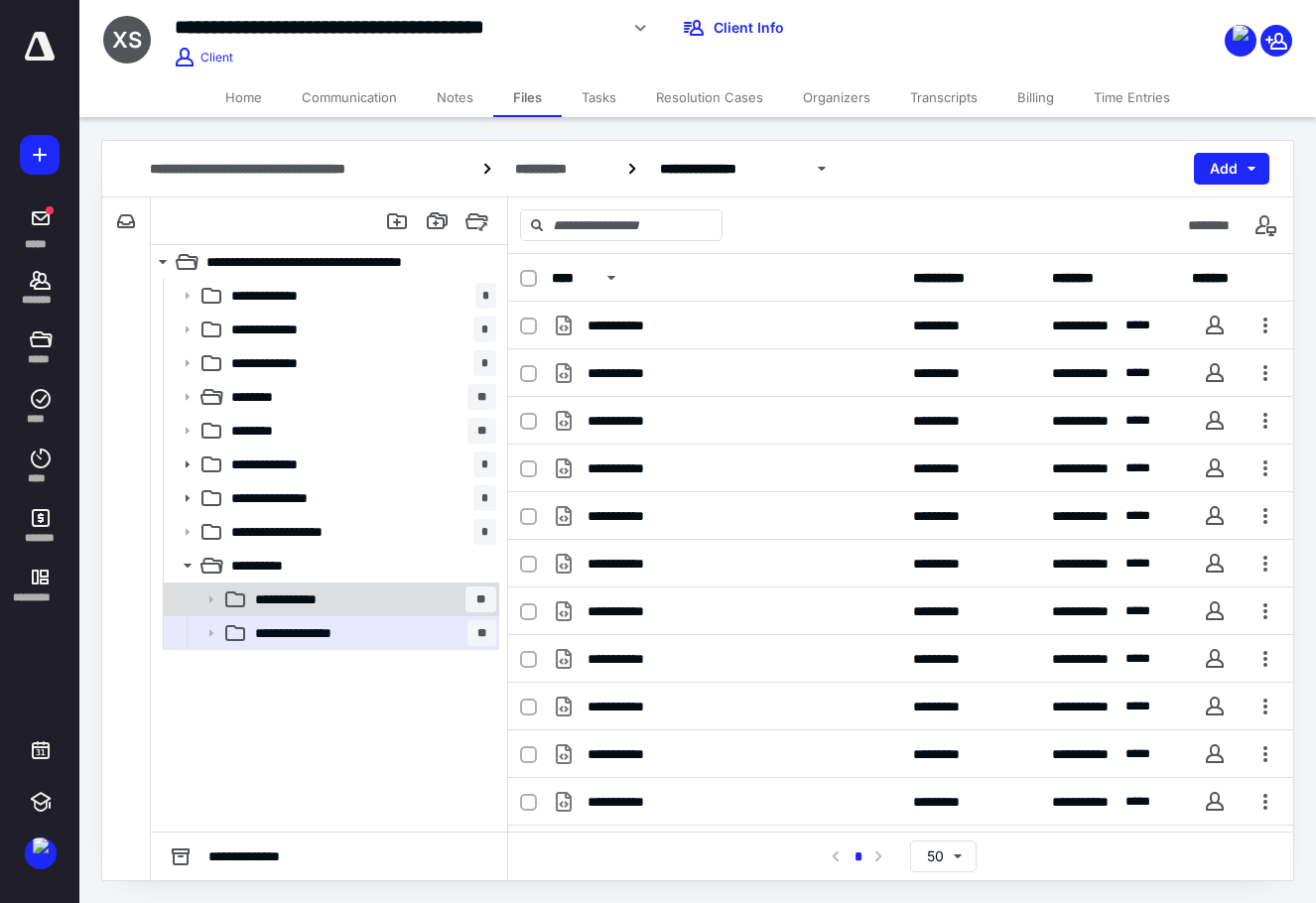 click on "**********" at bounding box center [308, 599] 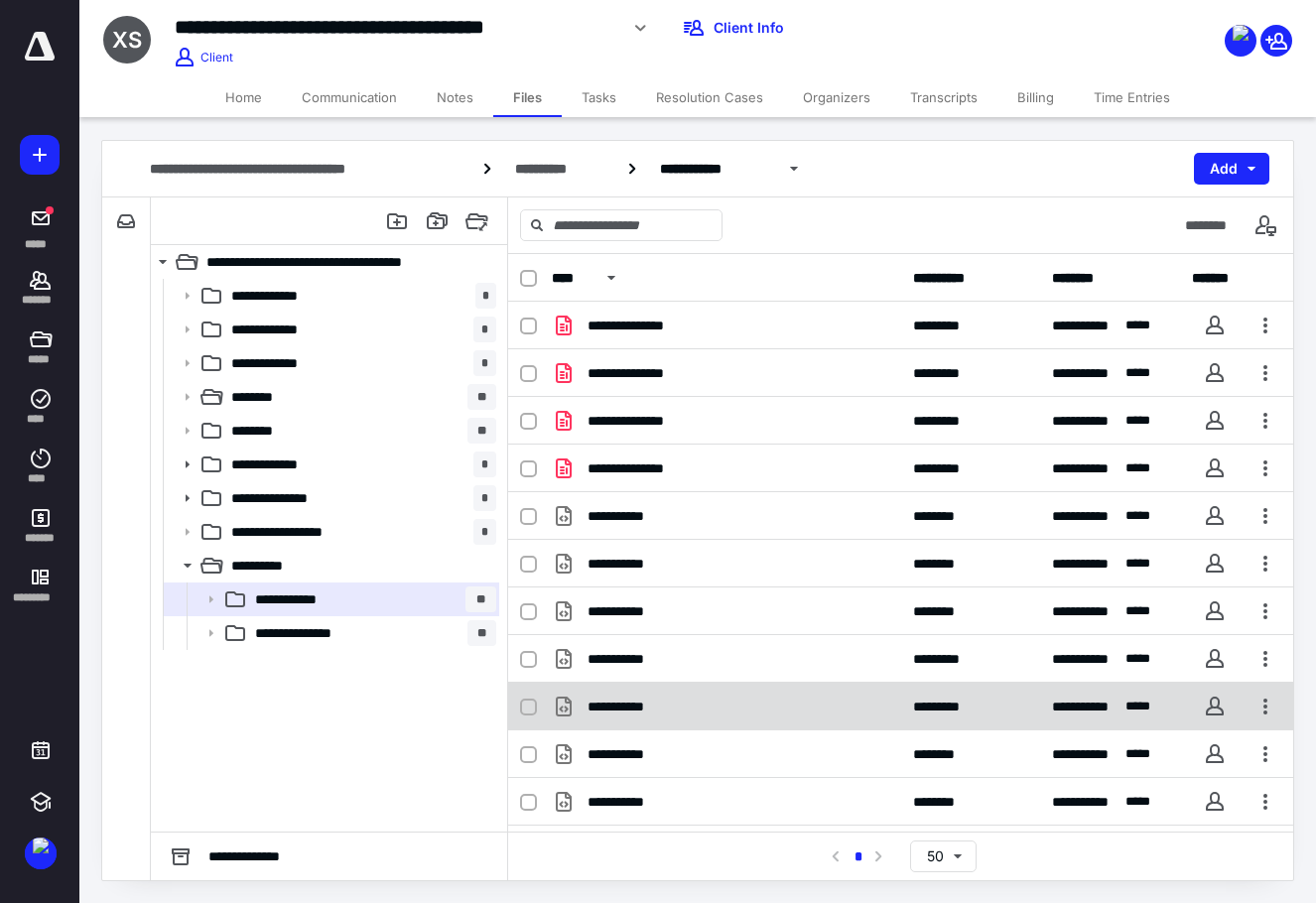 click on "**********" at bounding box center (726, 707) 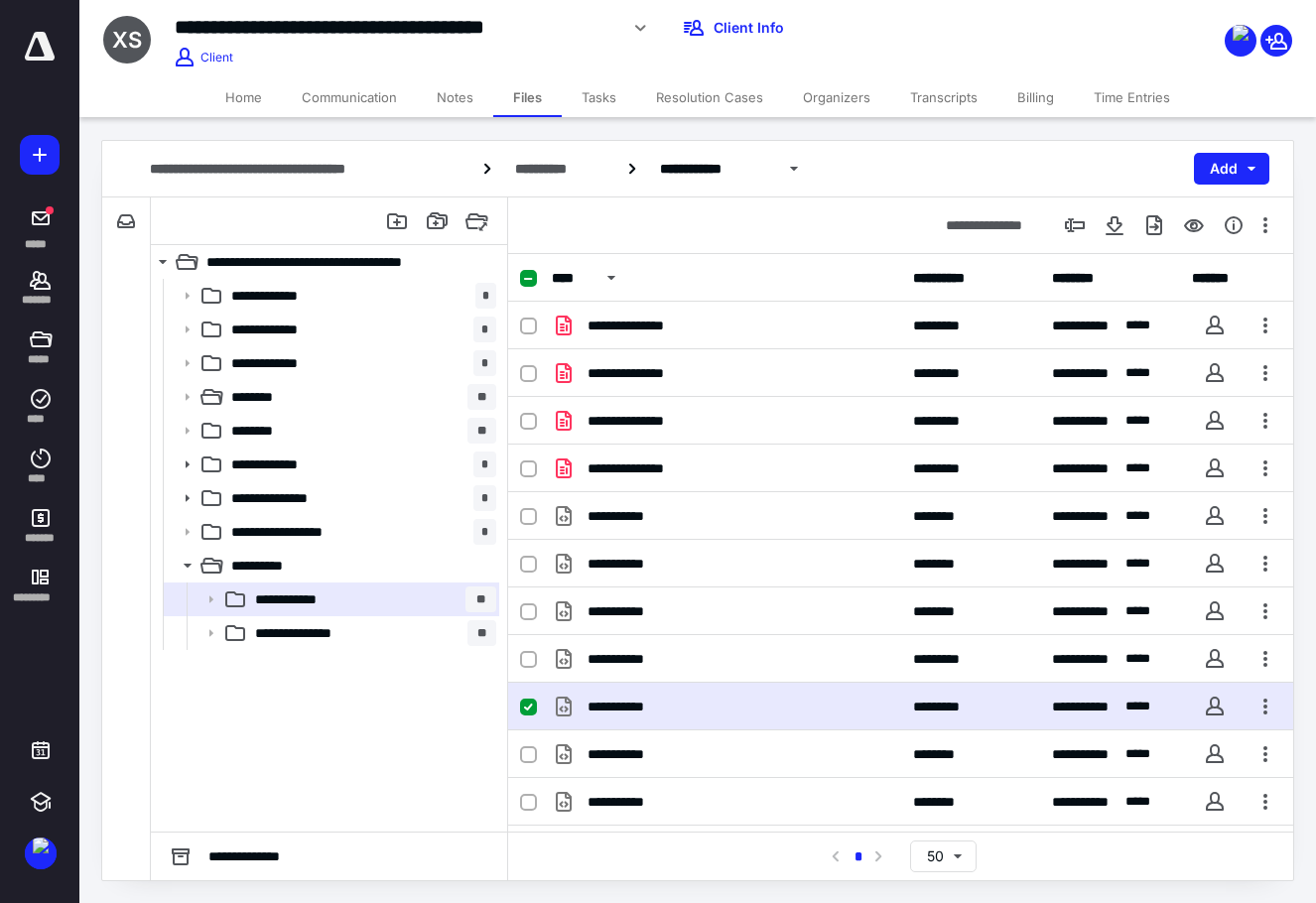 click on "**********" at bounding box center (726, 707) 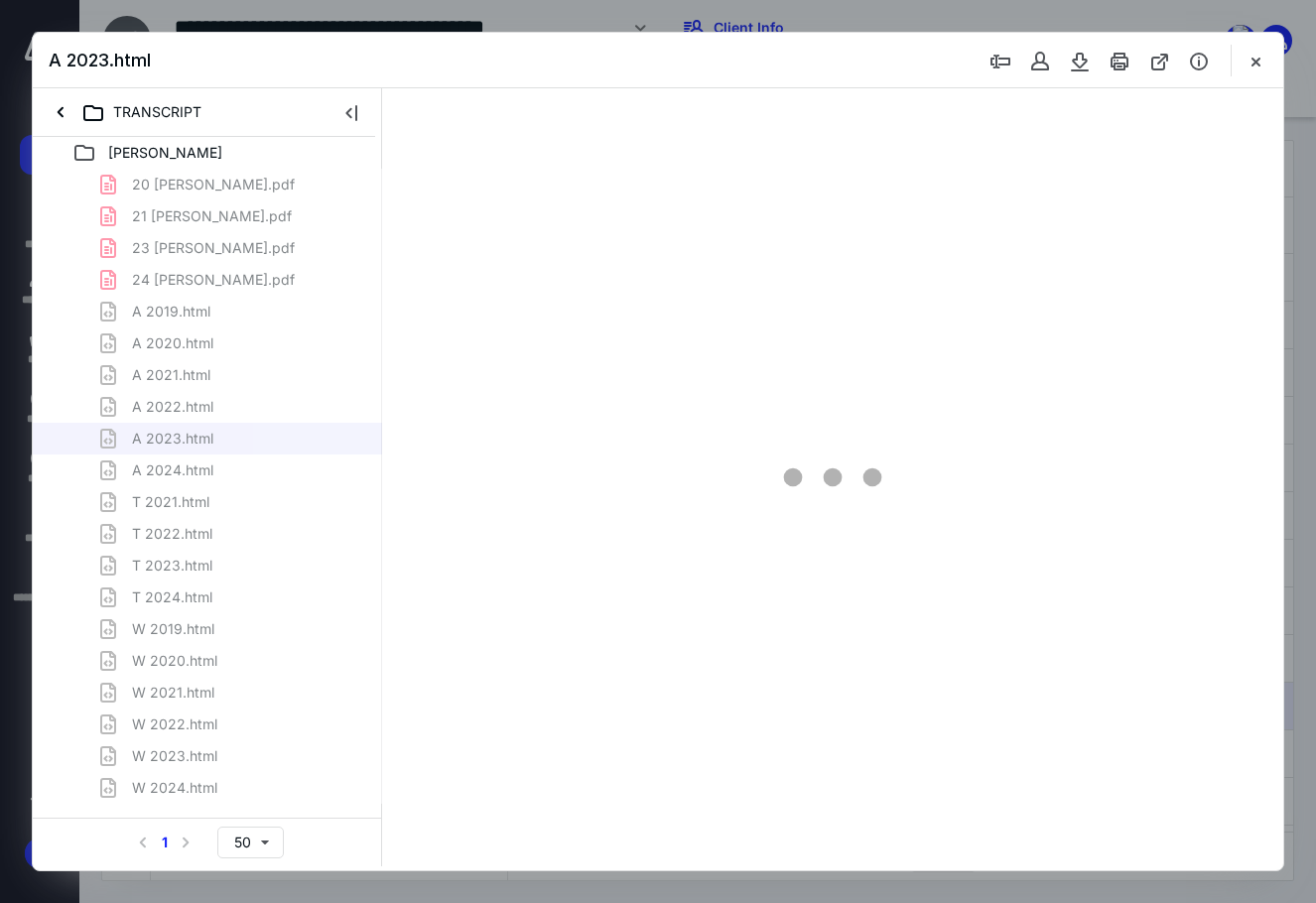 scroll, scrollTop: 0, scrollLeft: 0, axis: both 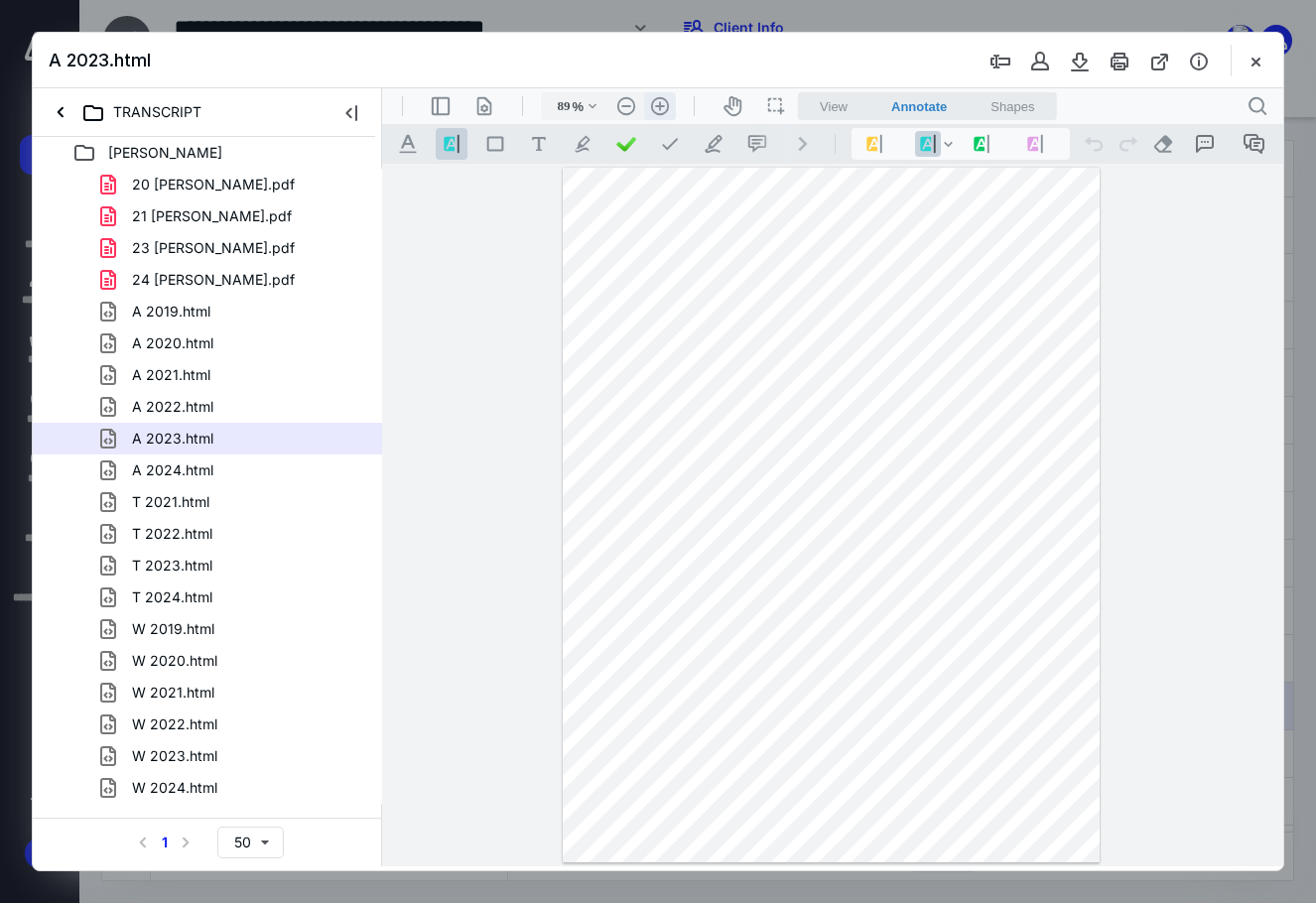 click on ".cls-1{fill:#abb0c4;} icon - header - zoom - in - line" at bounding box center (660, 106) 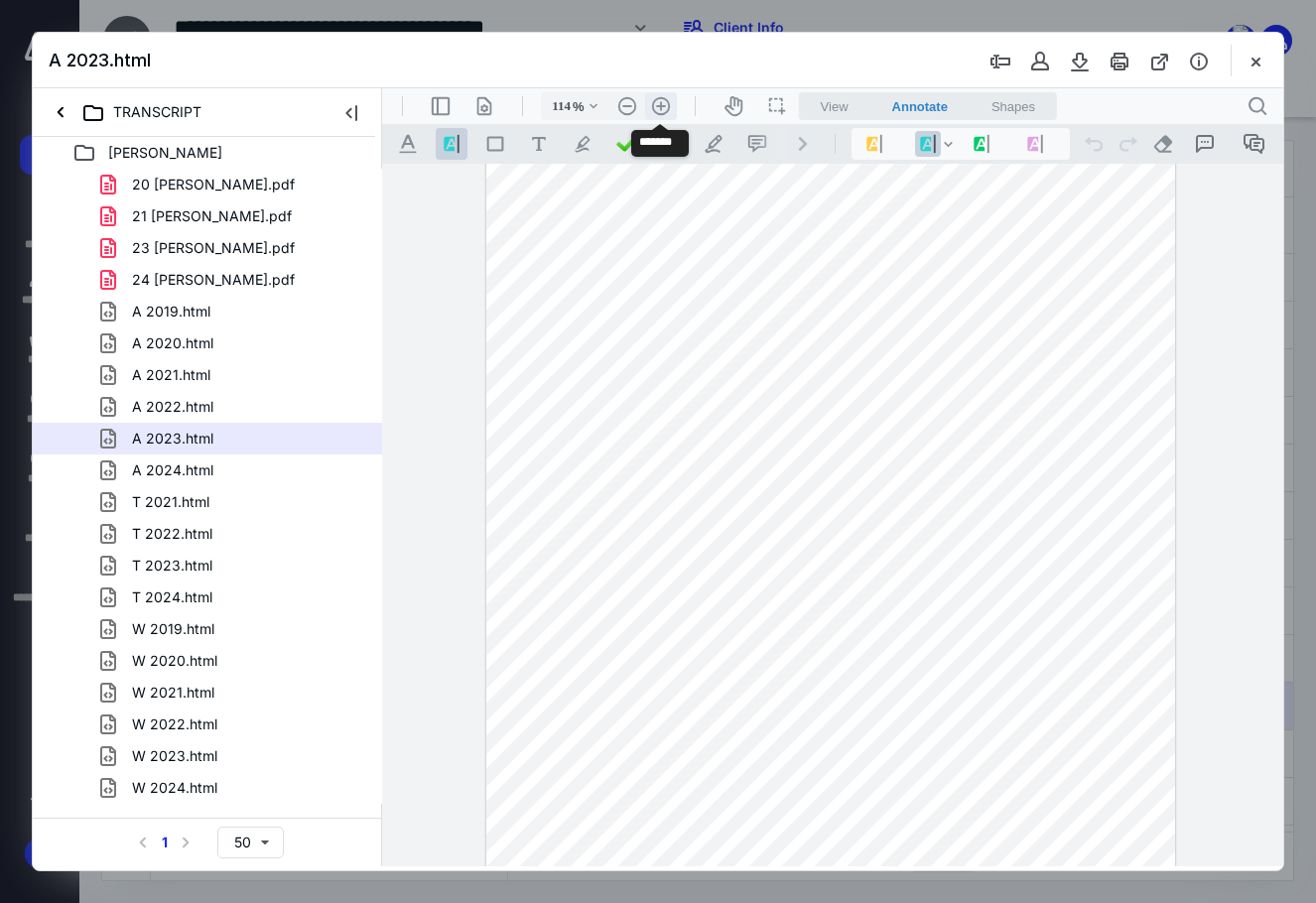 click on ".cls-1{fill:#abb0c4;} icon - header - zoom - in - line" at bounding box center (661, 106) 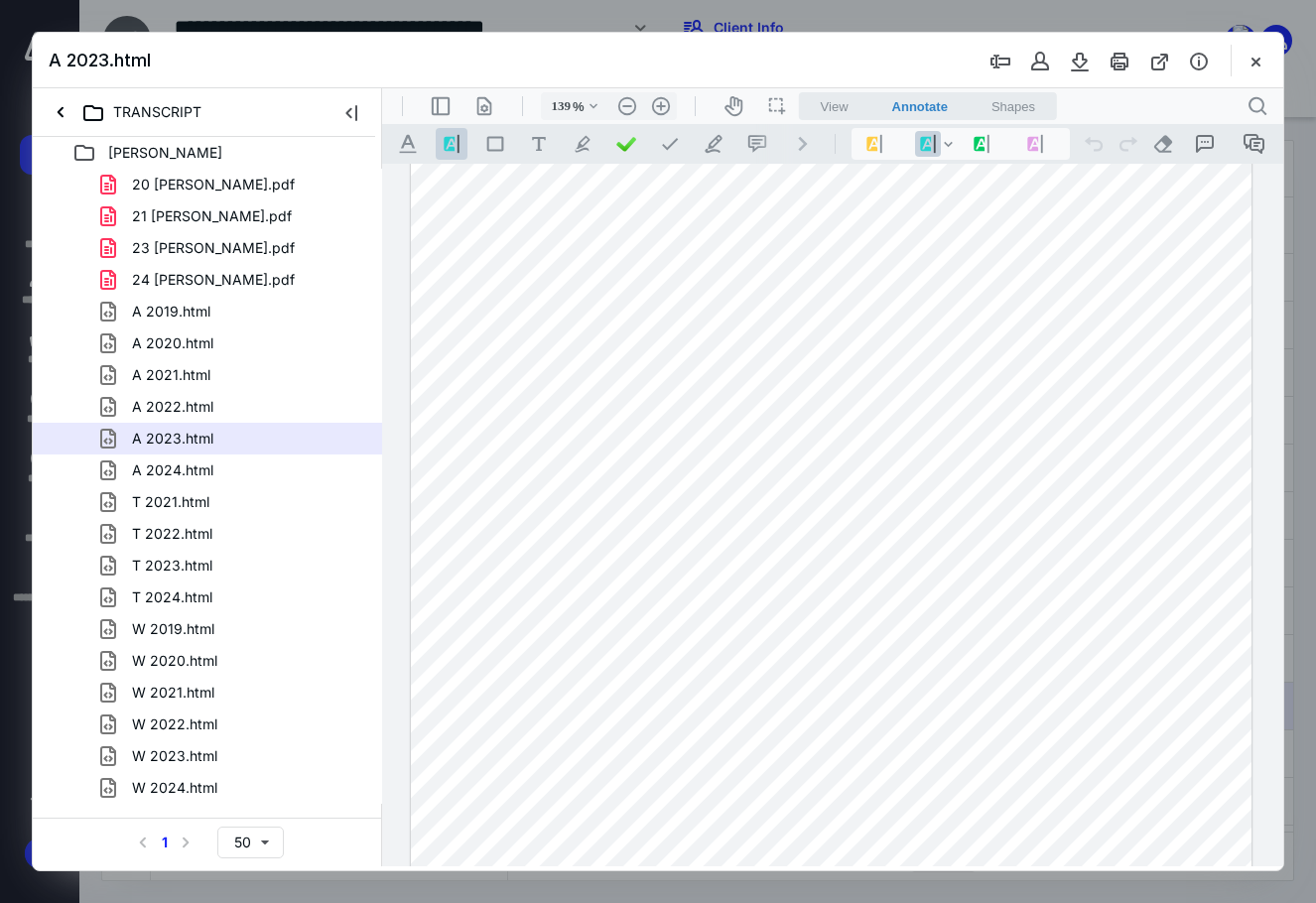 scroll, scrollTop: 397, scrollLeft: 0, axis: vertical 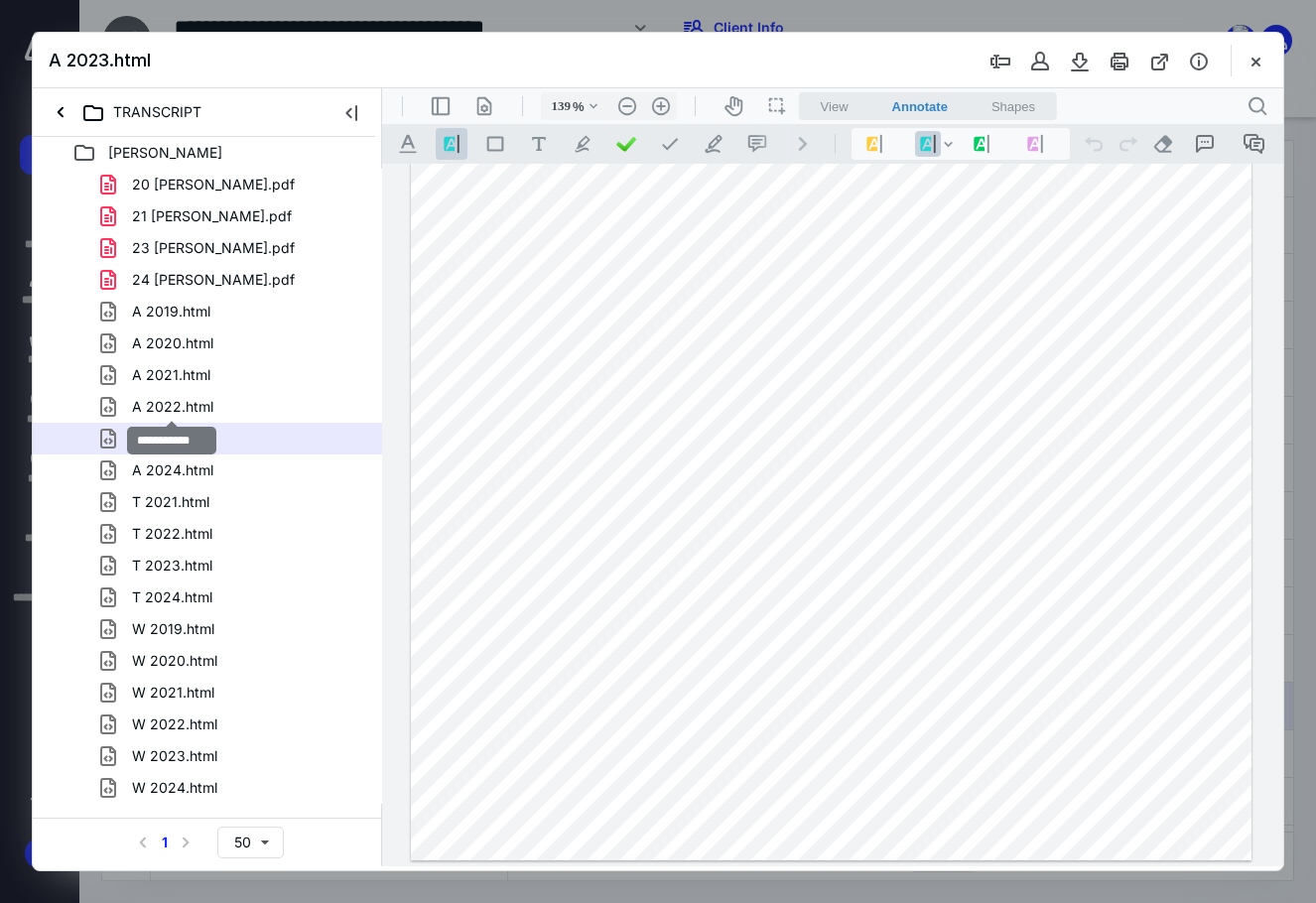 drag, startPoint x: 181, startPoint y: 404, endPoint x: 1133, endPoint y: 537, distance: 961.24555 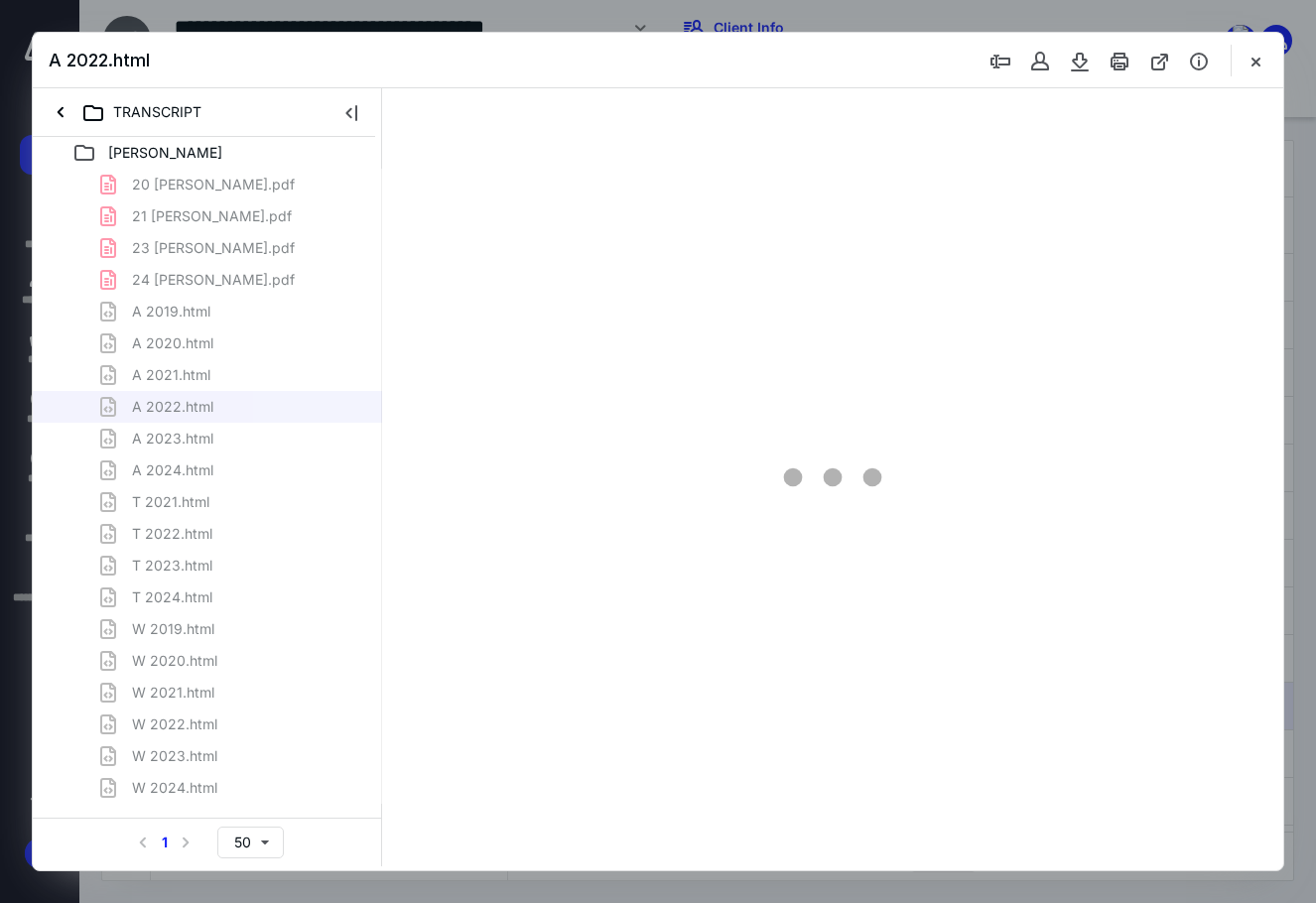 scroll, scrollTop: 79, scrollLeft: 0, axis: vertical 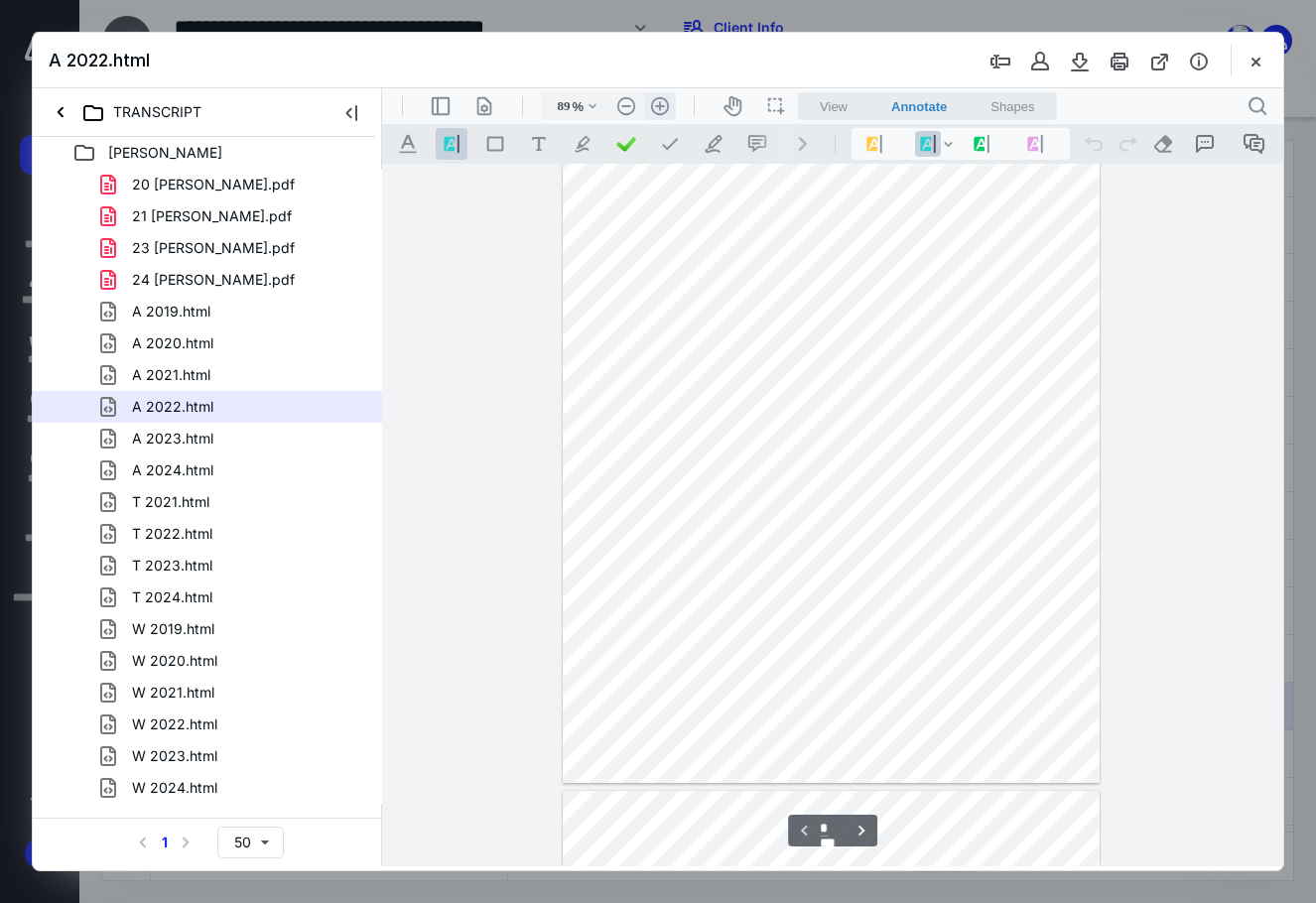click on ".cls-1{fill:#abb0c4;} icon - header - zoom - in - line" at bounding box center (660, 106) 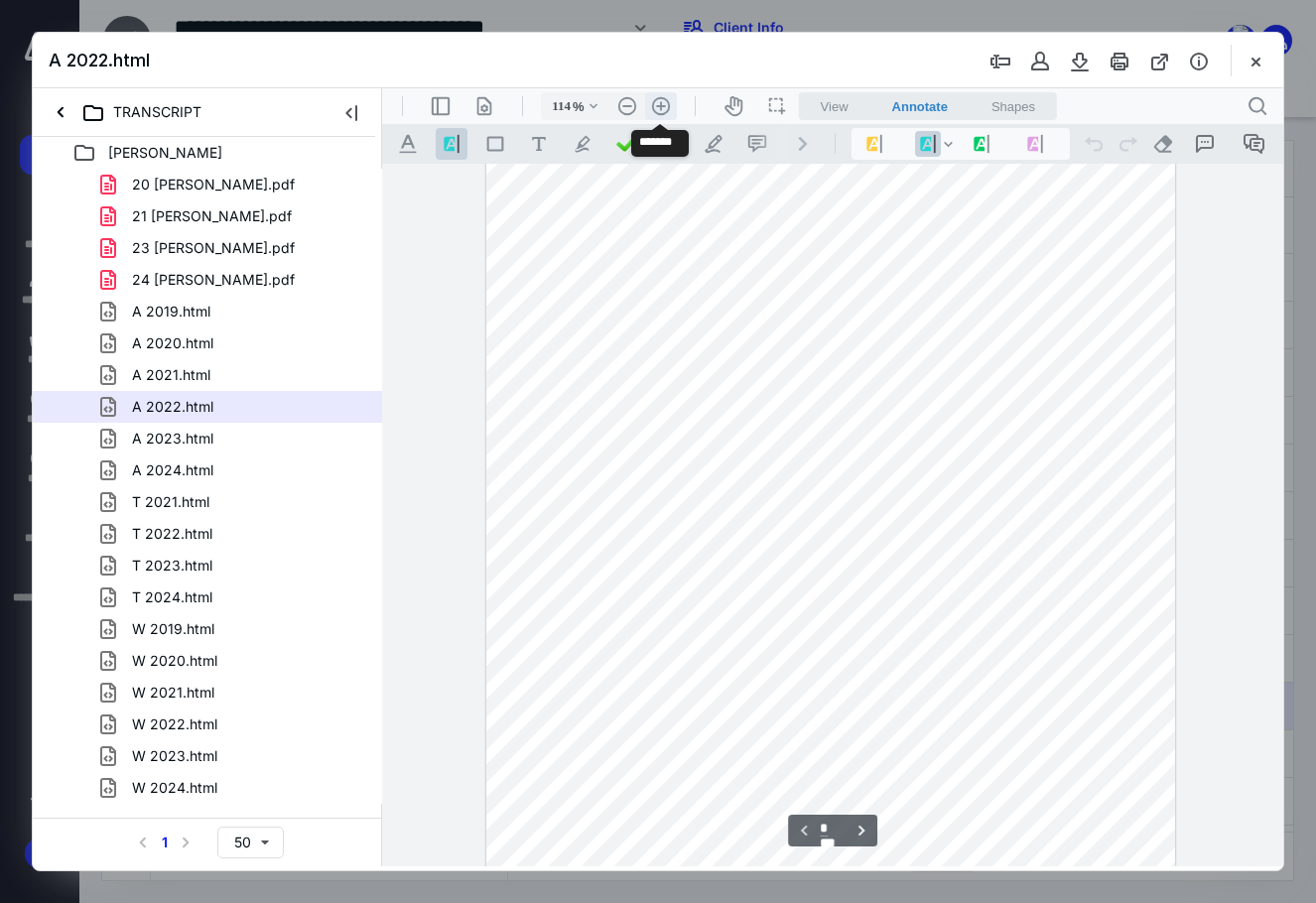 click on ".cls-1{fill:#abb0c4;} icon - header - zoom - in - line" at bounding box center [661, 106] 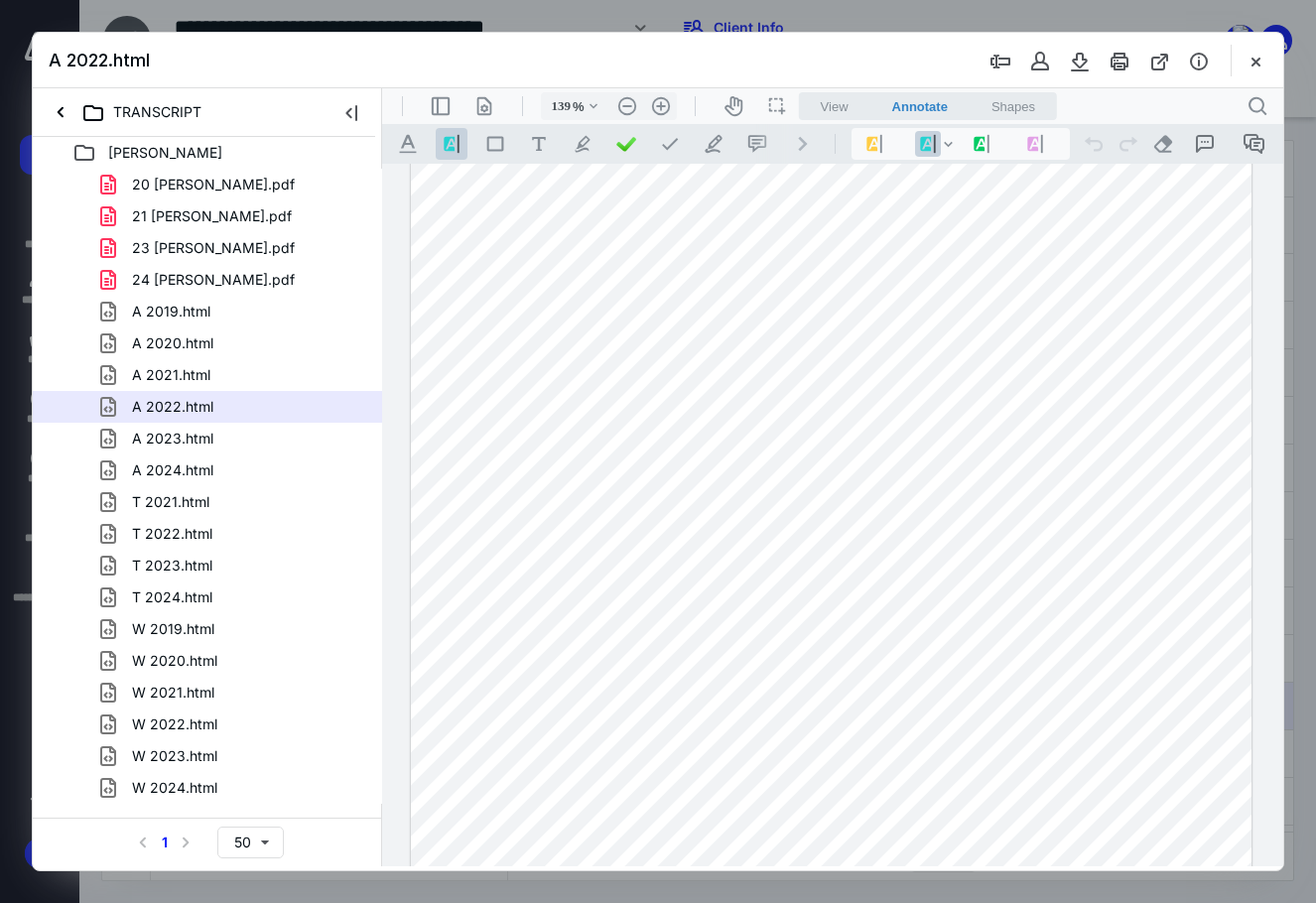 scroll, scrollTop: 401, scrollLeft: 0, axis: vertical 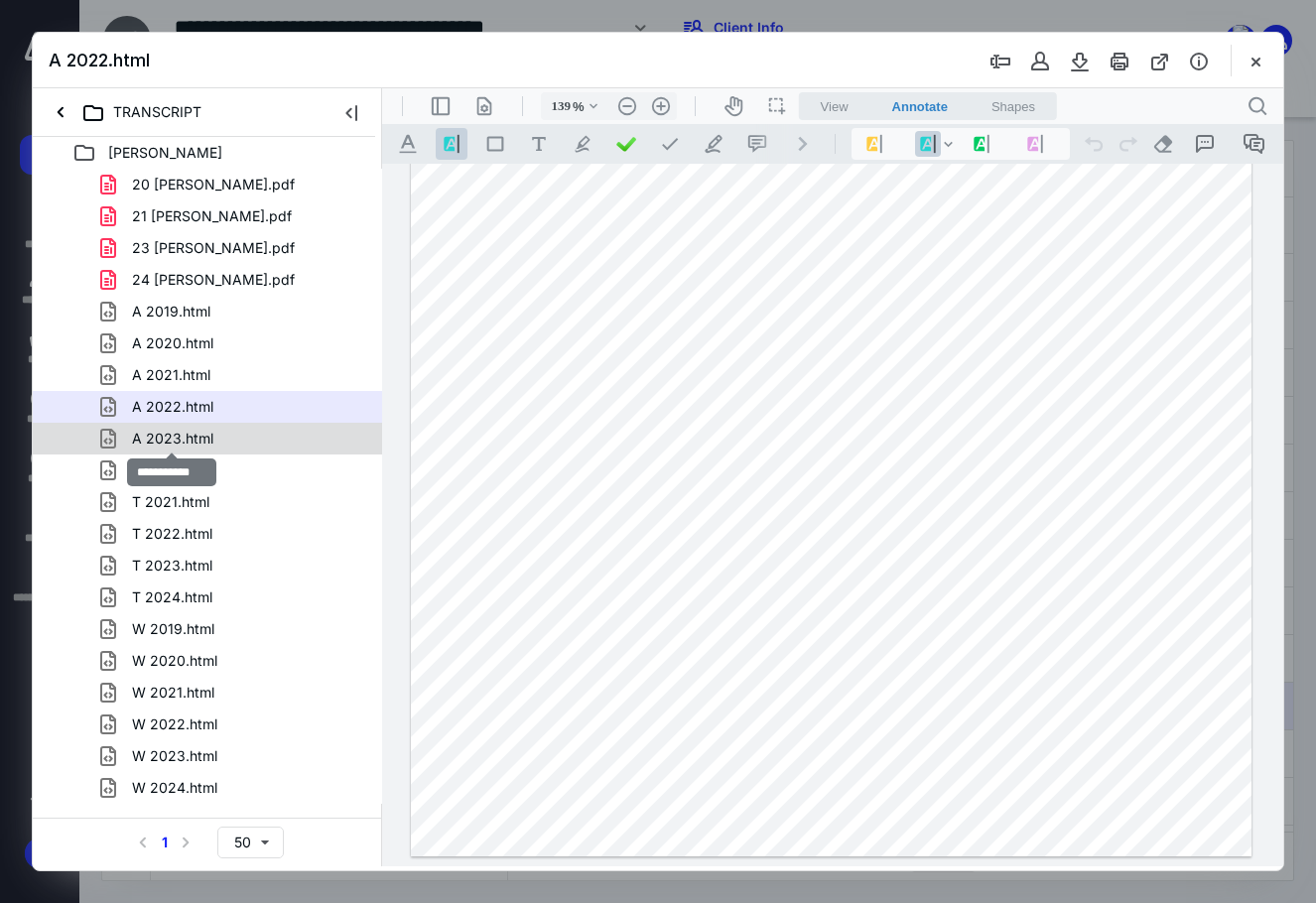 click on "A 2023.html" at bounding box center [173, 439] 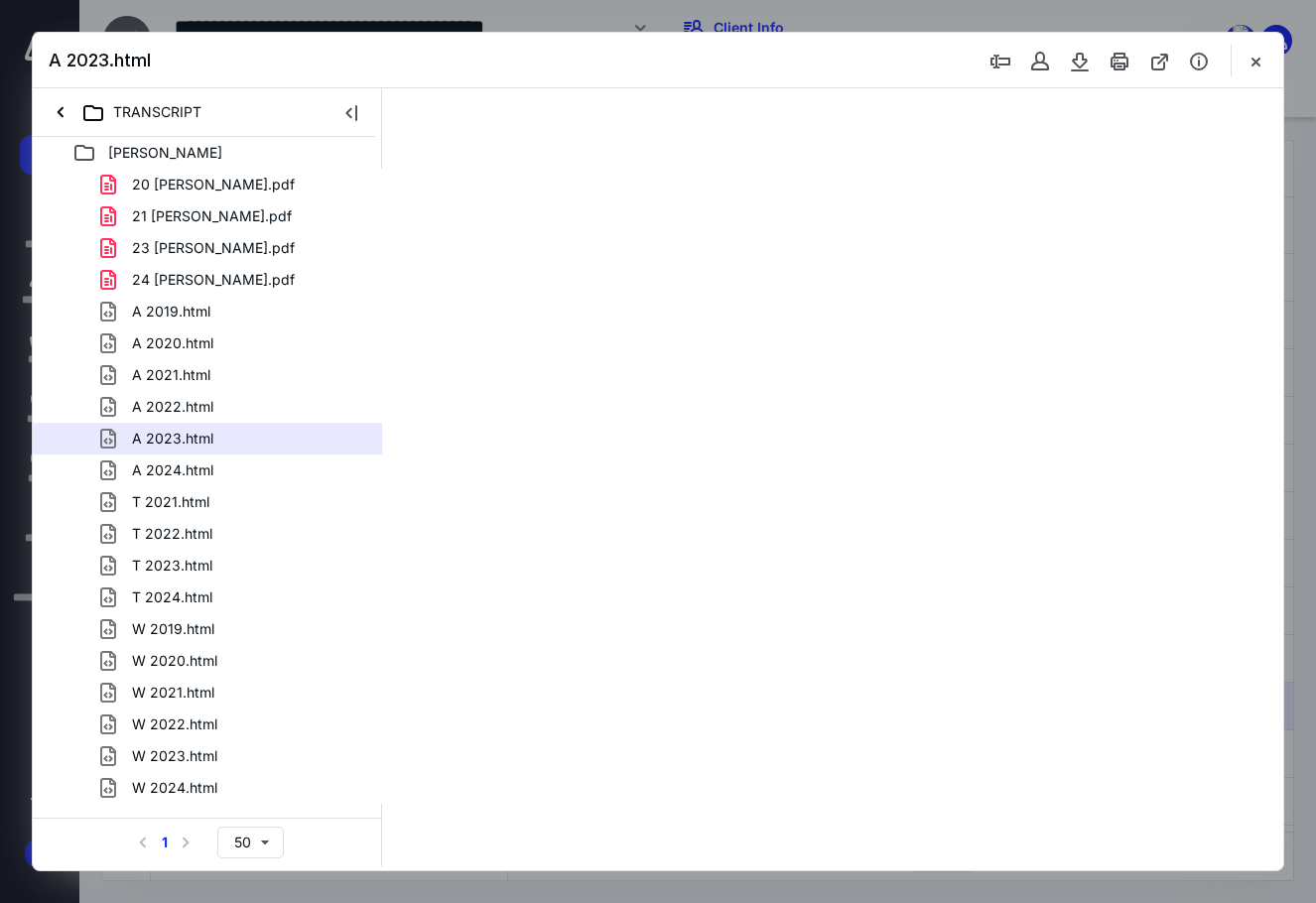 scroll, scrollTop: 0, scrollLeft: 0, axis: both 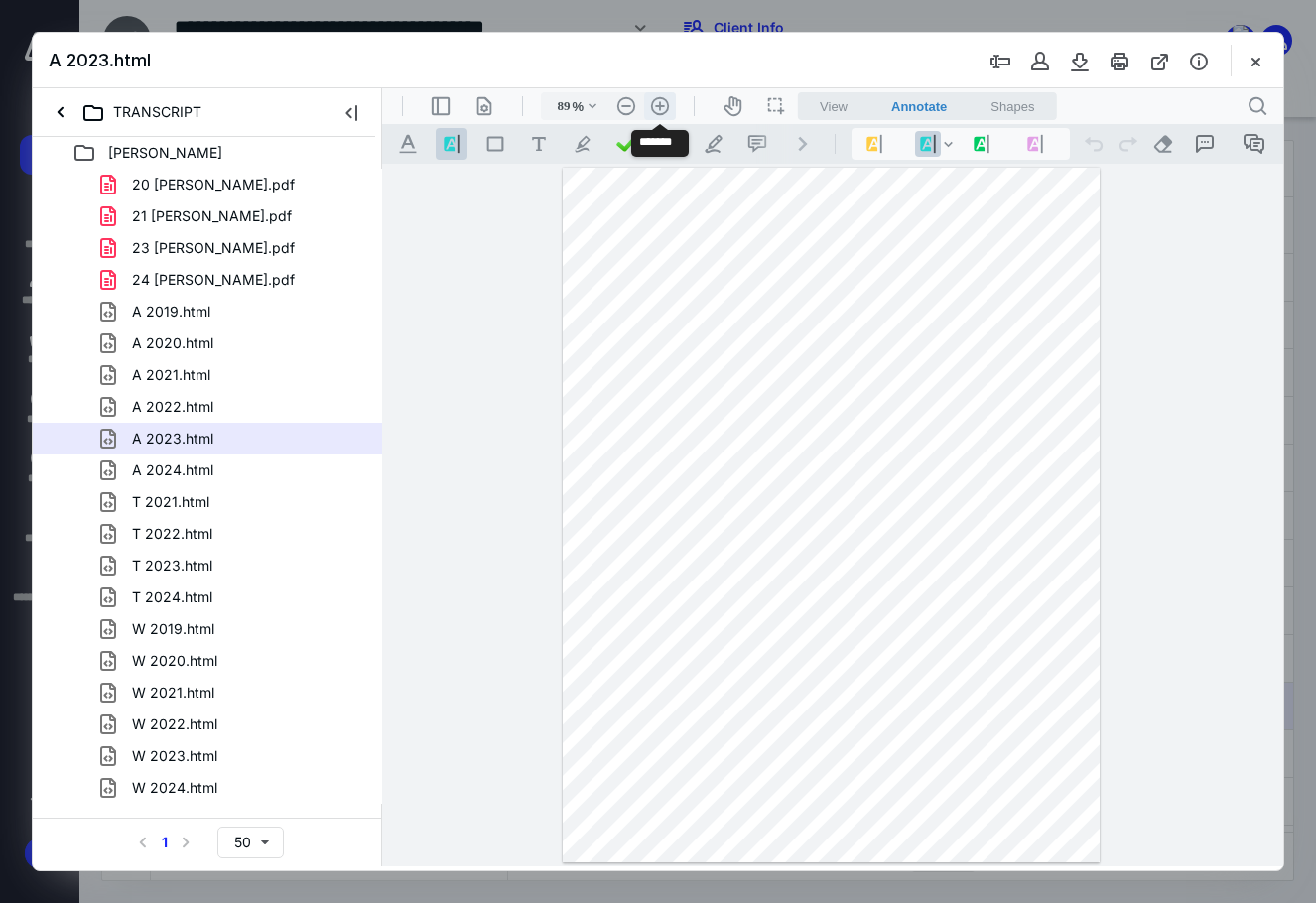 click on ".cls-1{fill:#abb0c4;} icon - header - zoom - in - line" at bounding box center (660, 106) 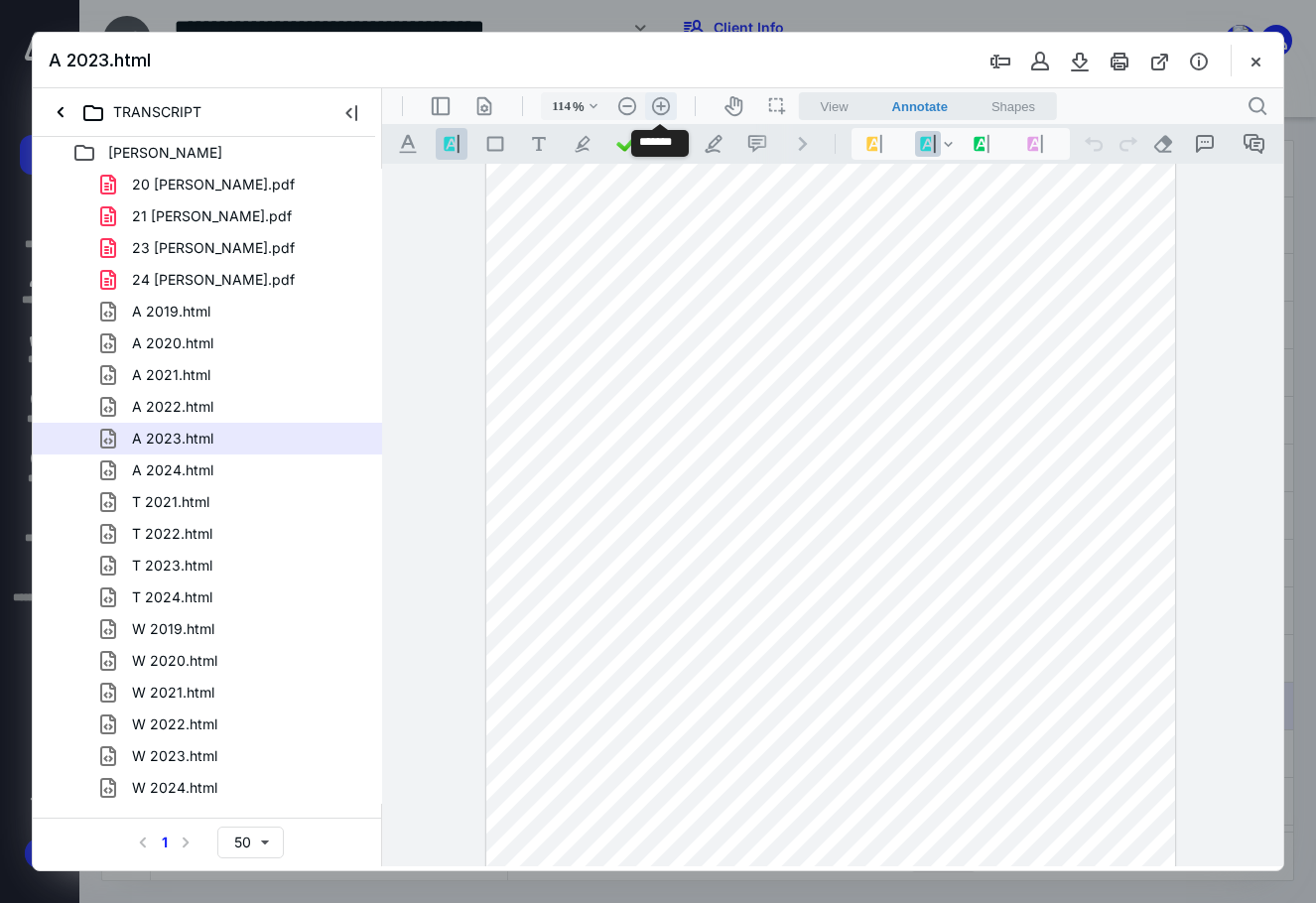 click on ".cls-1{fill:#abb0c4;} icon - header - zoom - in - line" at bounding box center (661, 106) 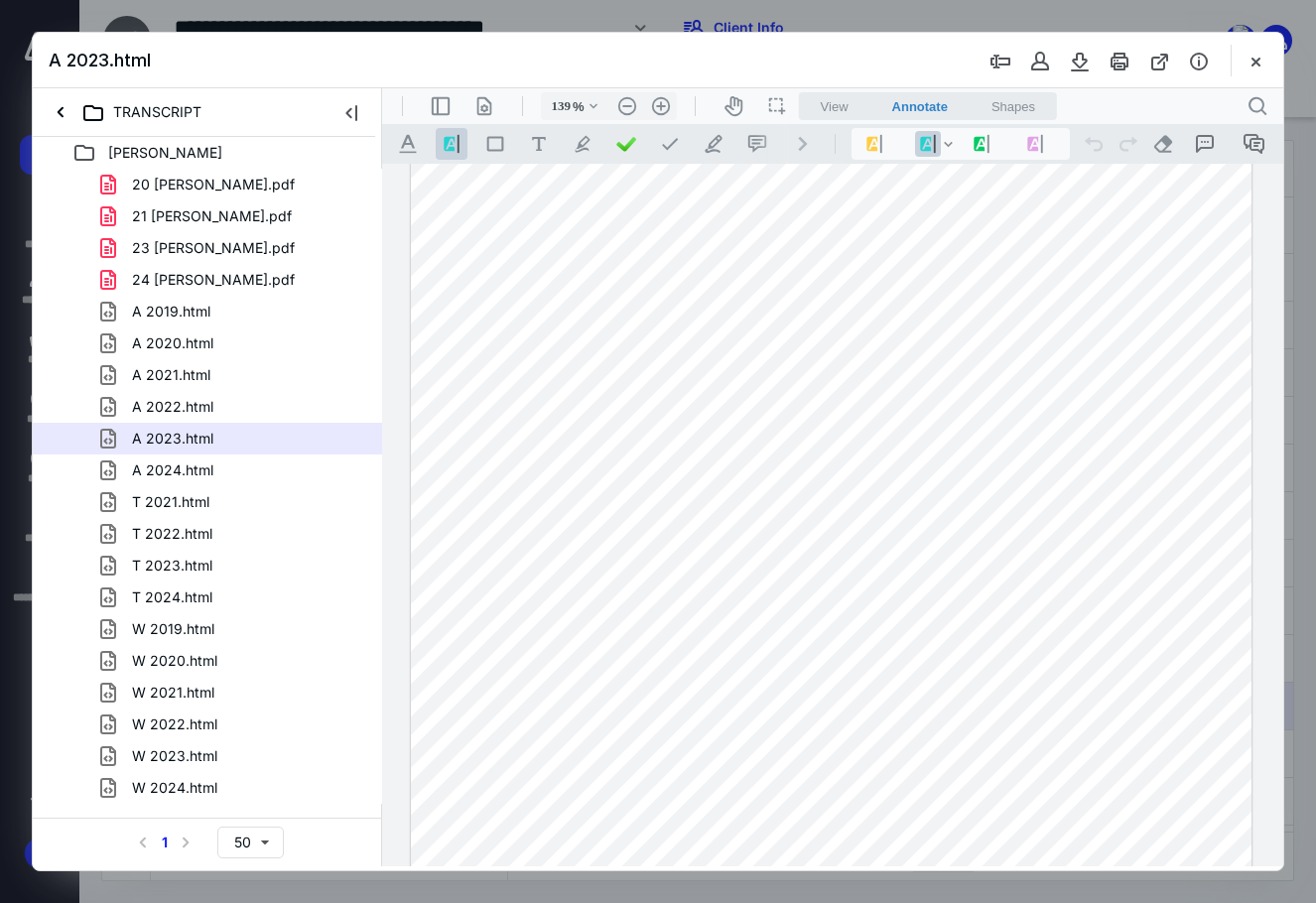 scroll, scrollTop: 375, scrollLeft: 0, axis: vertical 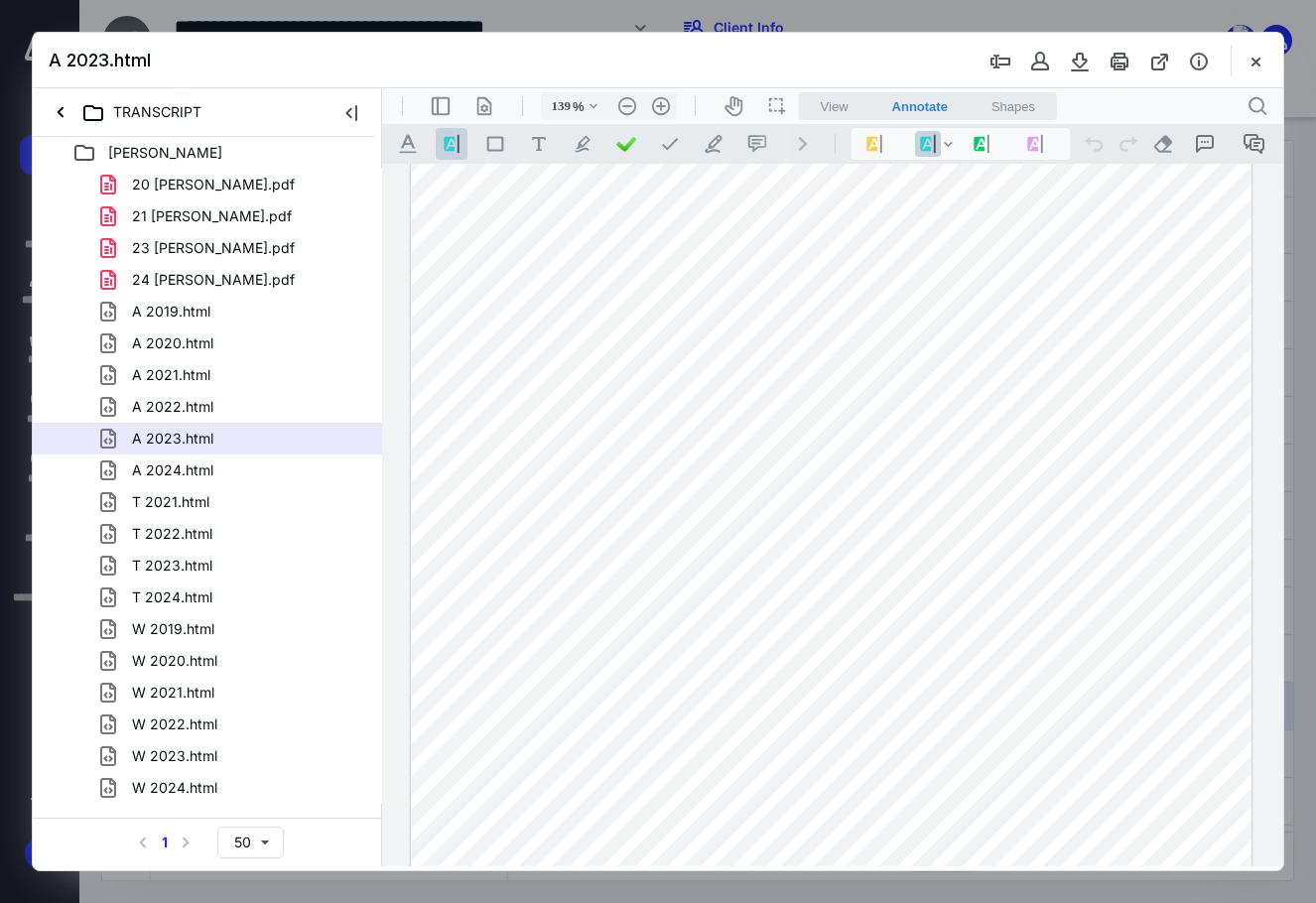 drag, startPoint x: 250, startPoint y: 466, endPoint x: 306, endPoint y: 456, distance: 56.88585 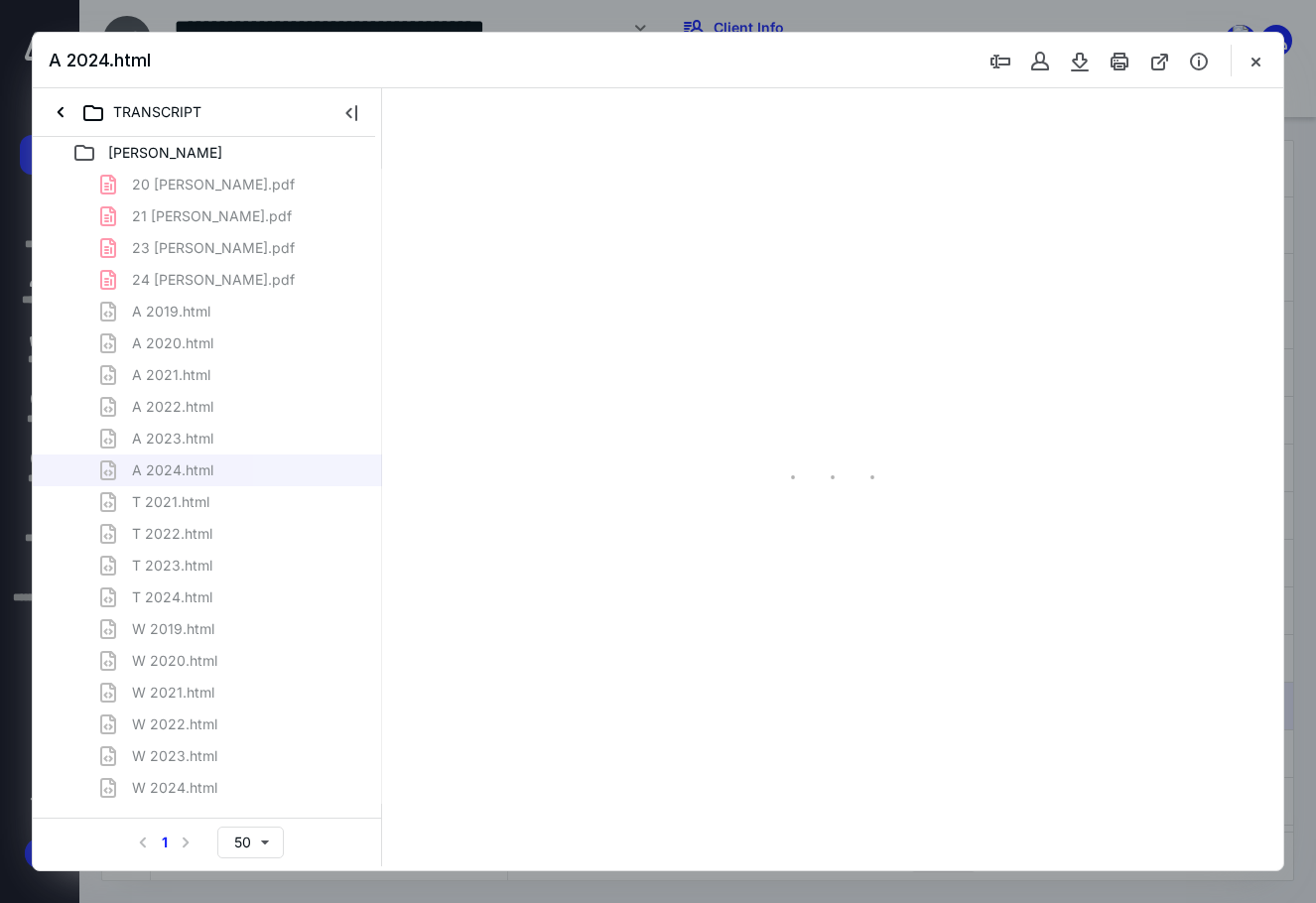 scroll, scrollTop: 0, scrollLeft: 0, axis: both 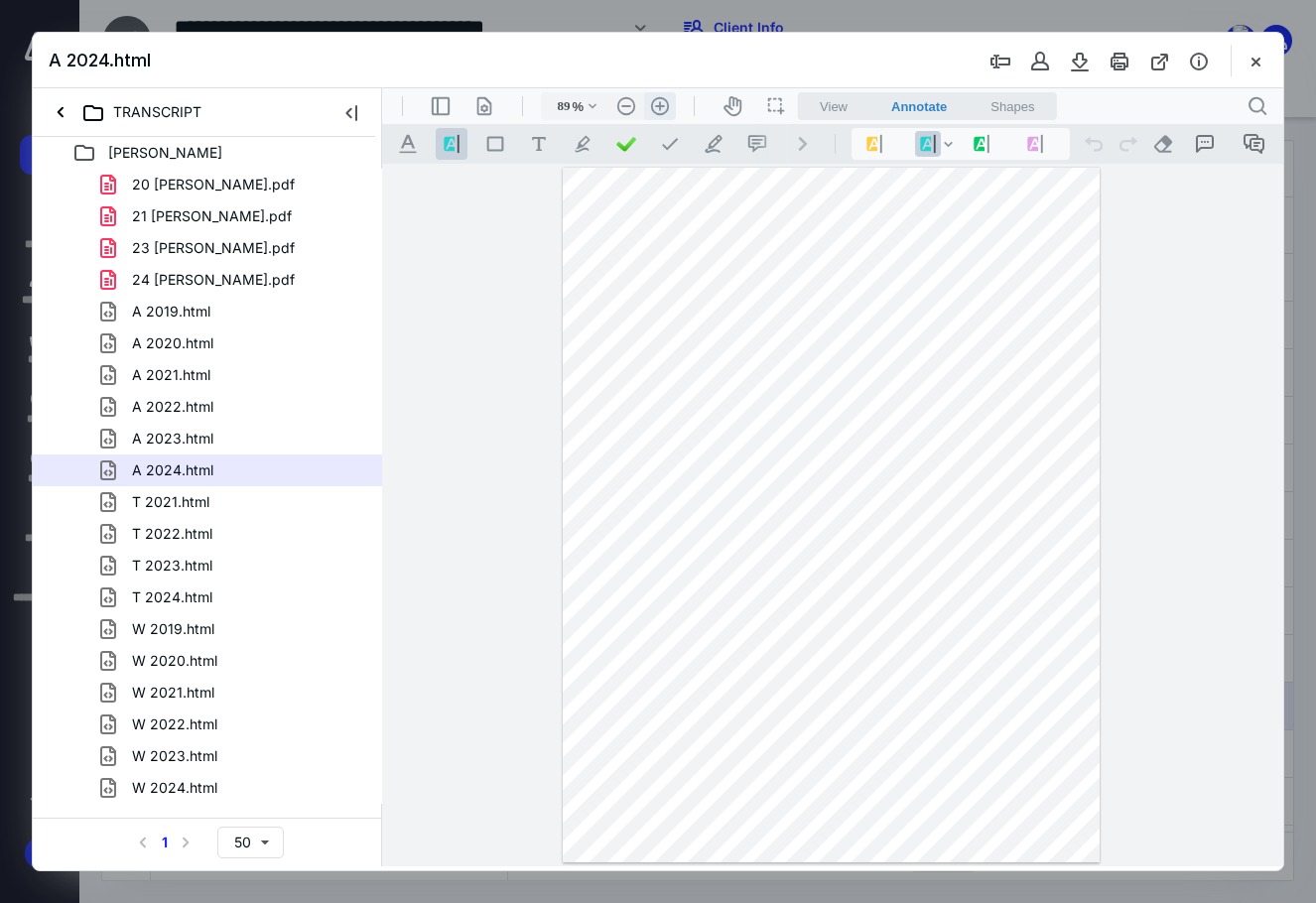 click on ".cls-1{fill:#abb0c4;} icon - header - zoom - in - line" at bounding box center [660, 106] 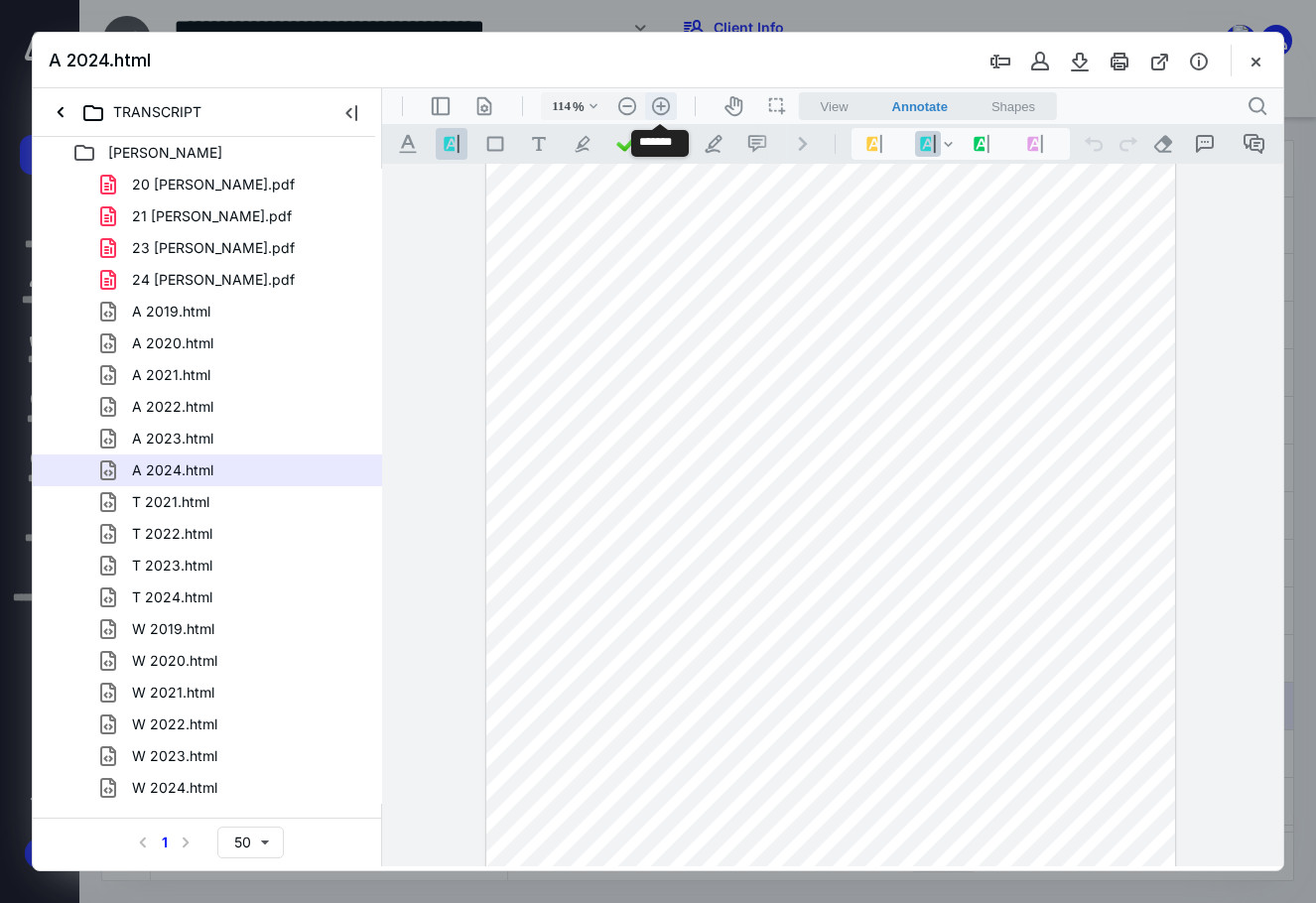 click on ".cls-1{fill:#abb0c4;} icon - header - zoom - in - line" at bounding box center (661, 106) 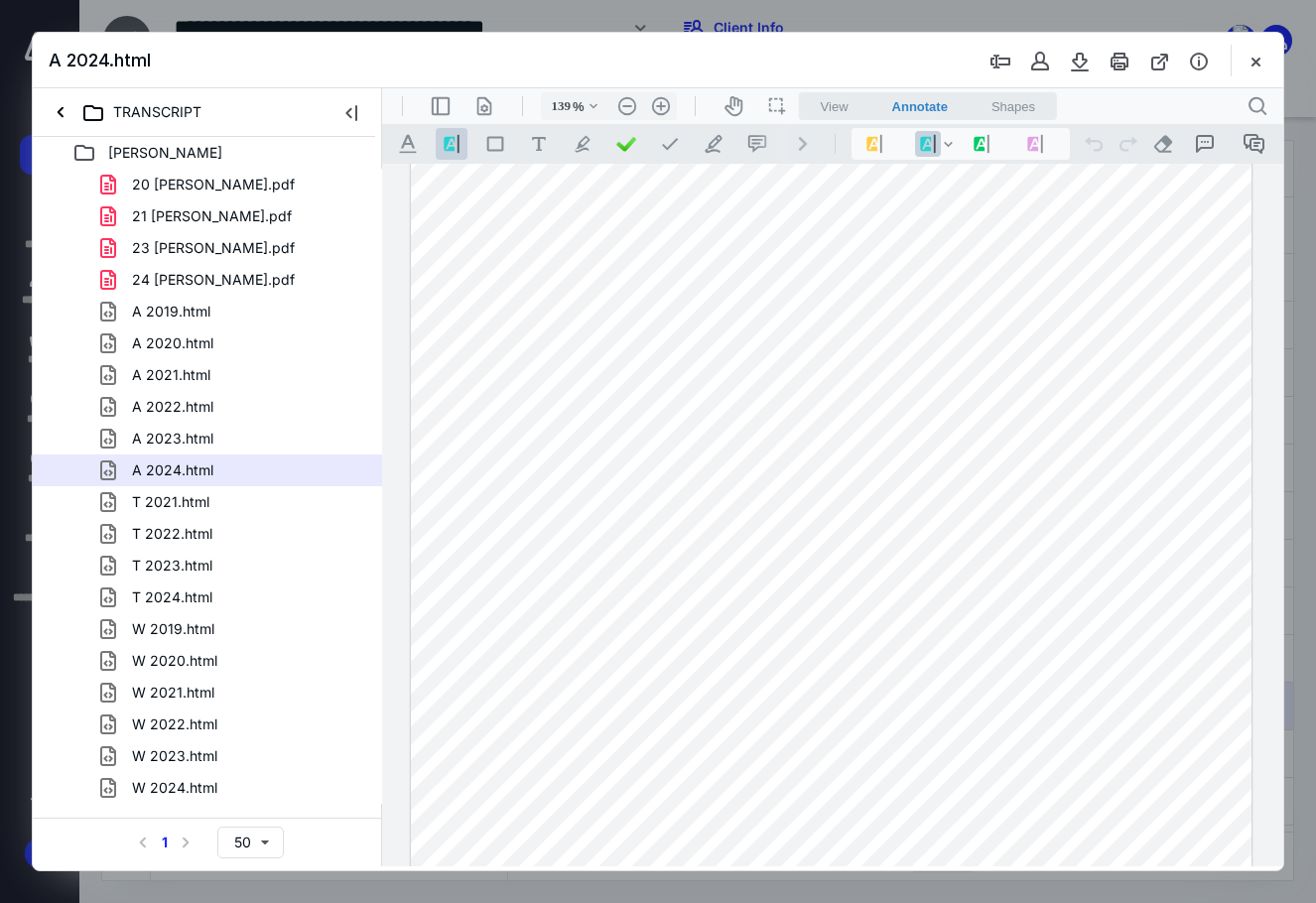 scroll, scrollTop: 375, scrollLeft: 0, axis: vertical 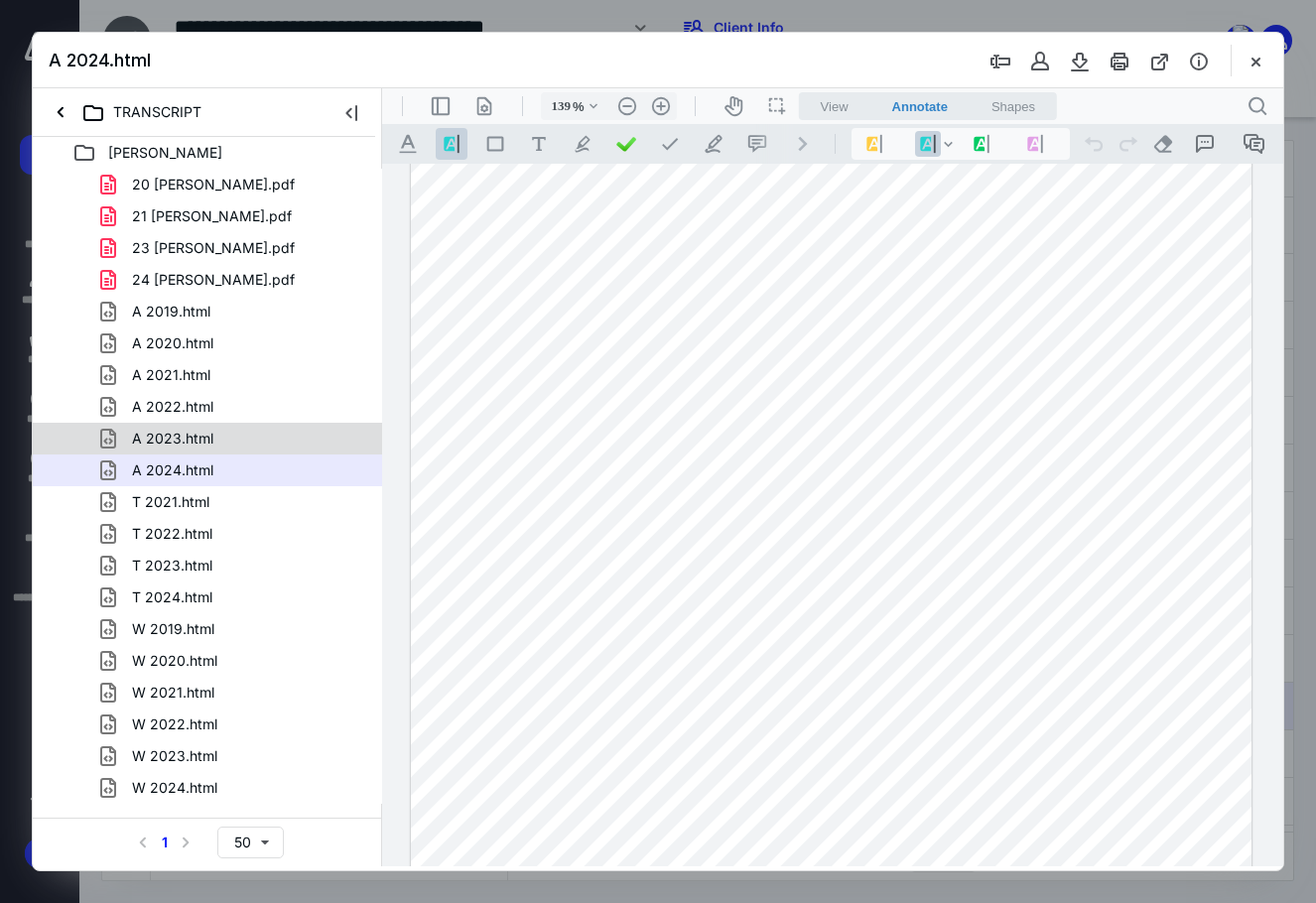 click on "A 2023.html" at bounding box center [235, 439] 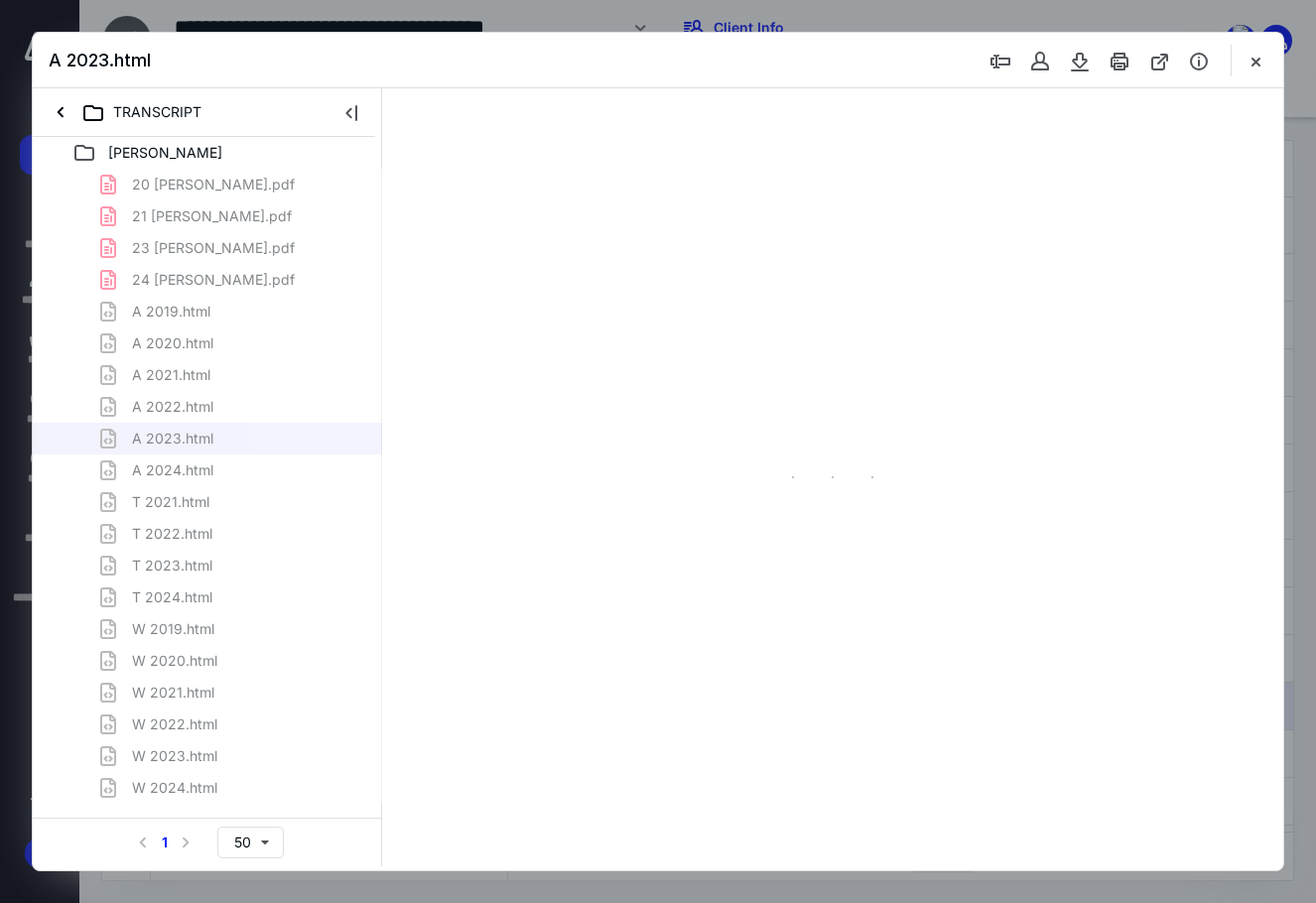 scroll, scrollTop: 0, scrollLeft: 0, axis: both 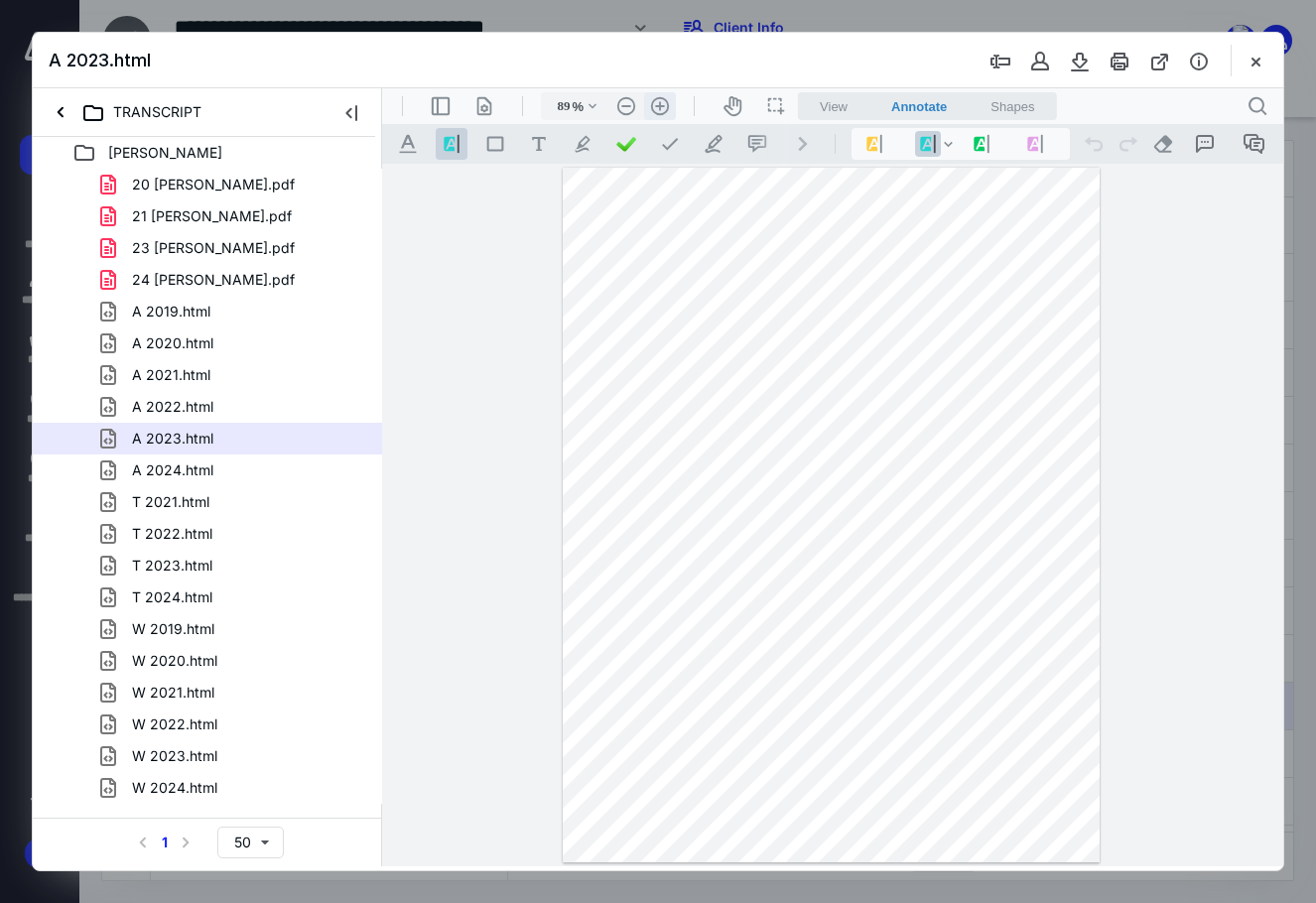 click on ".cls-1{fill:#abb0c4;} icon - header - zoom - in - line" at bounding box center [660, 106] 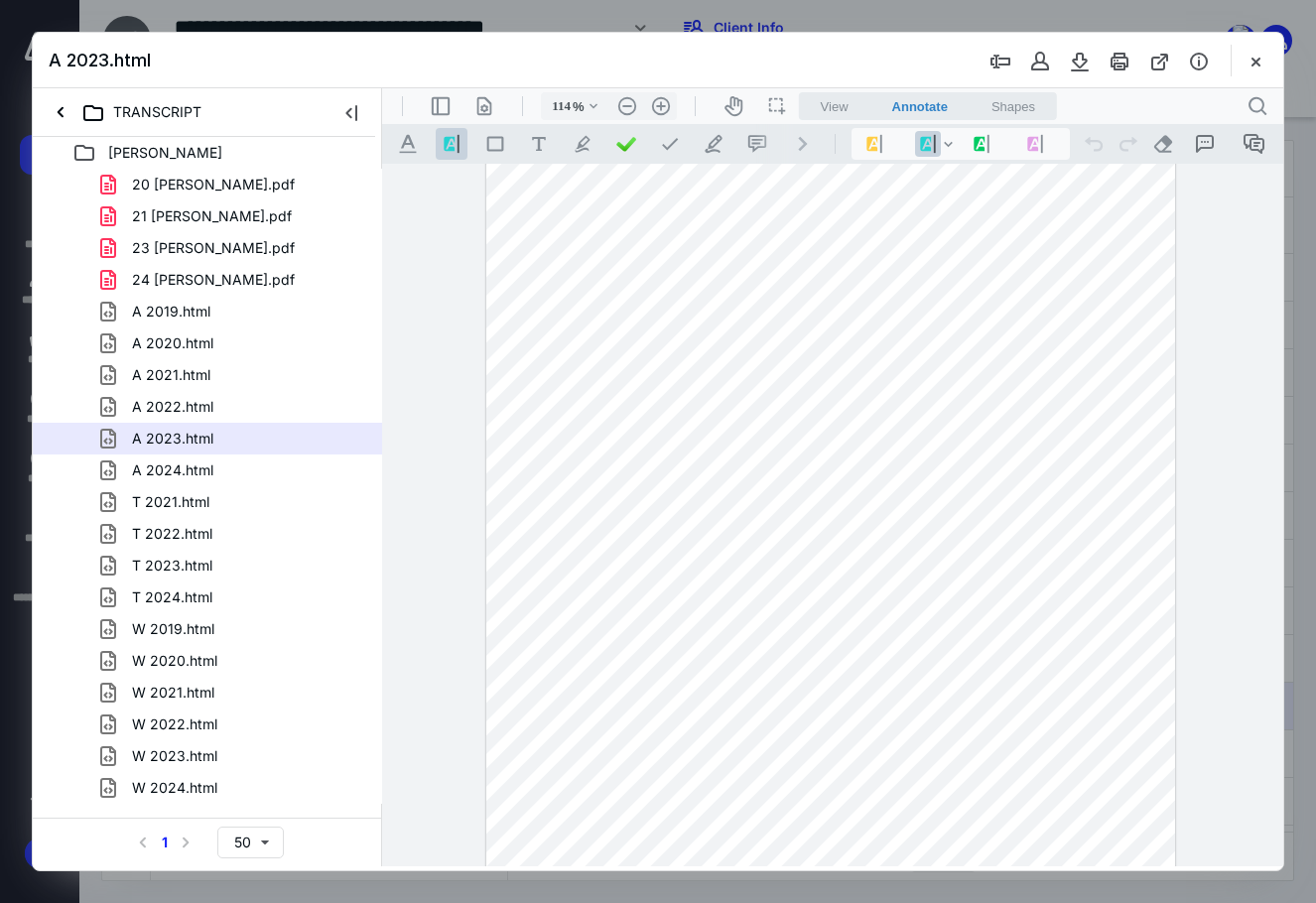 scroll, scrollTop: 188, scrollLeft: 0, axis: vertical 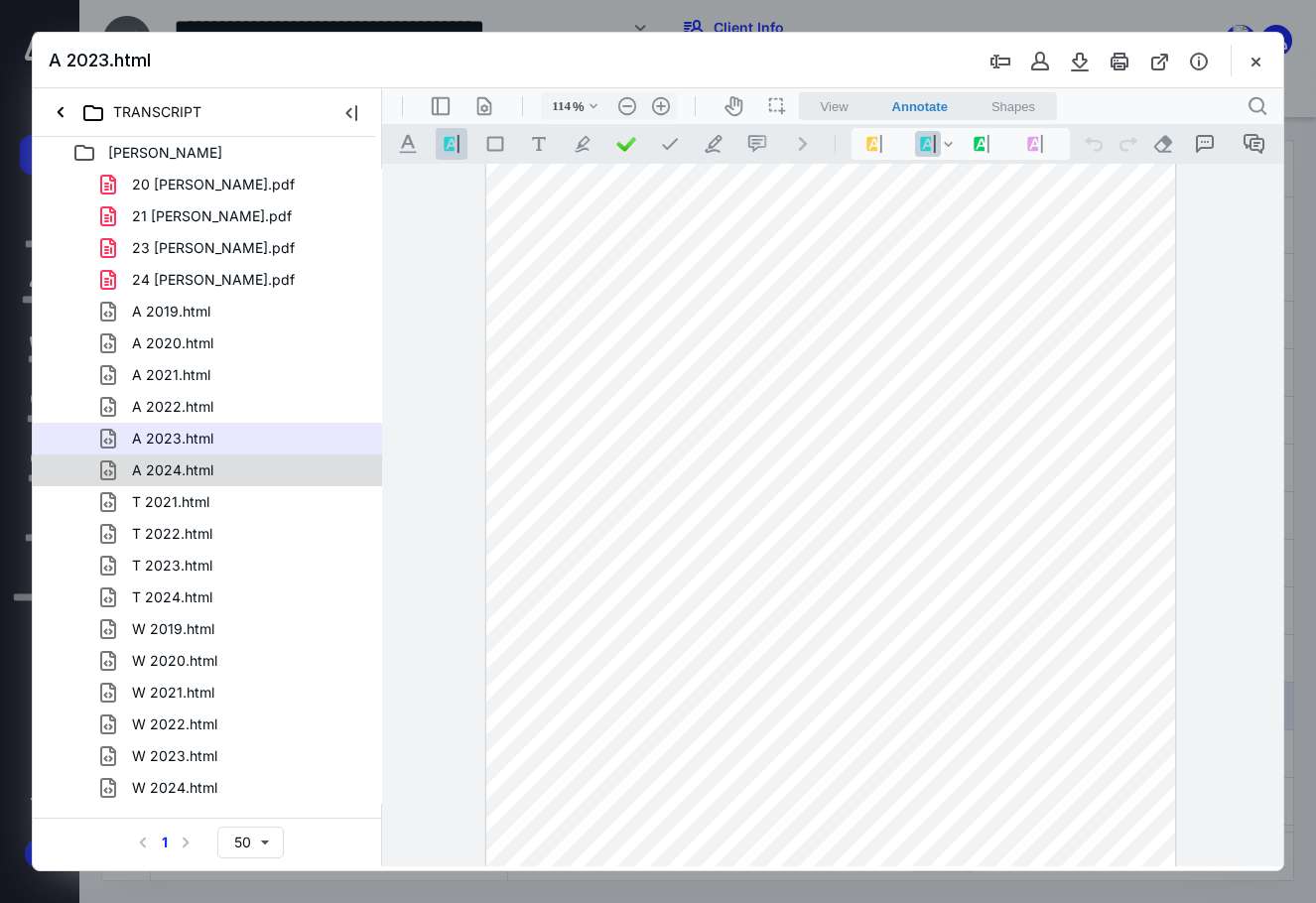 click on "A 2024.html" at bounding box center (235, 470) 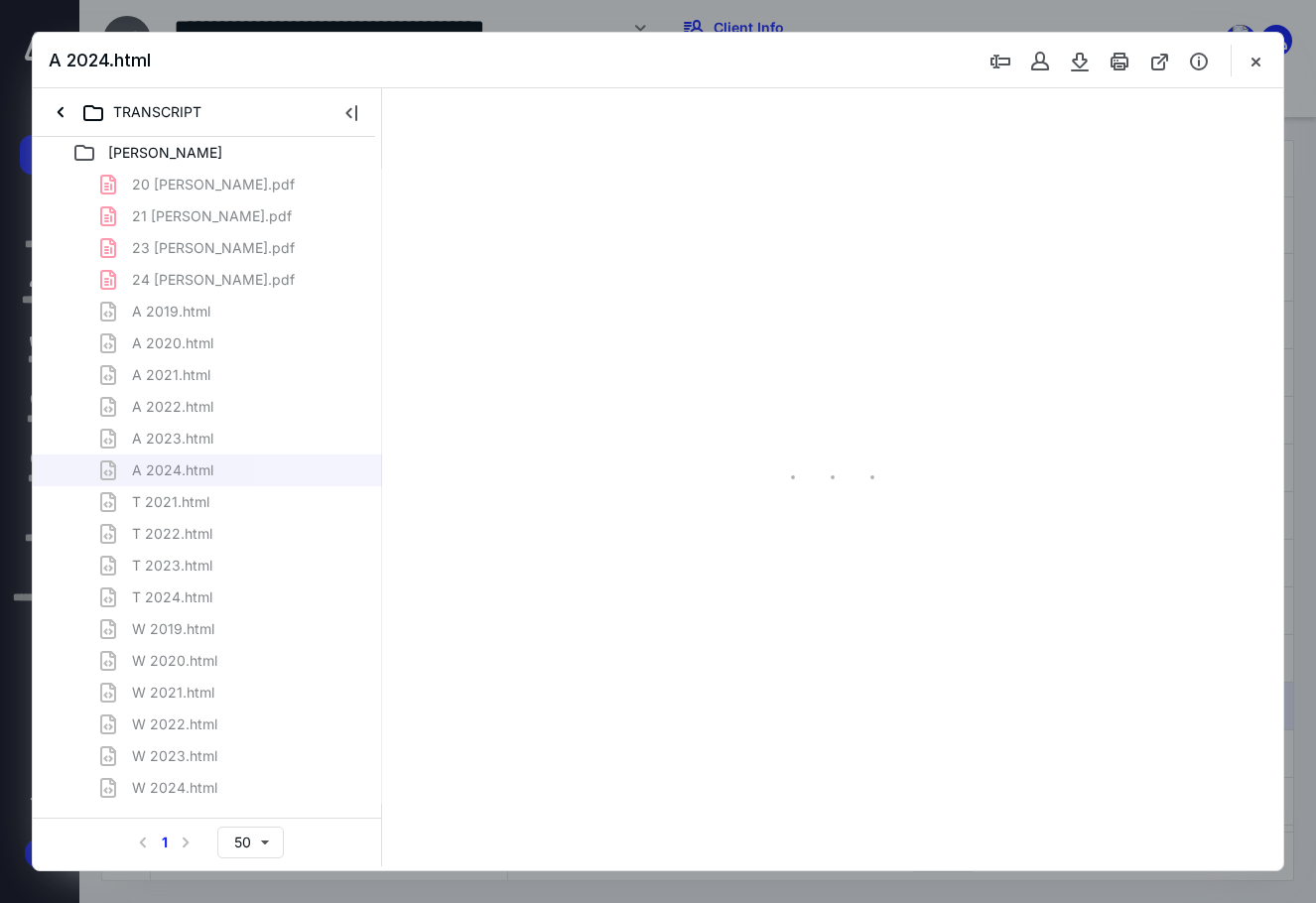 scroll, scrollTop: 0, scrollLeft: 0, axis: both 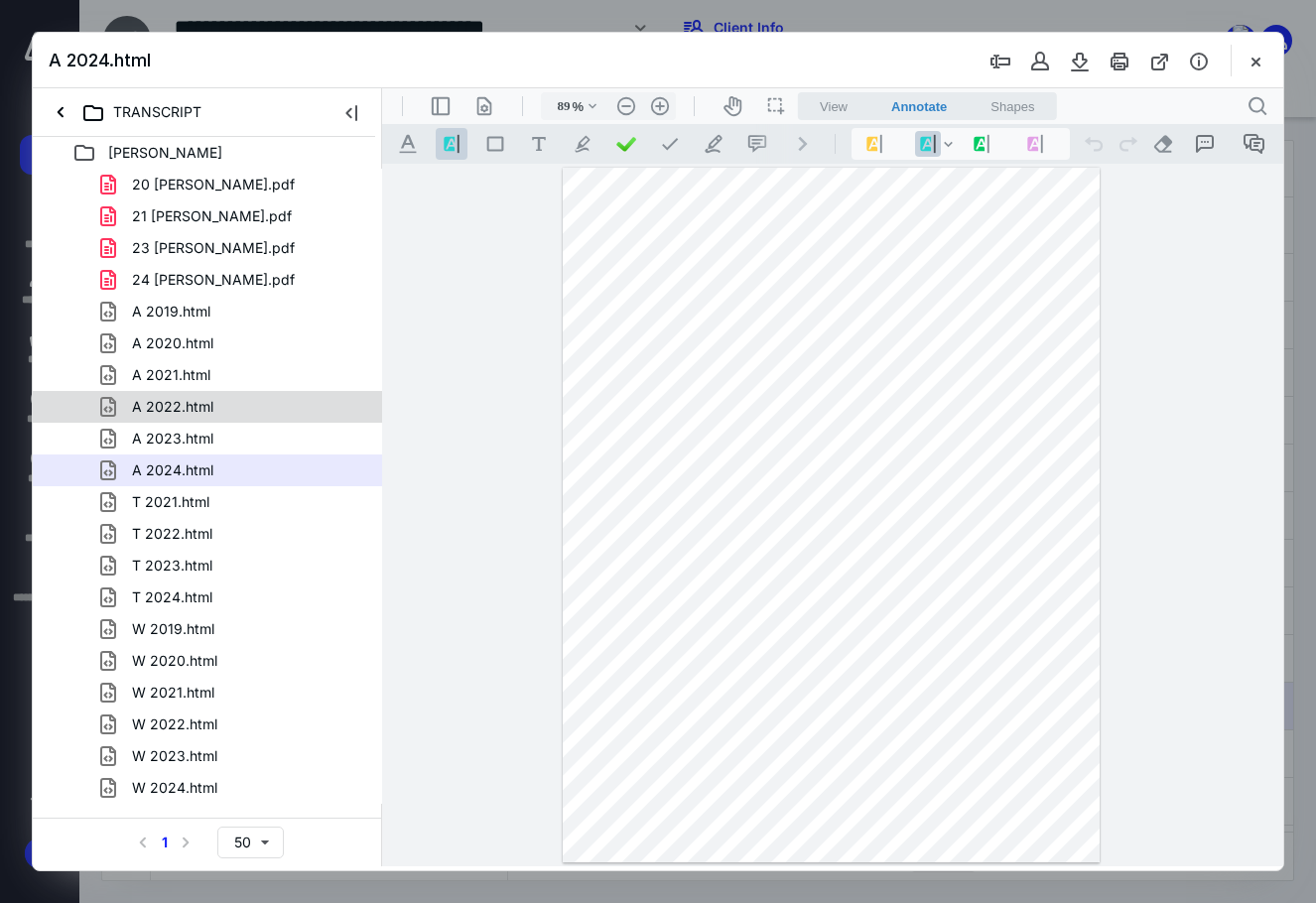 click on "A 2022.html" at bounding box center (235, 407) 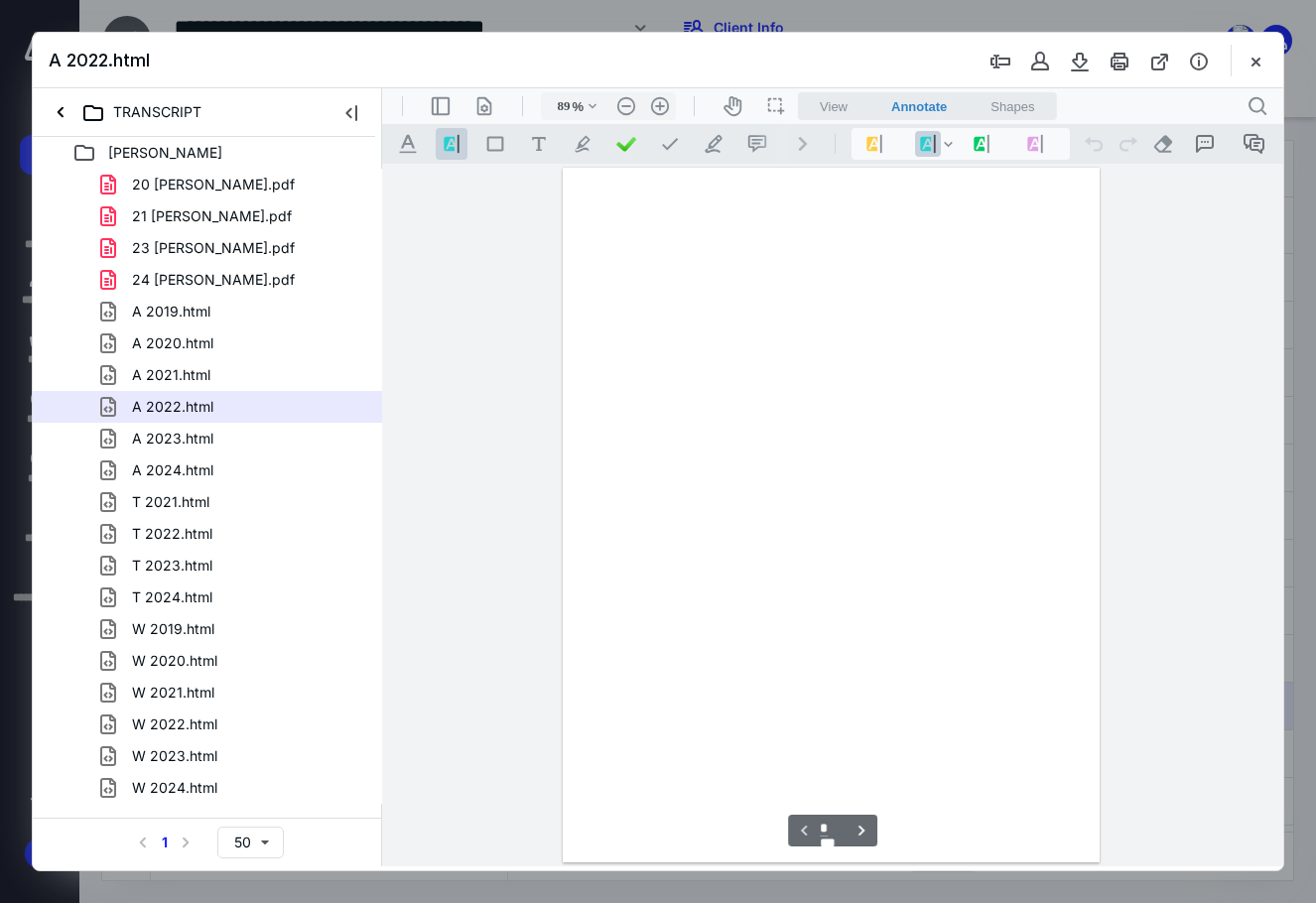 scroll, scrollTop: 79, scrollLeft: 0, axis: vertical 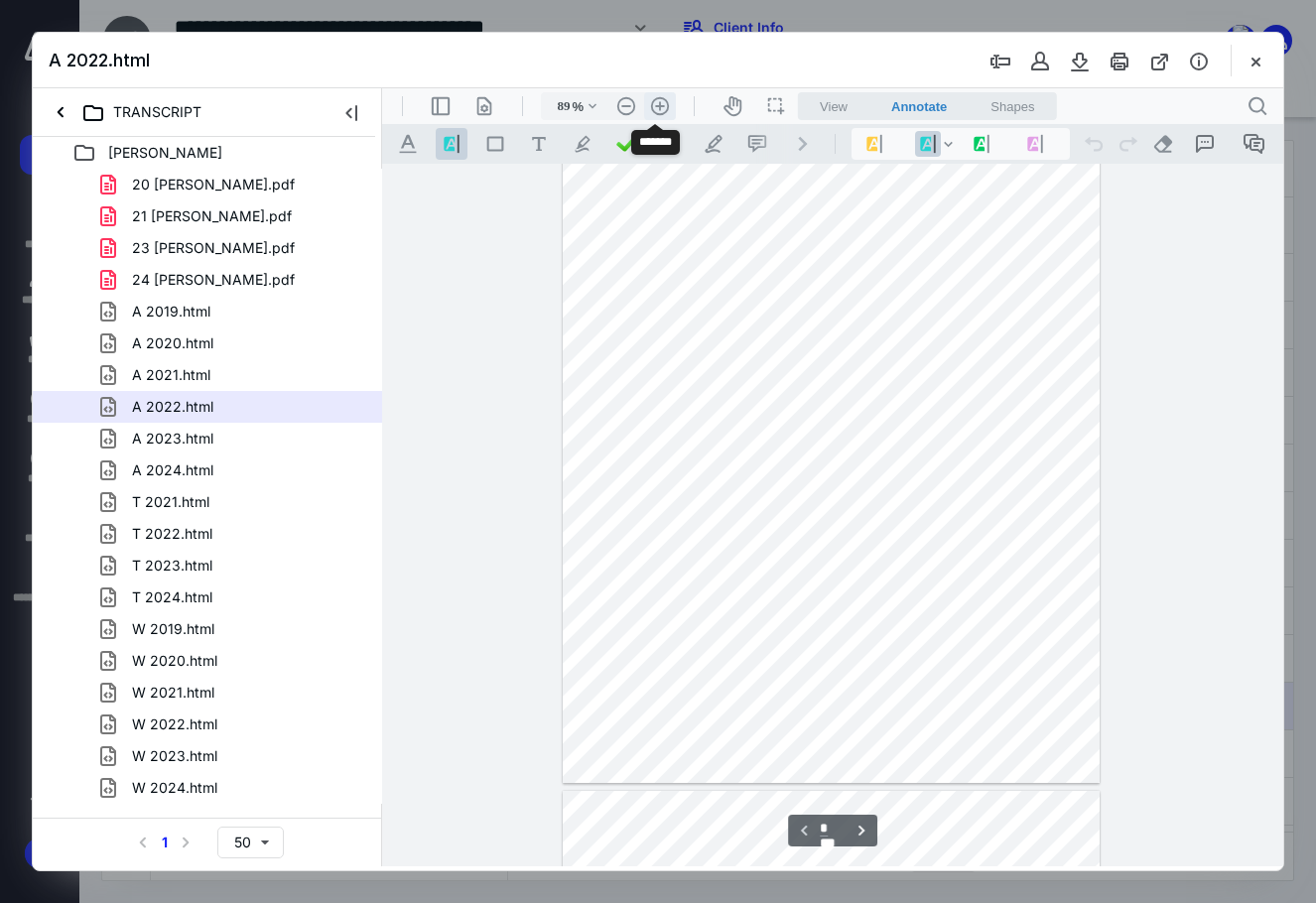 click on ".cls-1{fill:#abb0c4;} icon - header - zoom - in - line" at bounding box center [660, 106] 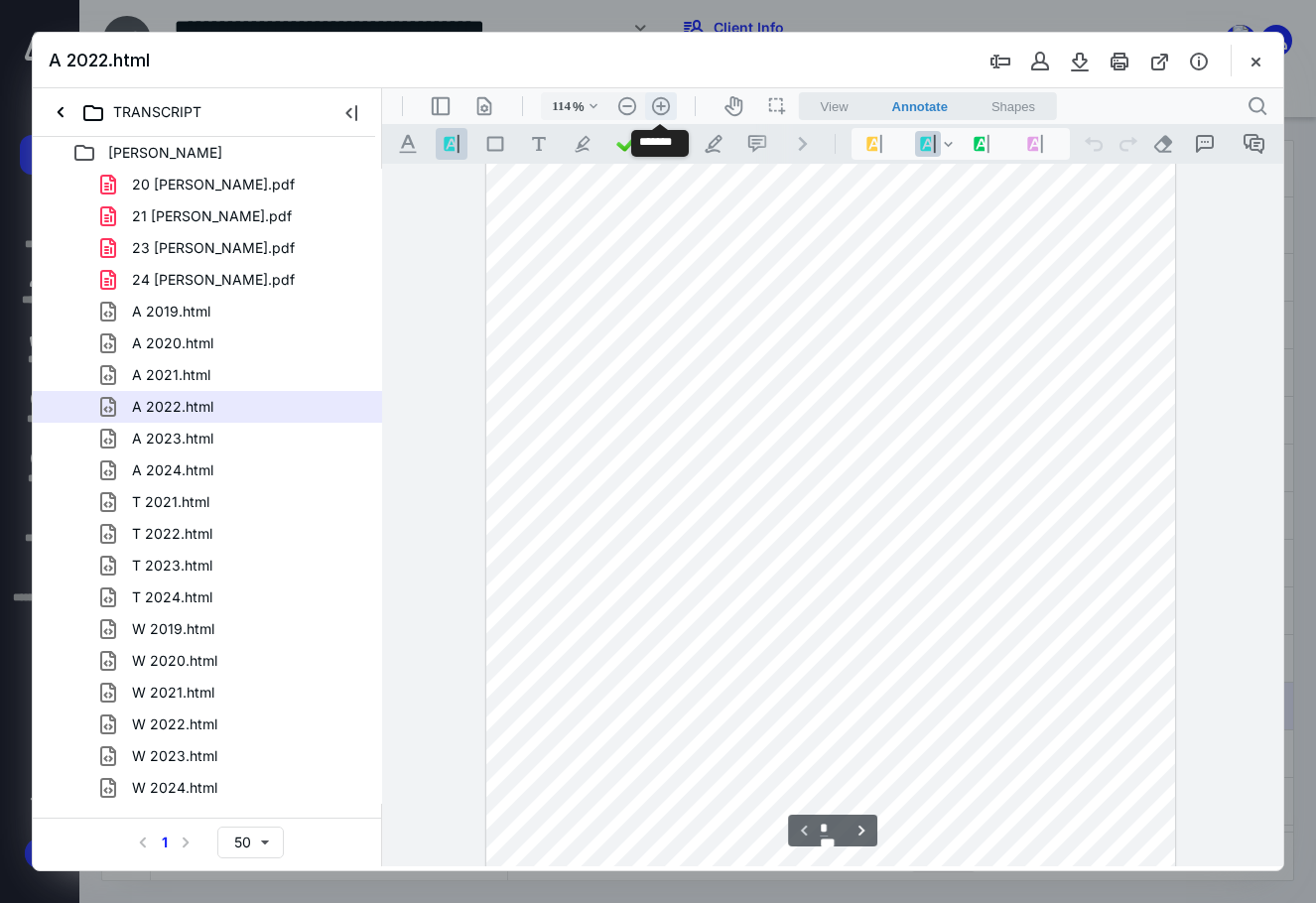 click on ".cls-1{fill:#abb0c4;} icon - header - zoom - in - line" at bounding box center (661, 106) 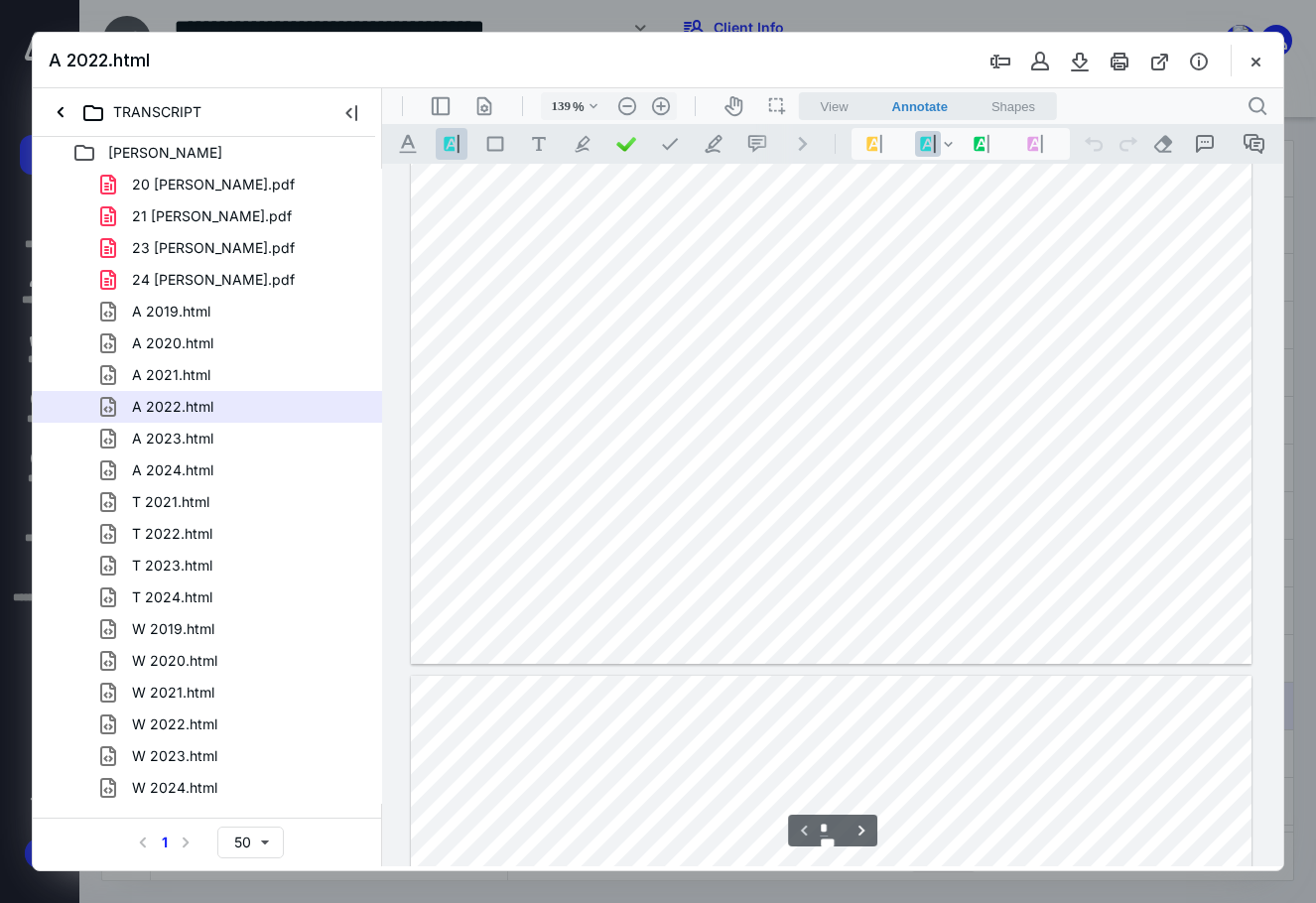 scroll, scrollTop: 798, scrollLeft: 0, axis: vertical 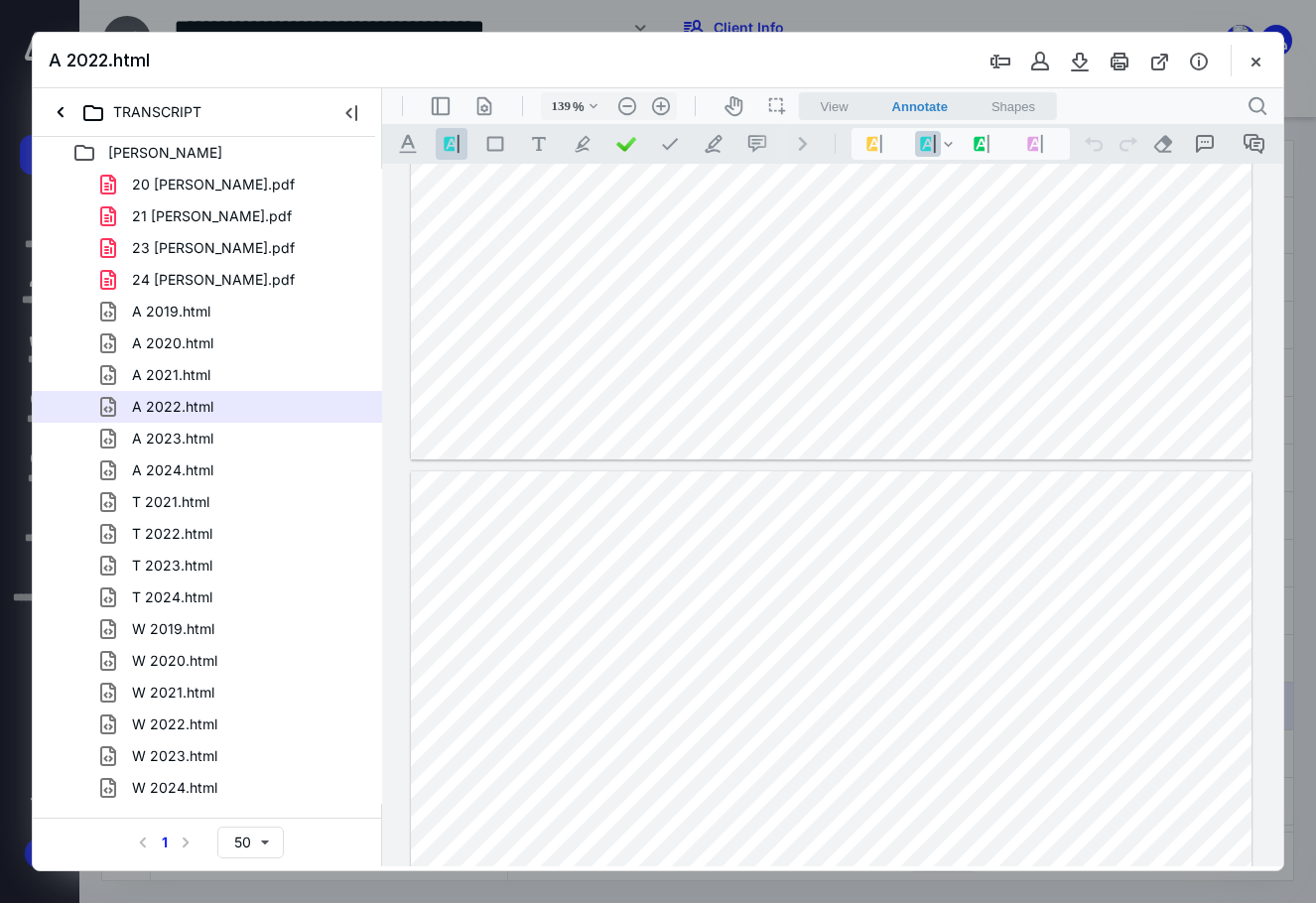 type on "*" 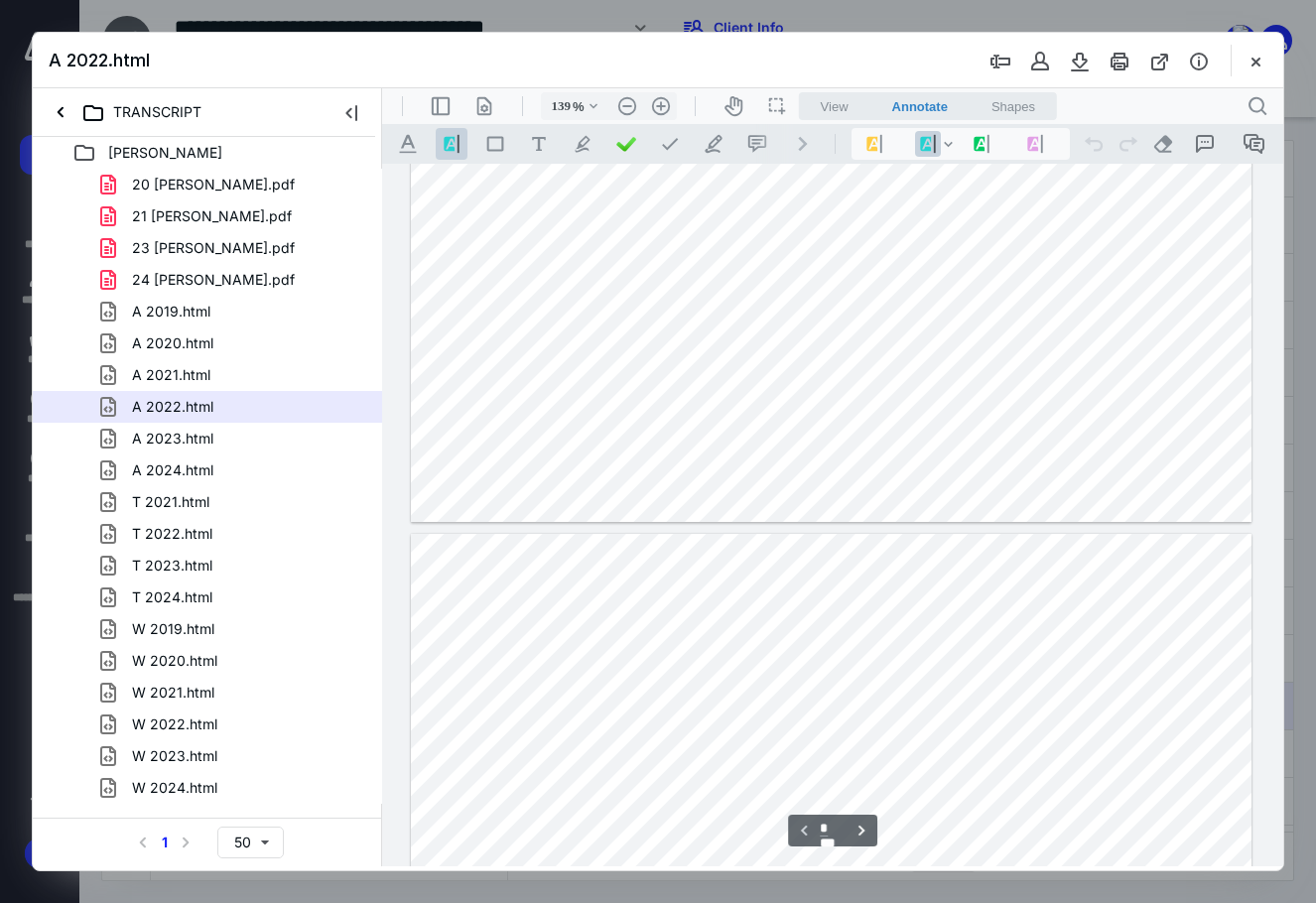 scroll, scrollTop: 699, scrollLeft: 0, axis: vertical 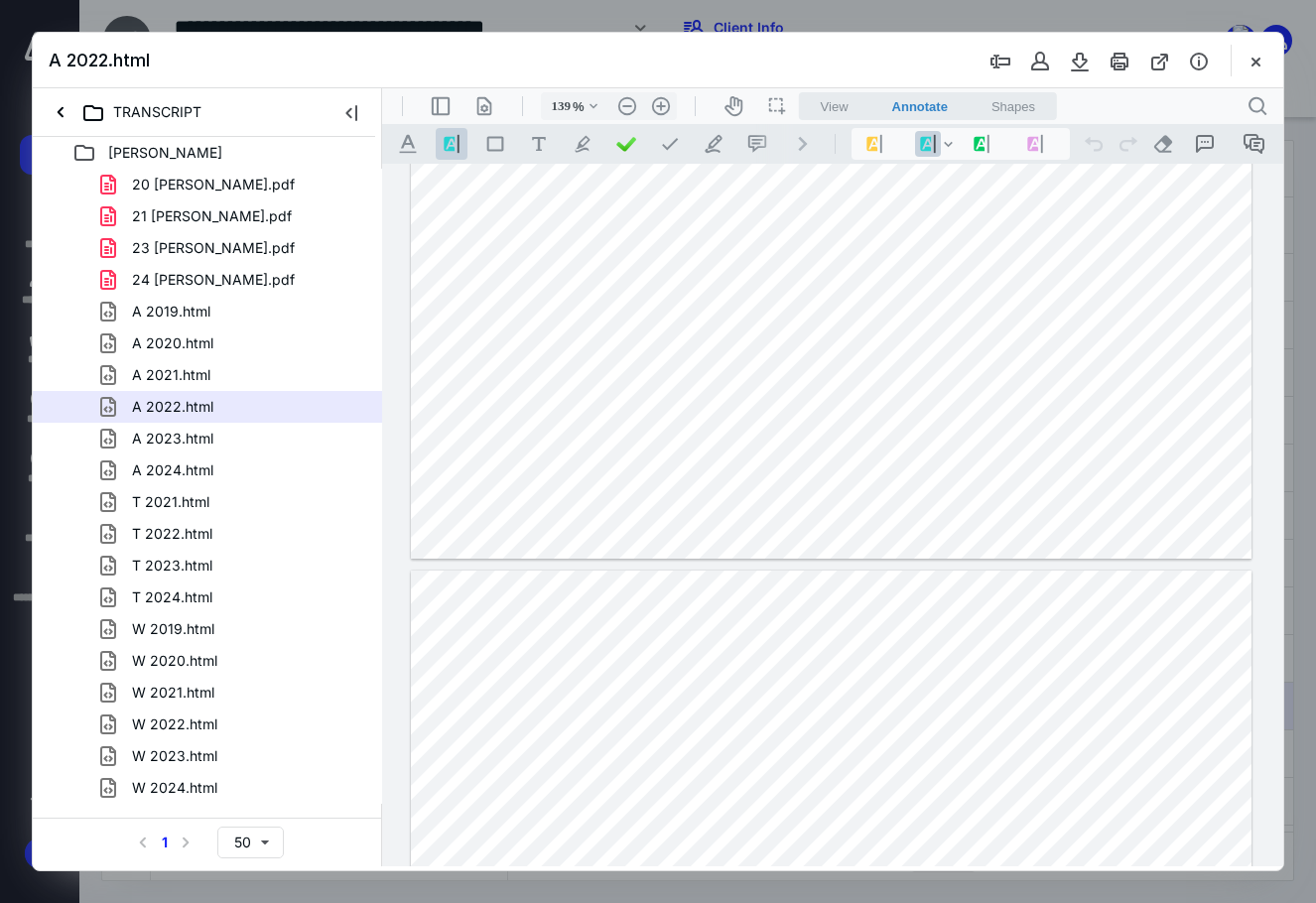 click at bounding box center [832, 15] 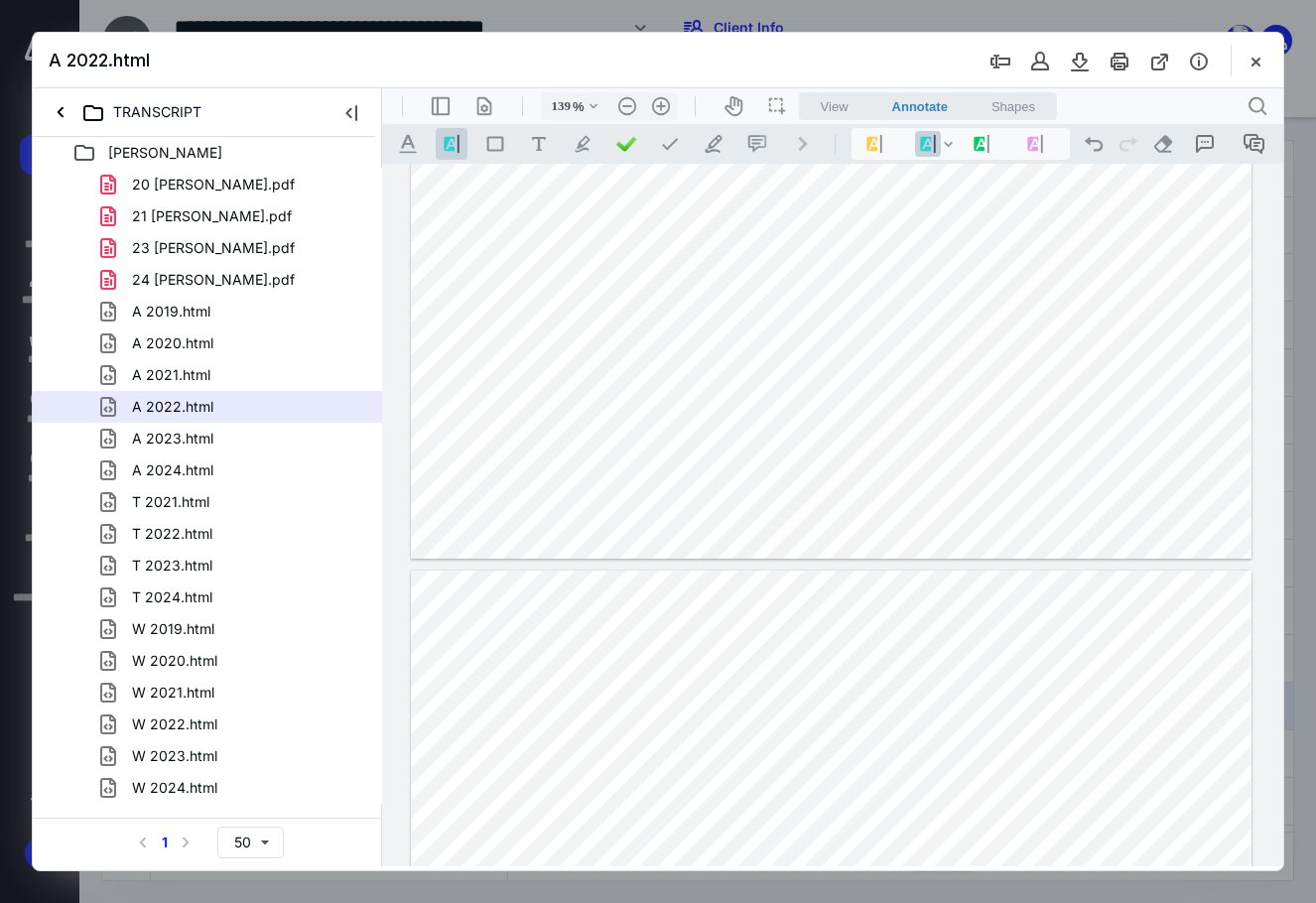 click at bounding box center (832, 15) 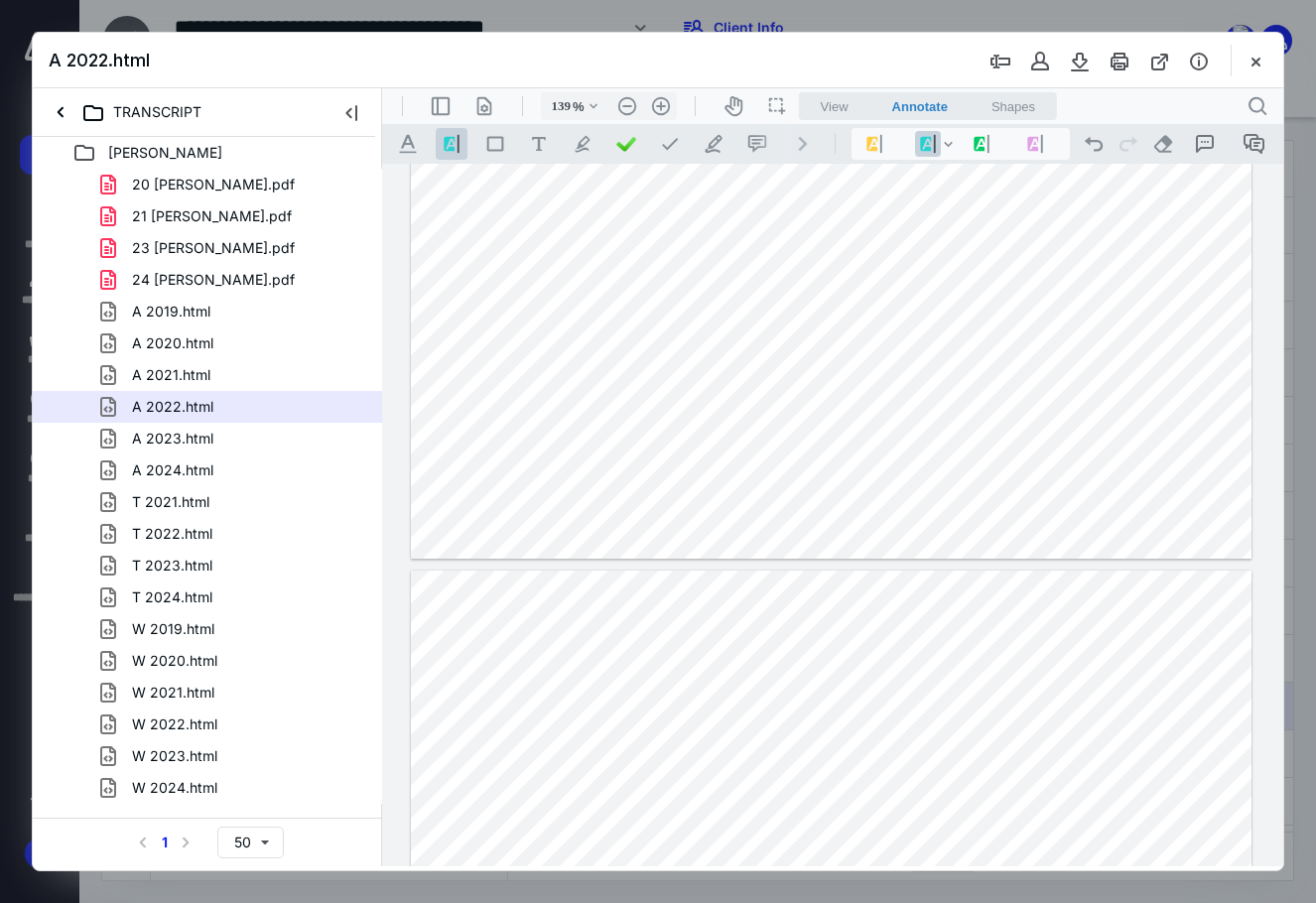 click at bounding box center (832, 15) 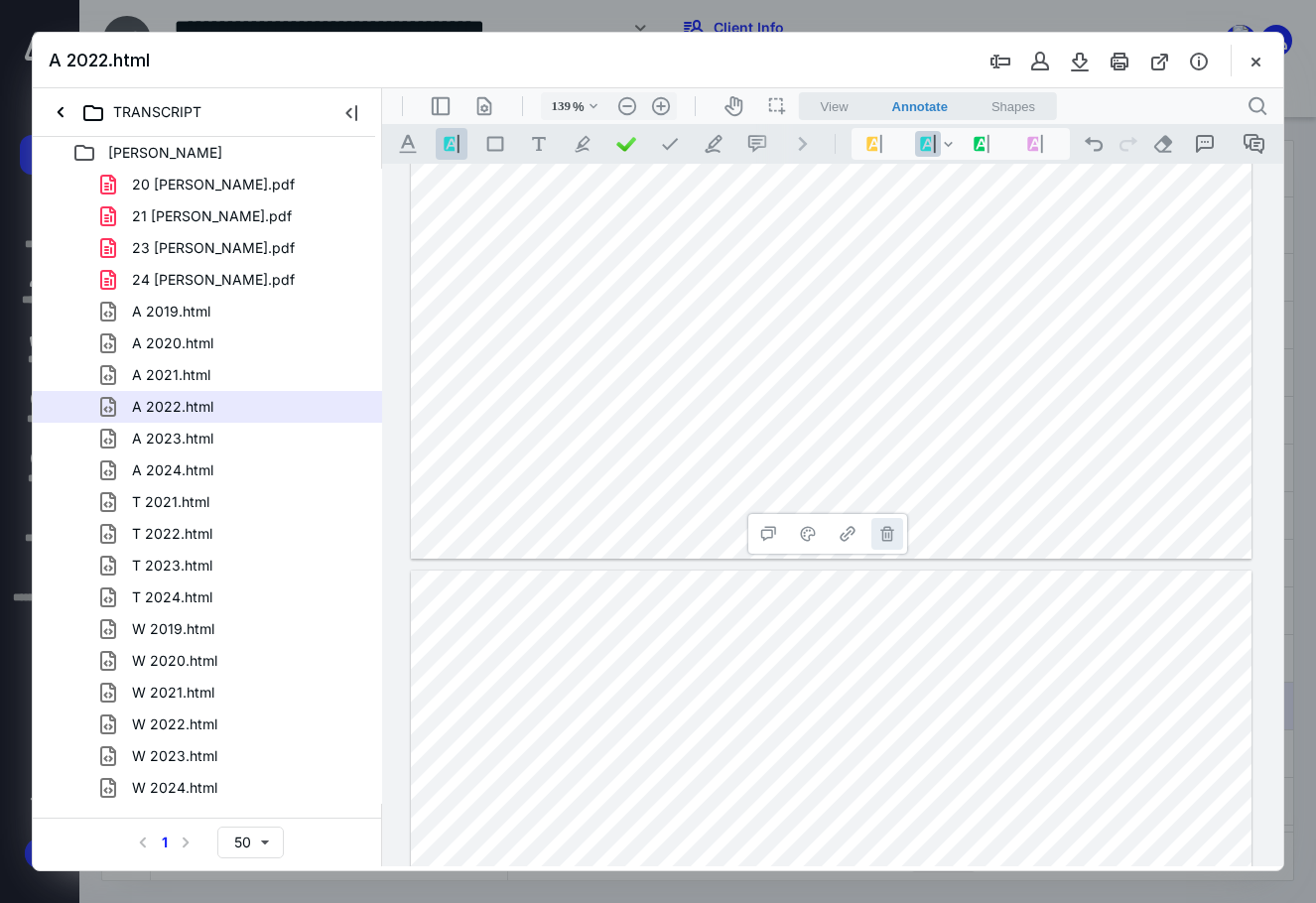 click on "**********" at bounding box center [887, 534] 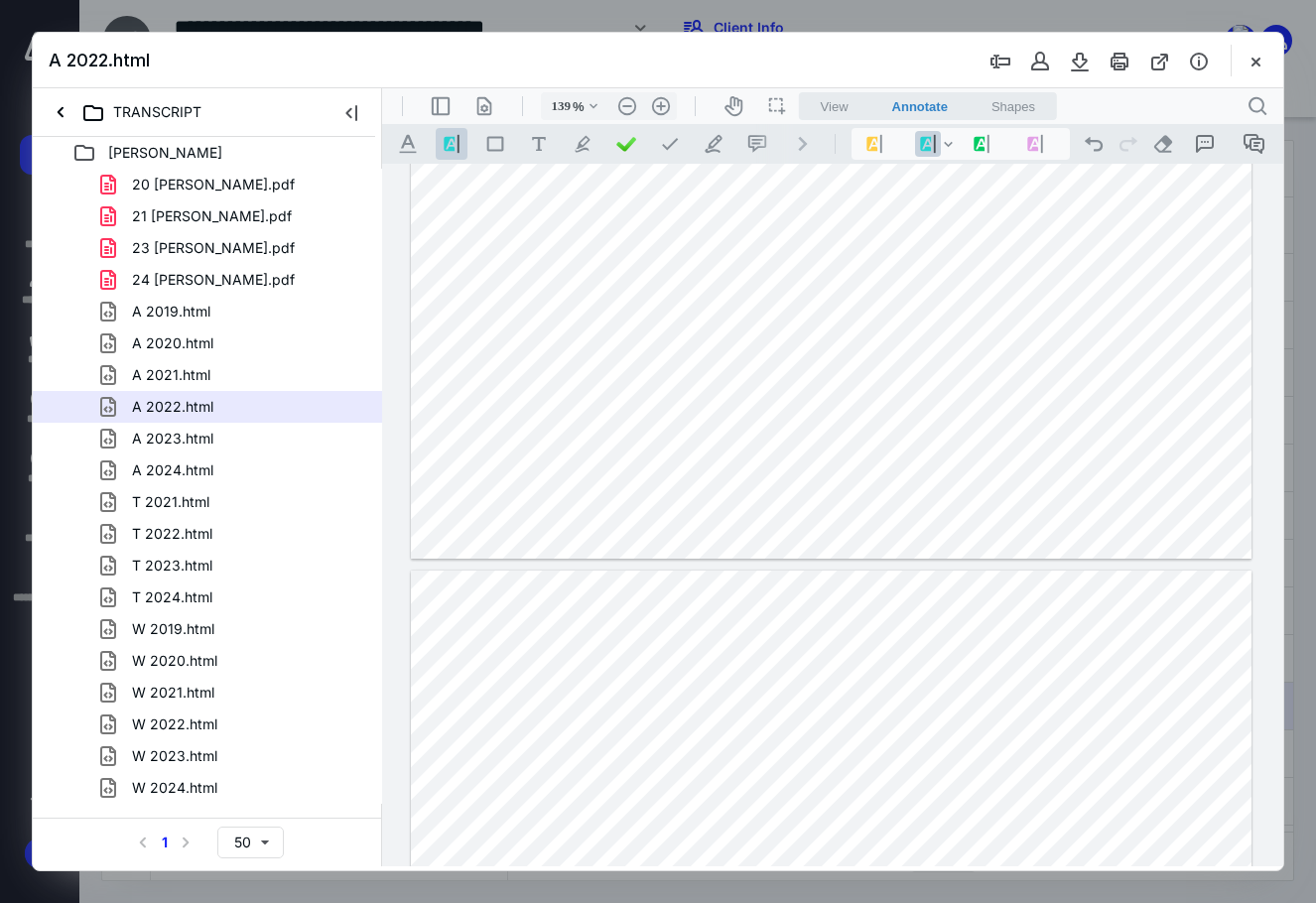 drag, startPoint x: 1208, startPoint y: 729, endPoint x: 1135, endPoint y: 731, distance: 73.02739 